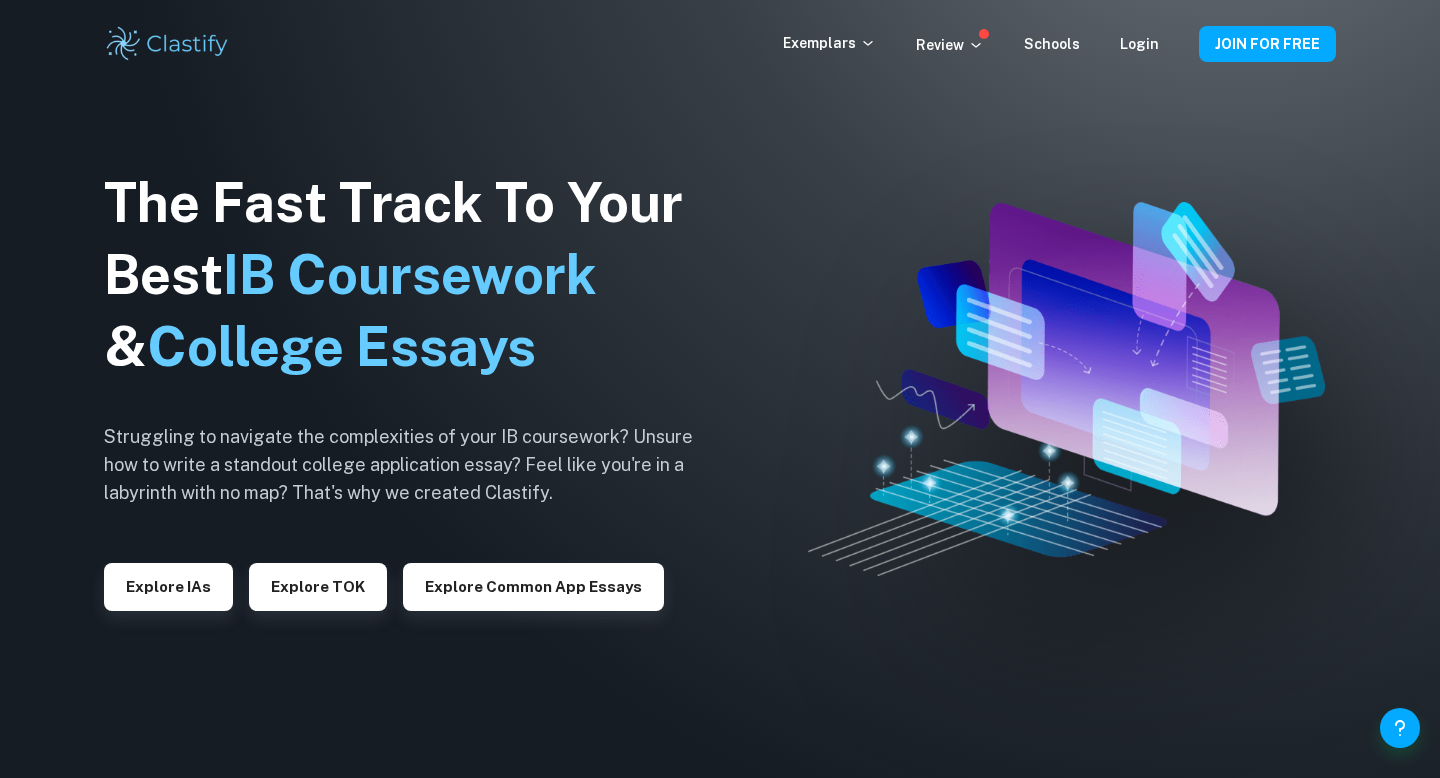 scroll, scrollTop: 0, scrollLeft: 0, axis: both 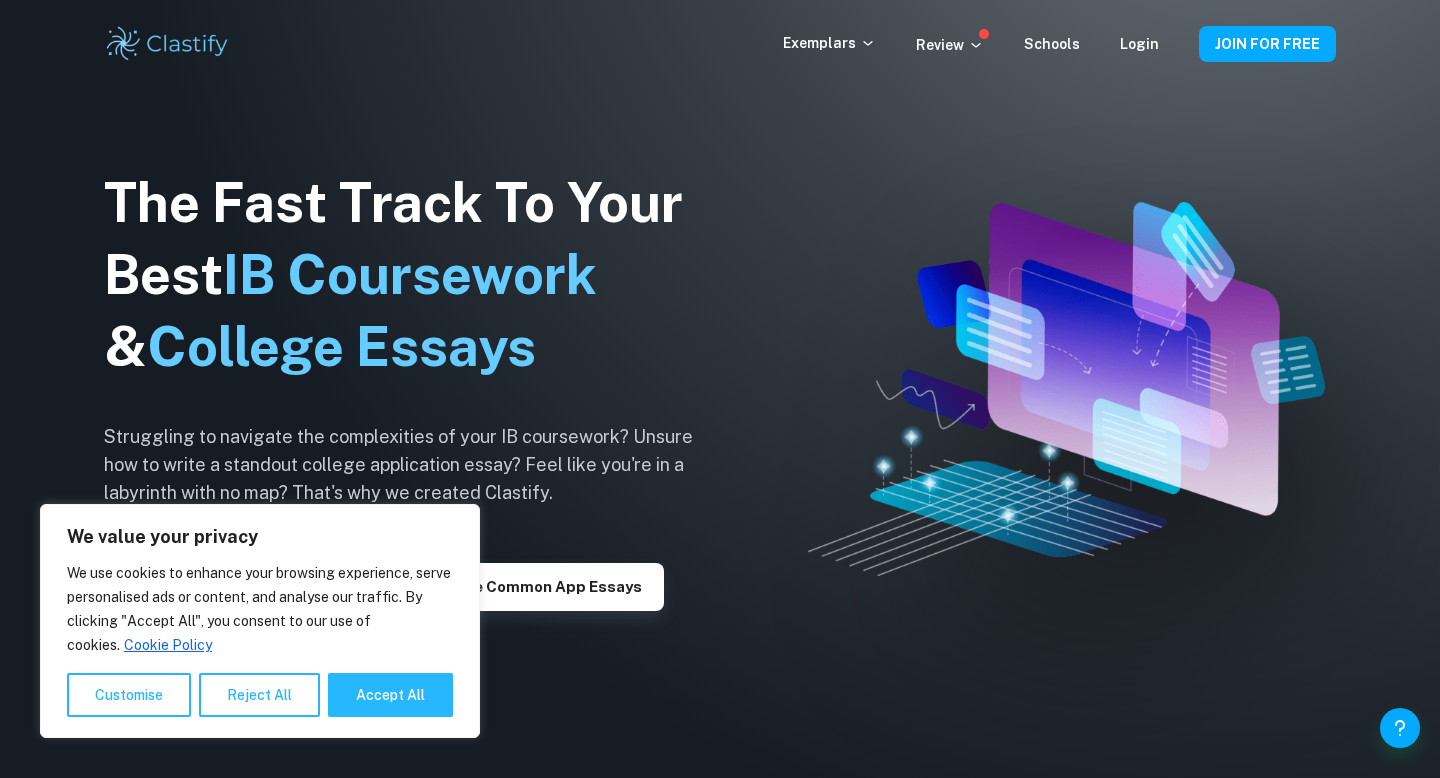 click on "We value your privacy We use cookies to enhance your browsing experience, serve personalised ads or content, and analyse our traffic. By clicking "Accept All", you consent to our use of cookies.   Cookie Policy Customise   Reject All   Accept All" at bounding box center [260, 621] 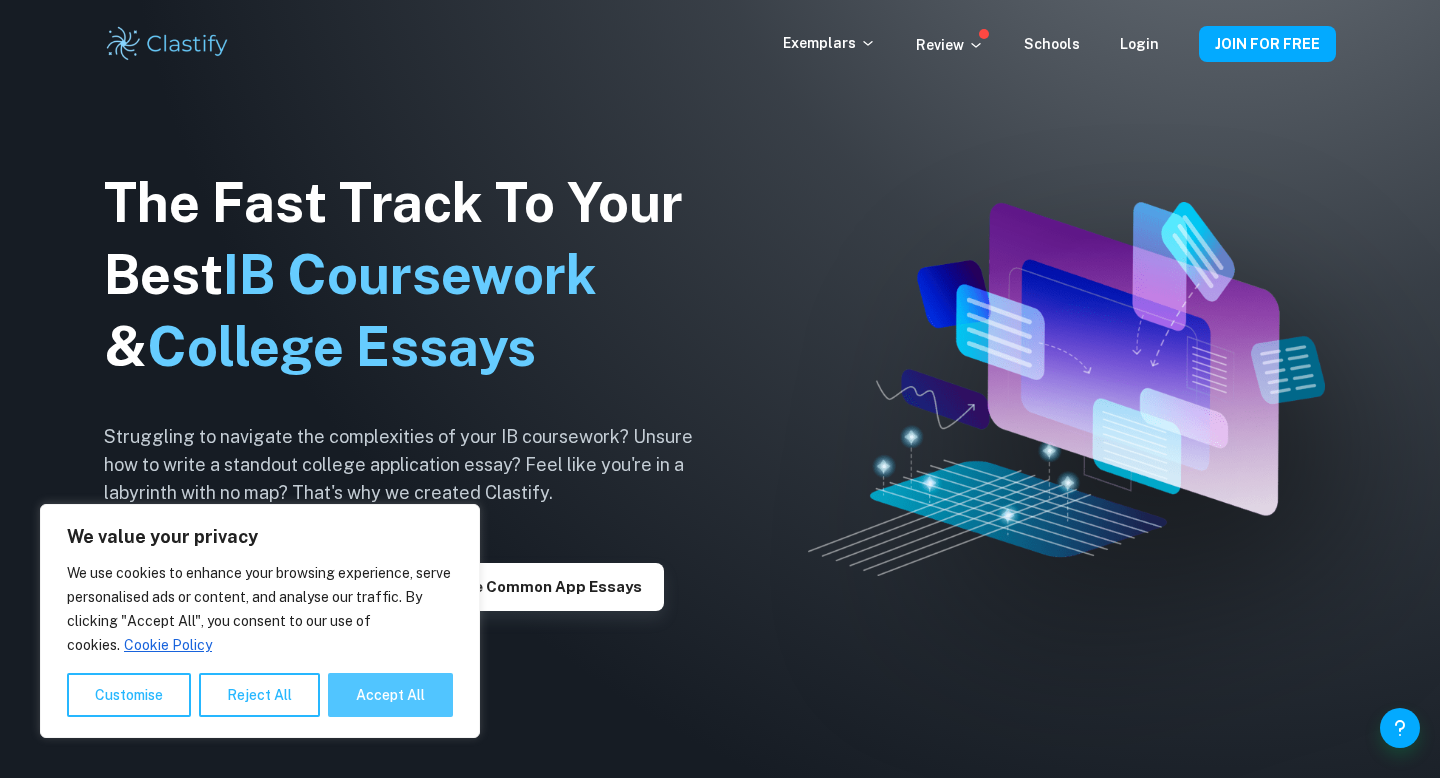 click on "Accept All" at bounding box center (390, 695) 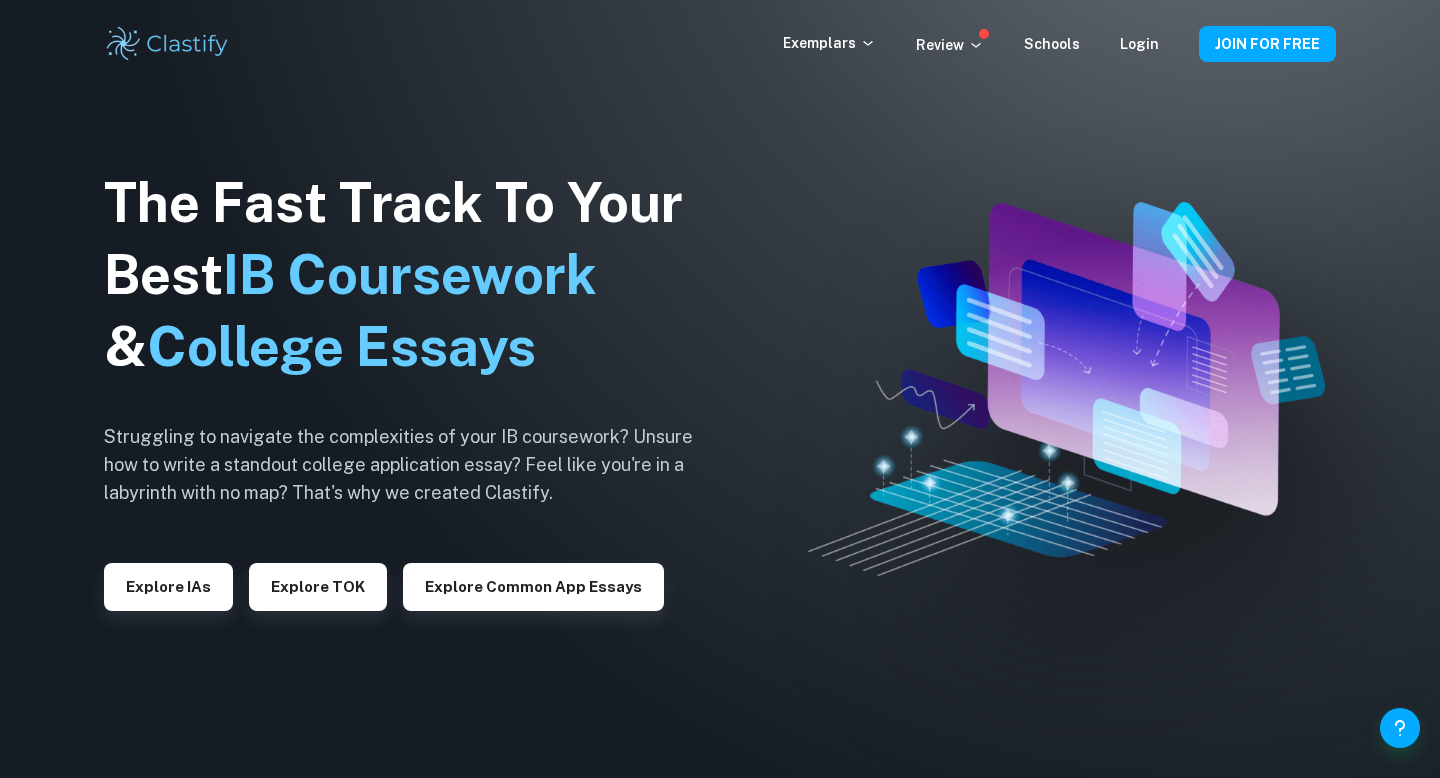 click on "Login" at bounding box center (1139, 44) 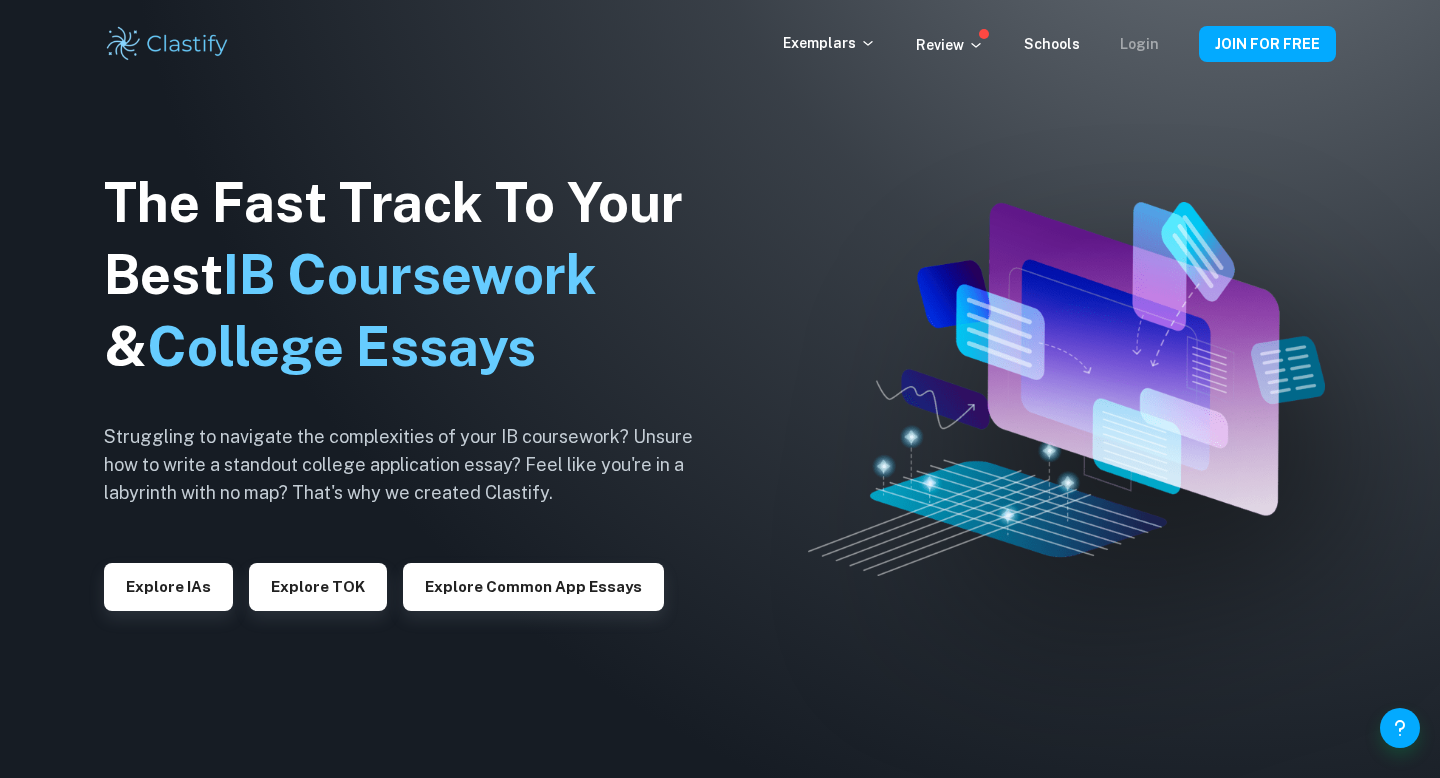 click on "Login" at bounding box center [1139, 44] 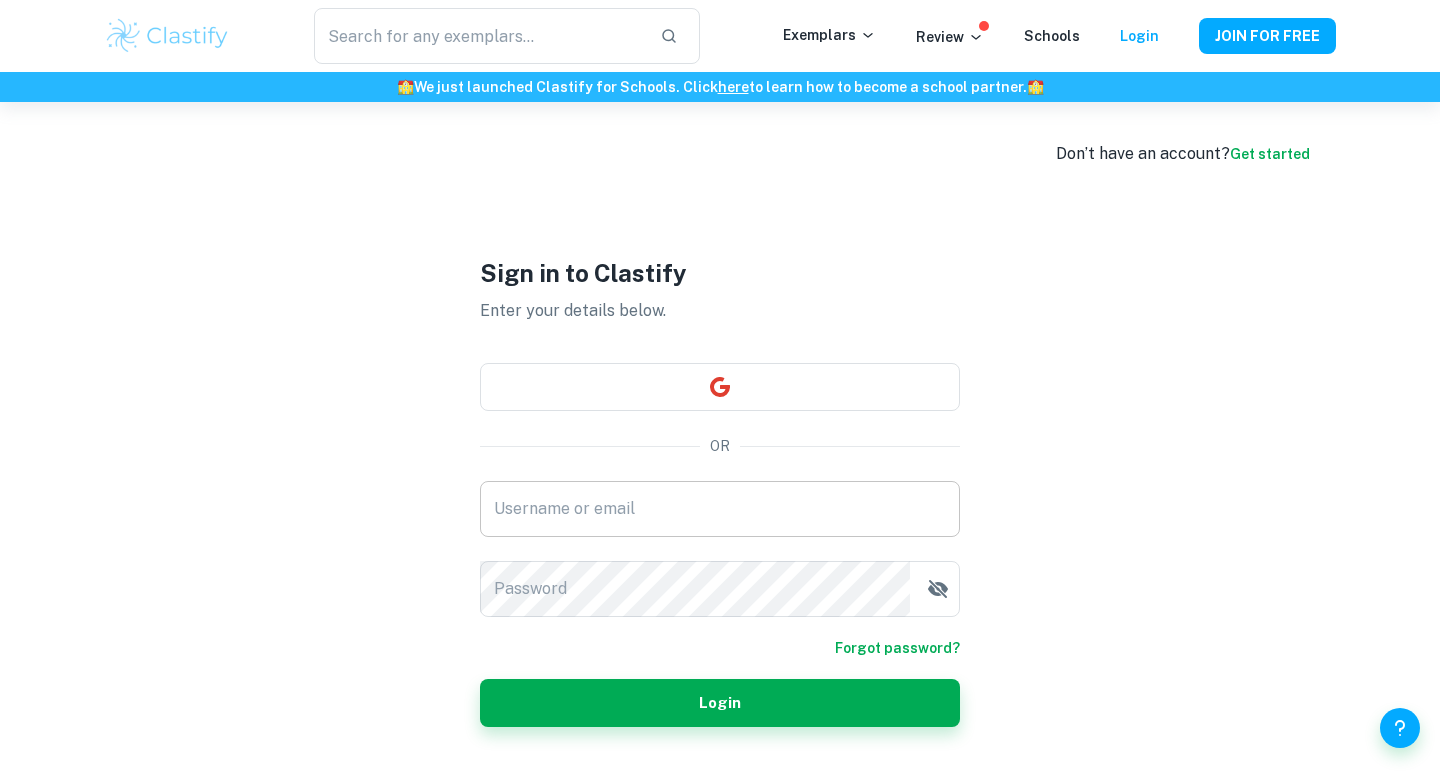 click on "Username or email" at bounding box center (720, 509) 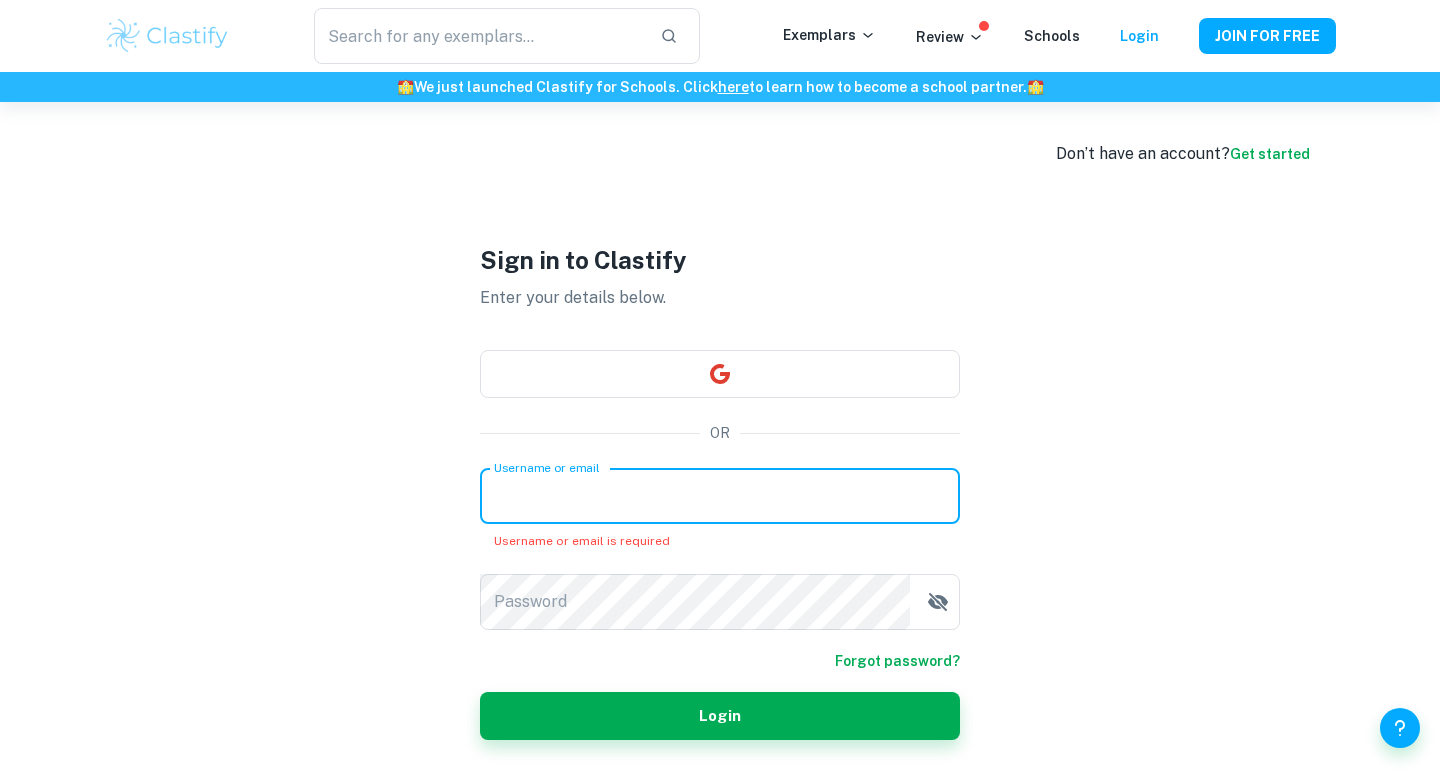 click on "Username or email" at bounding box center [720, 496] 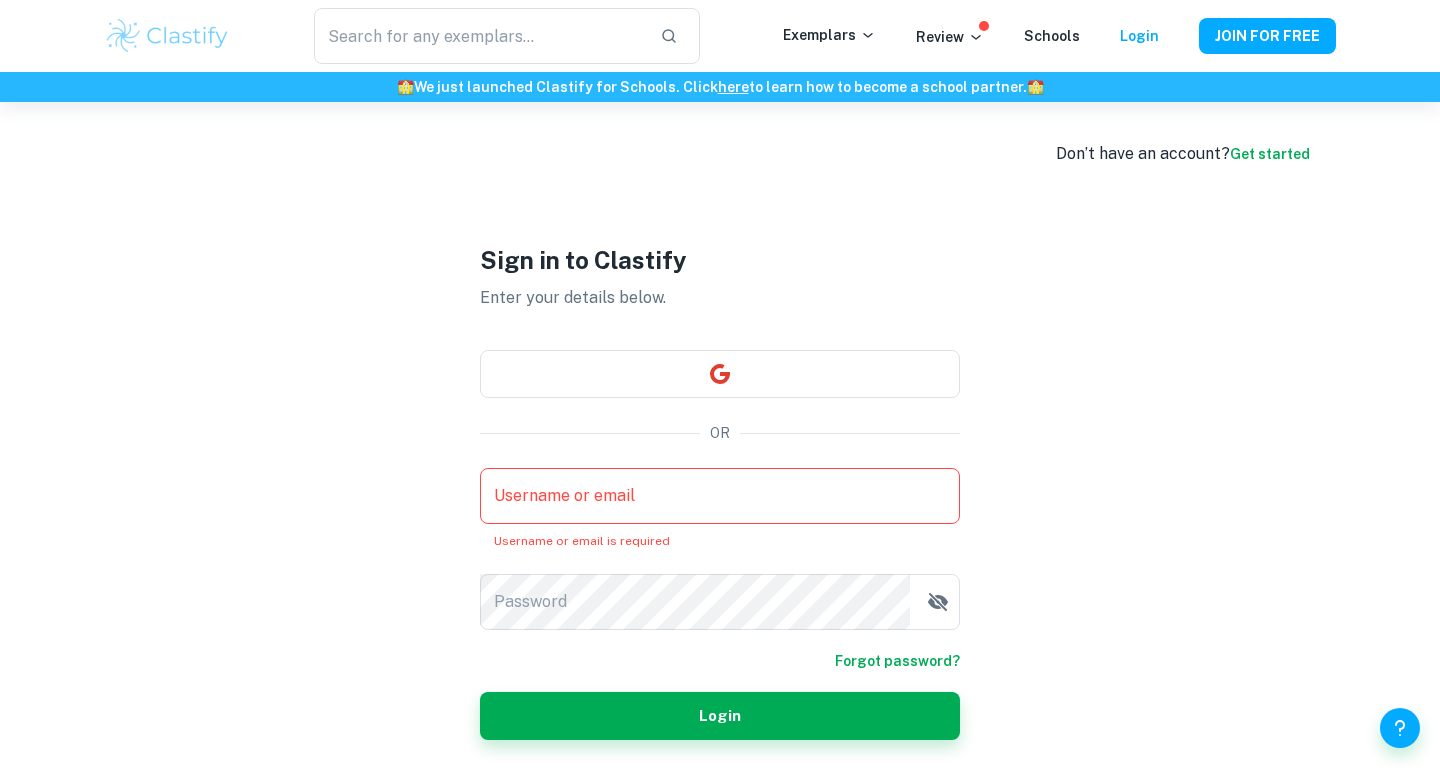 type on "[EMAIL]" 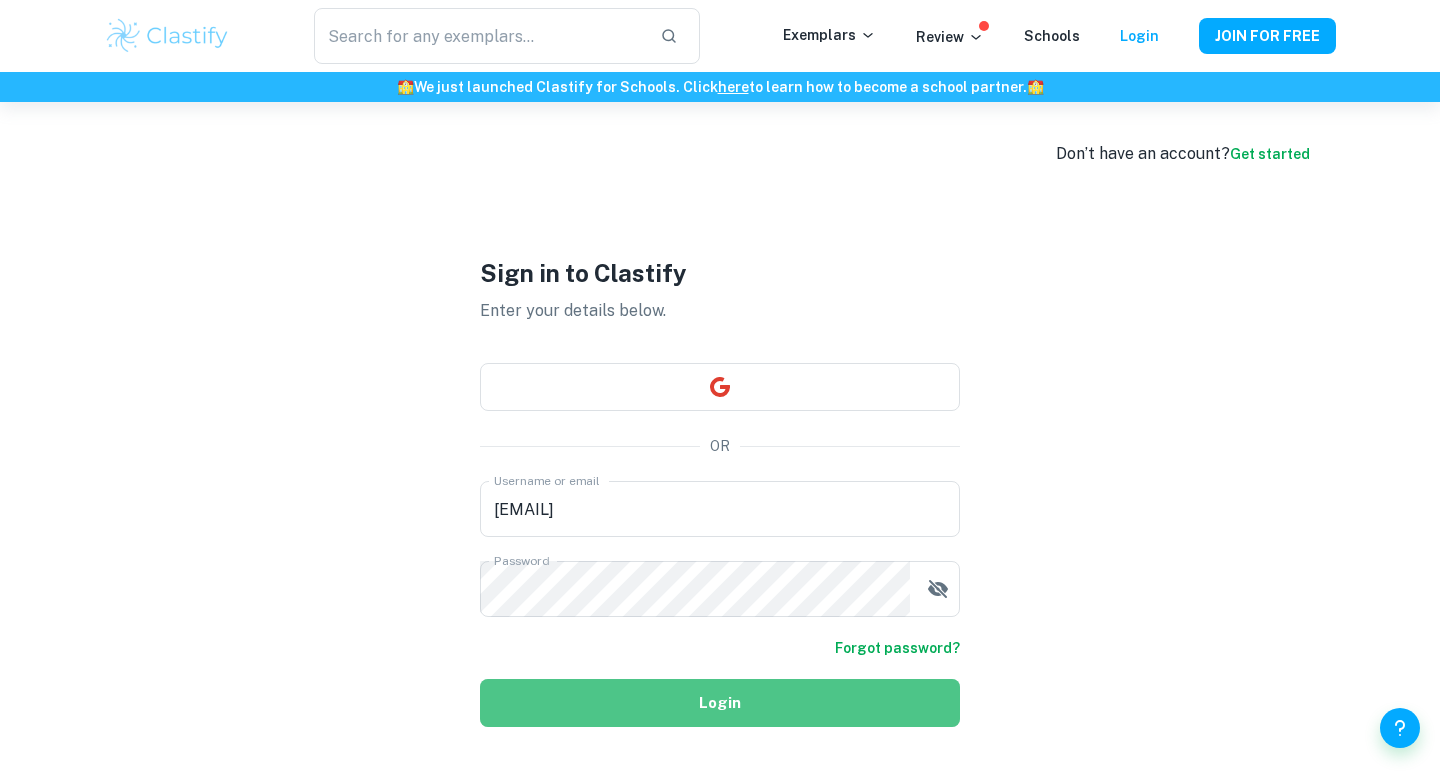 click on "Login" at bounding box center [720, 703] 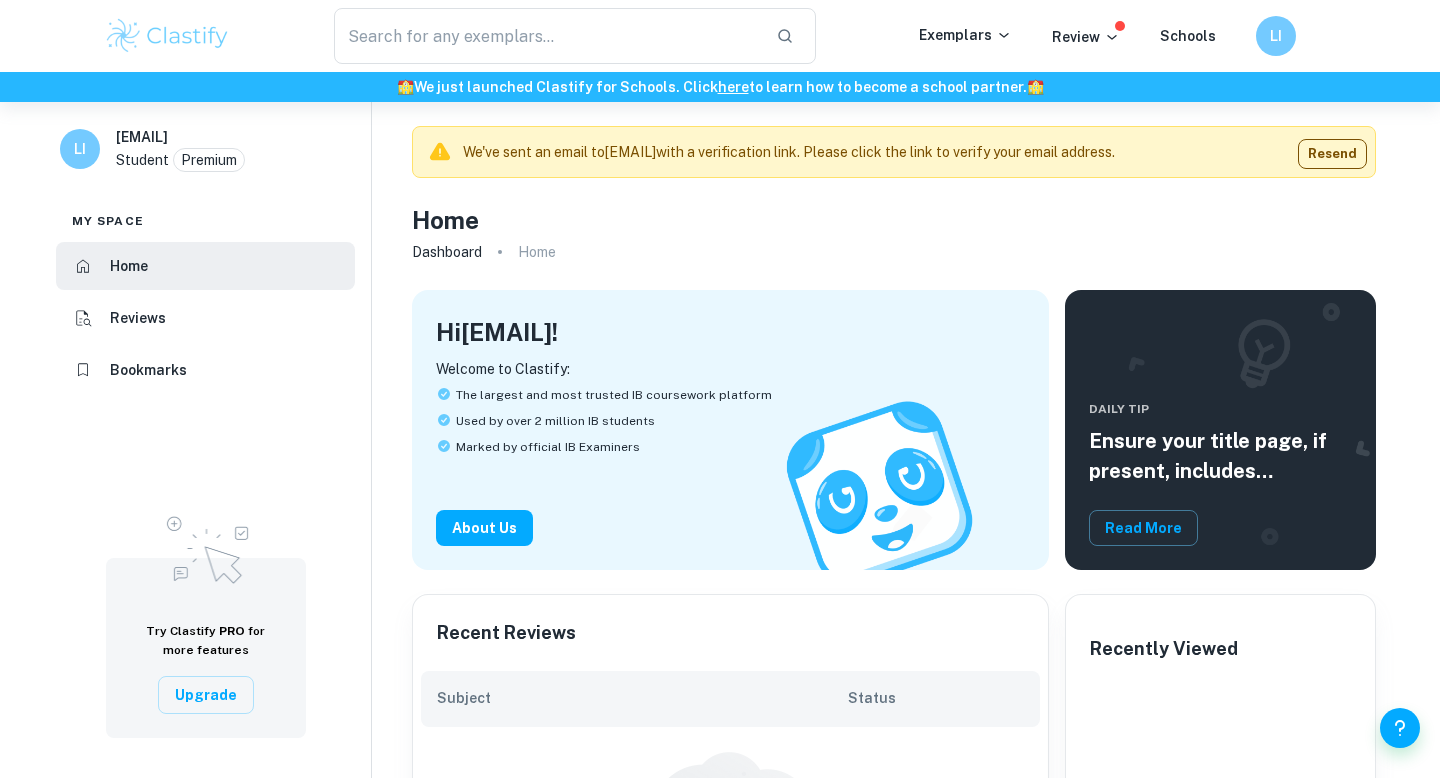 click on "​ Exemplars Review Schools LI" at bounding box center [720, 36] 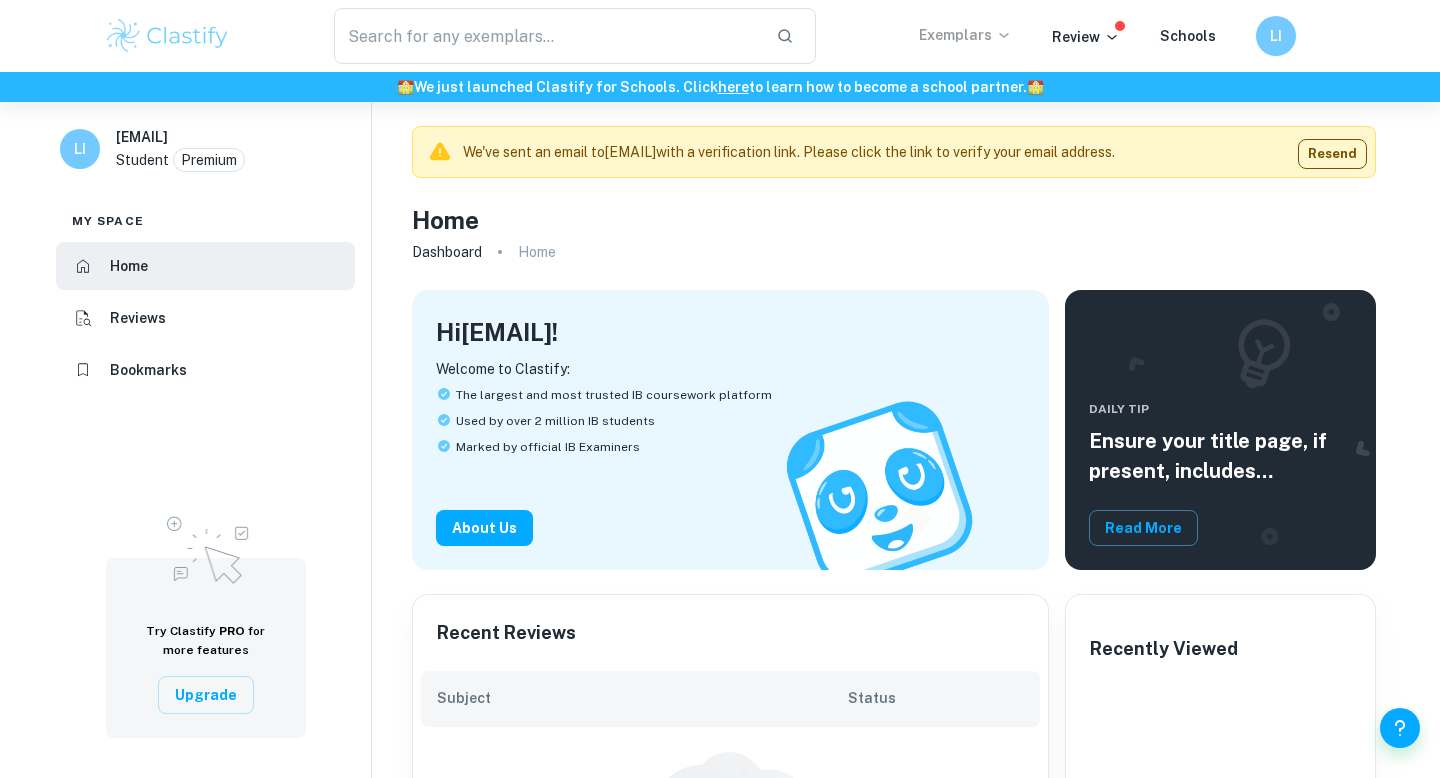 click on "Exemplars" at bounding box center [965, 35] 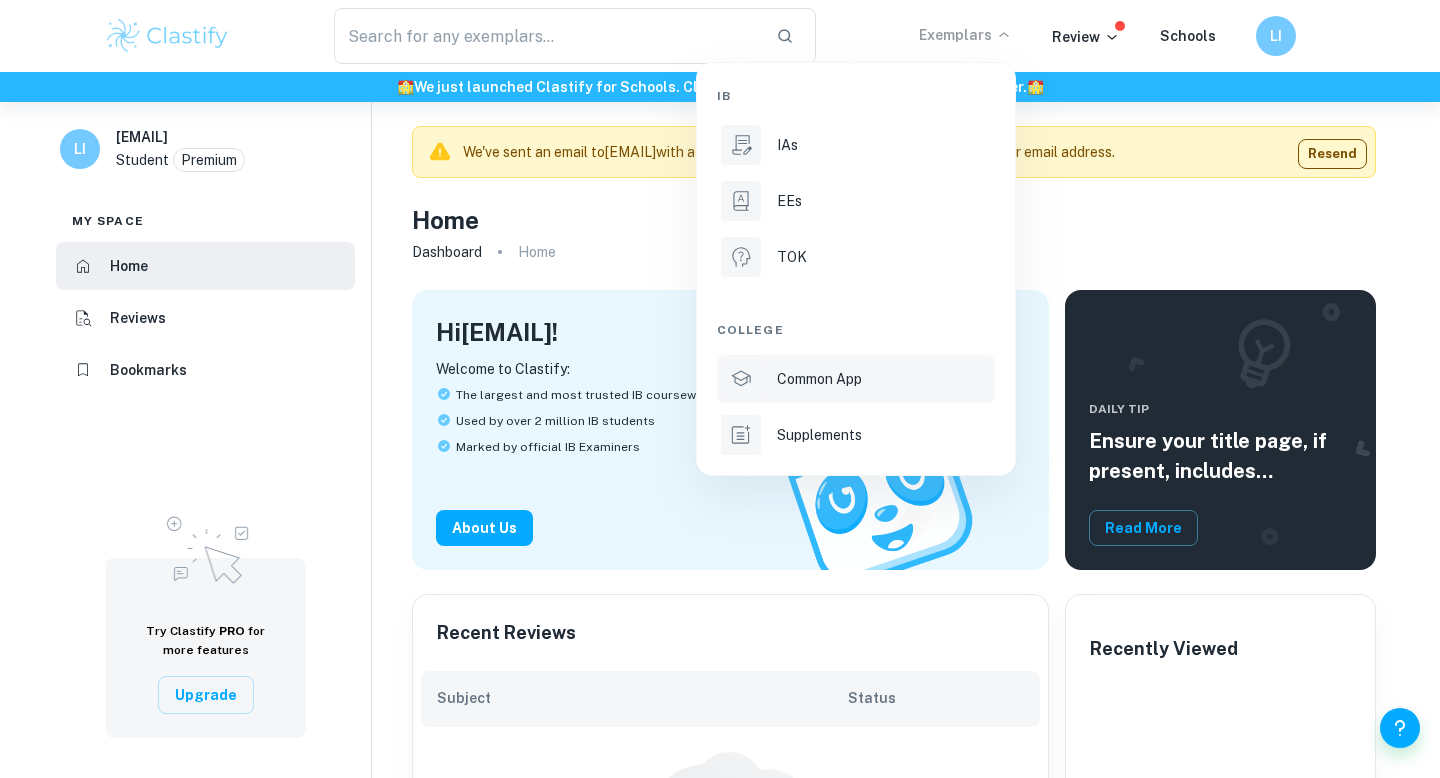 click on "Common App" at bounding box center (819, 379) 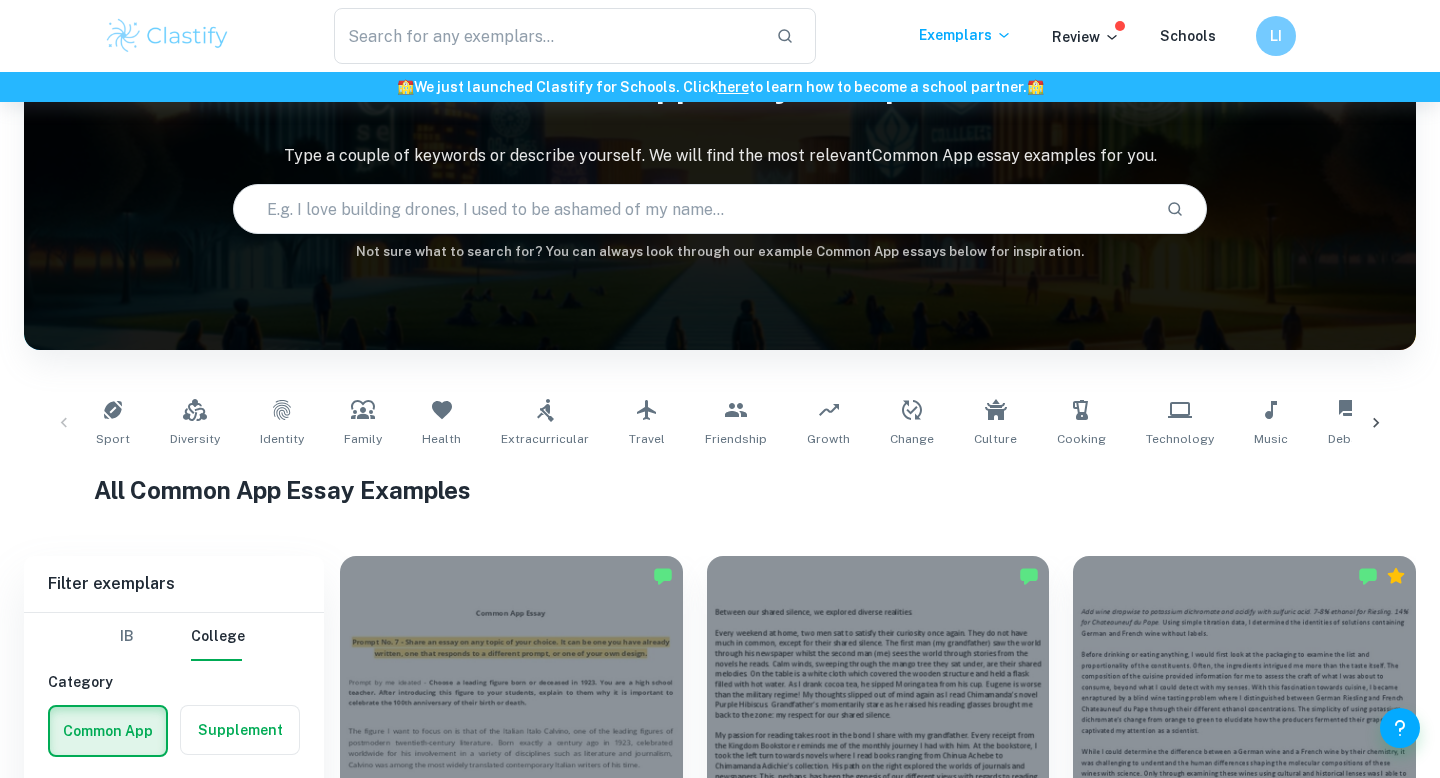 scroll, scrollTop: 359, scrollLeft: 0, axis: vertical 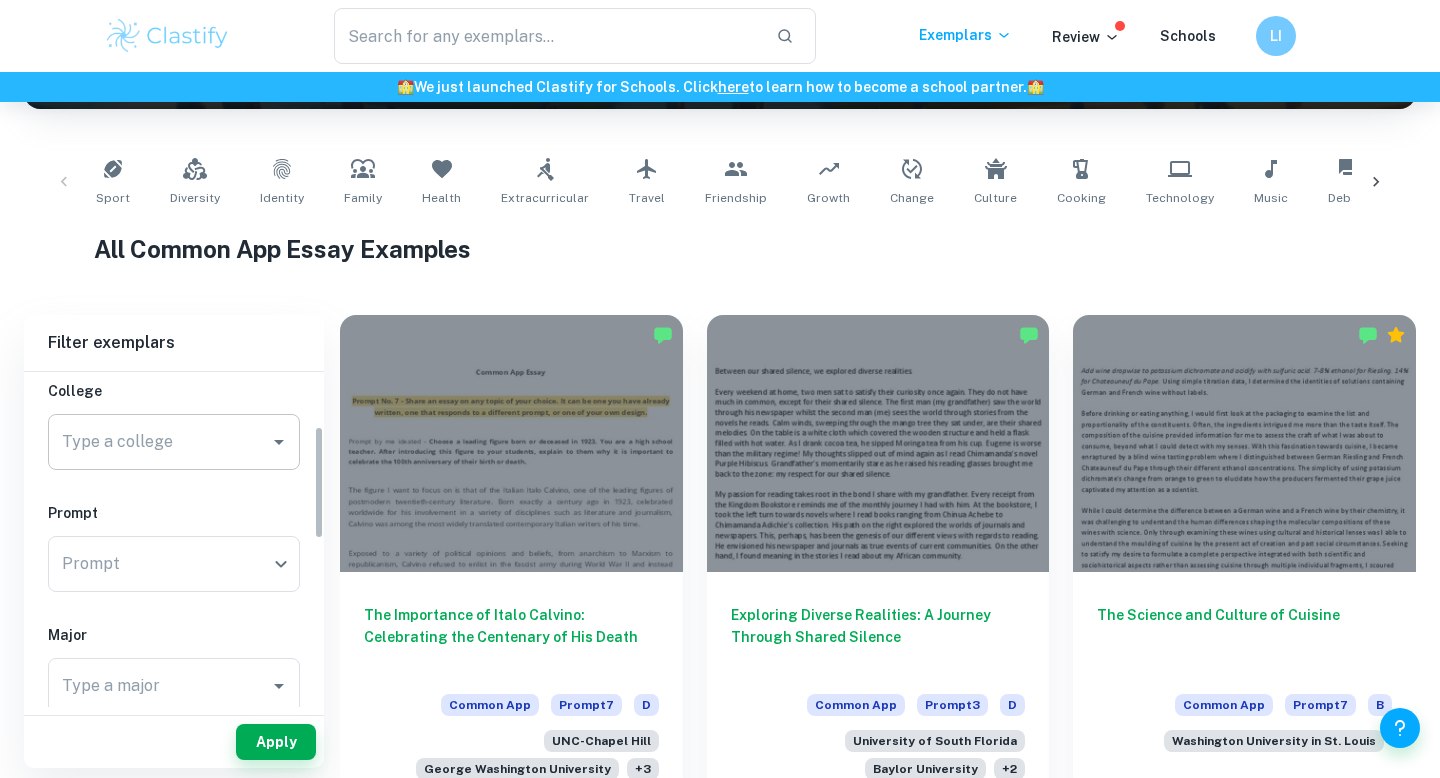 click on "Type a college" at bounding box center (159, 442) 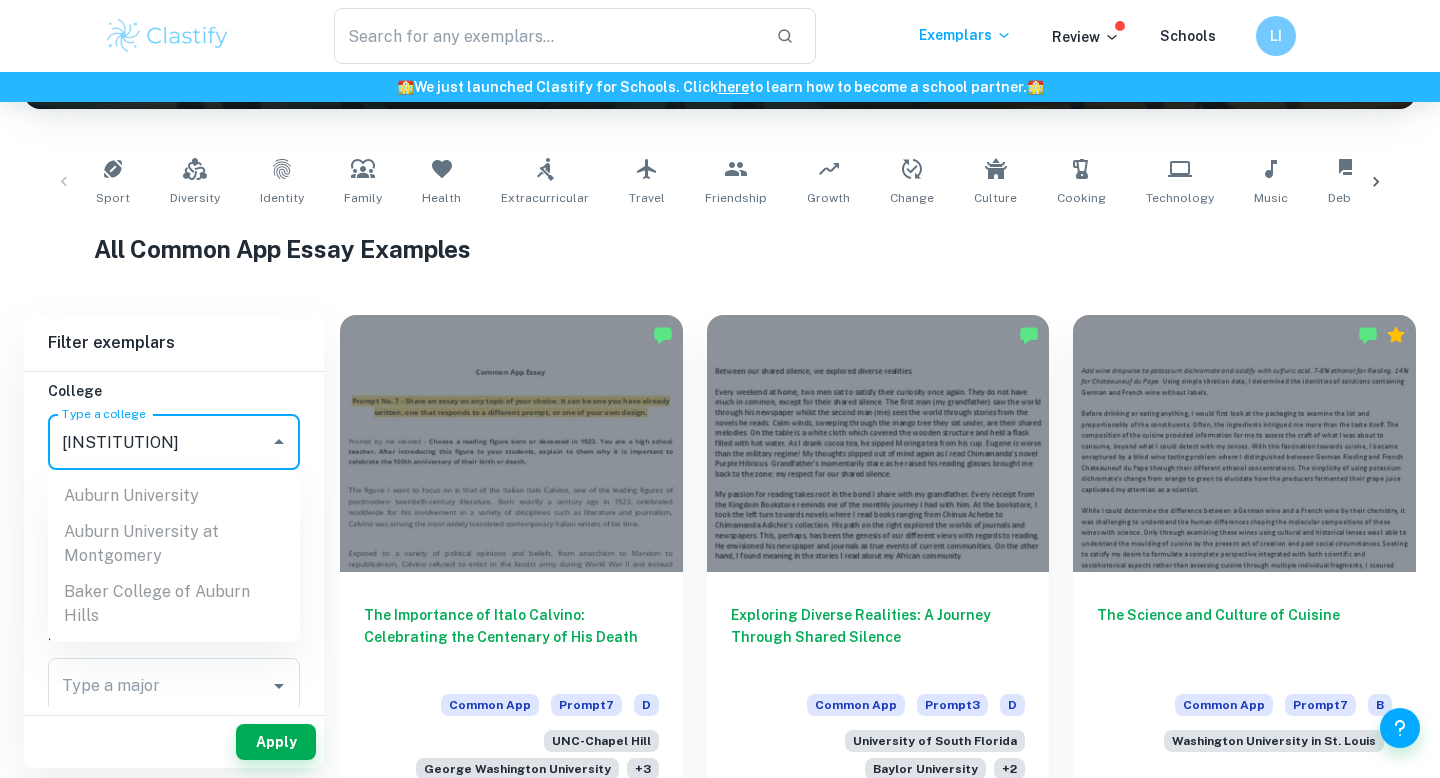 click on "[INSTITUTION] [INSTITUTION] [INSTITUTION]" at bounding box center (174, 556) 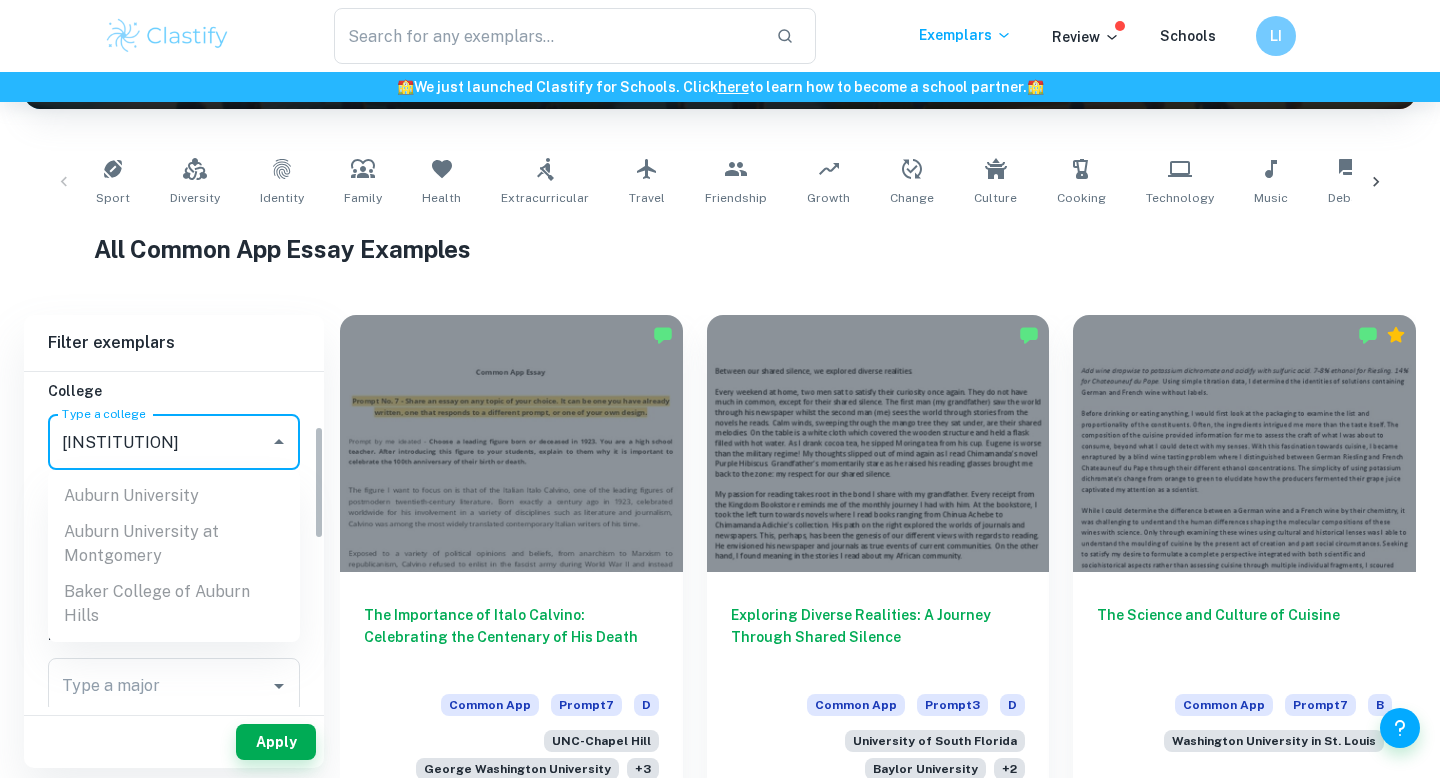 click on "[INSTITUTION]" at bounding box center (159, 442) 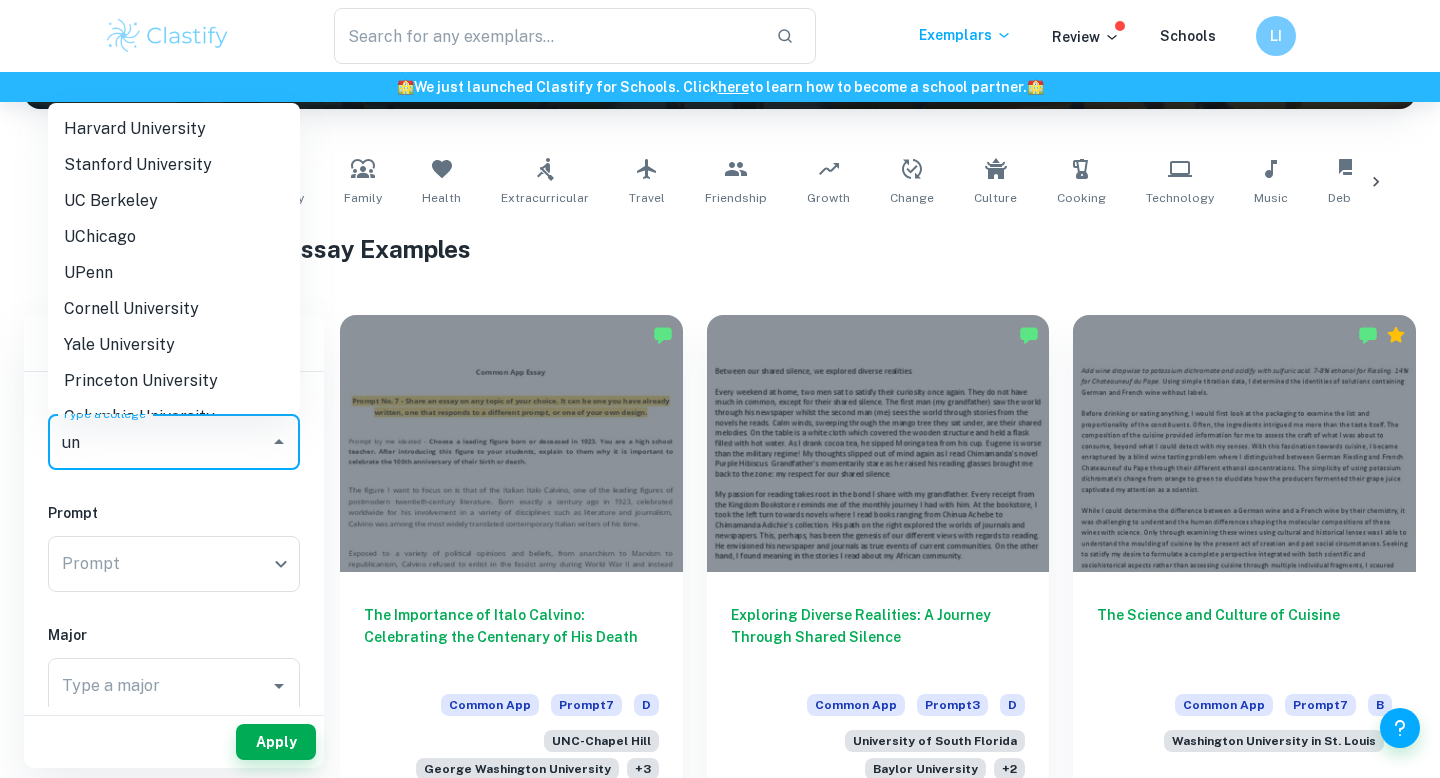 type on "u" 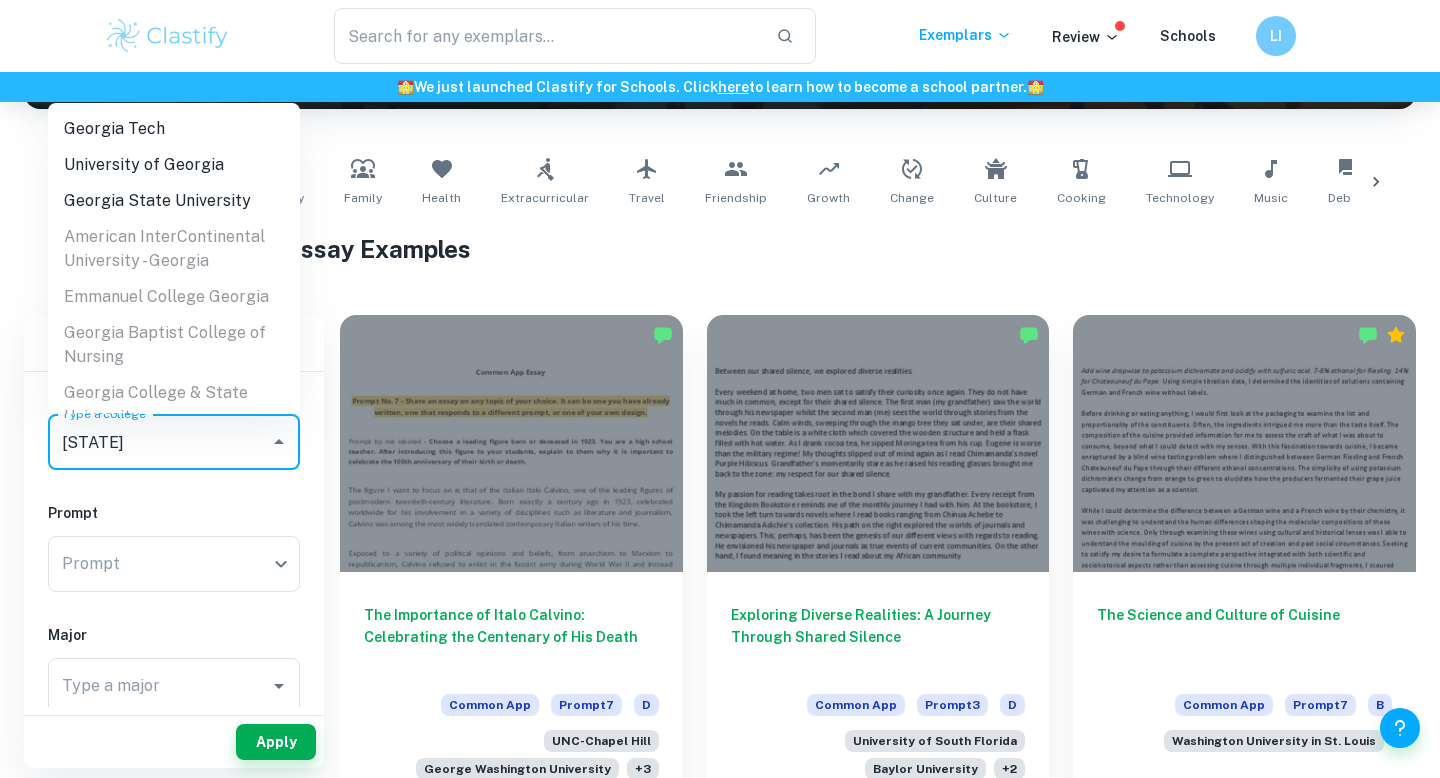 click on "University of Georgia" at bounding box center (174, 165) 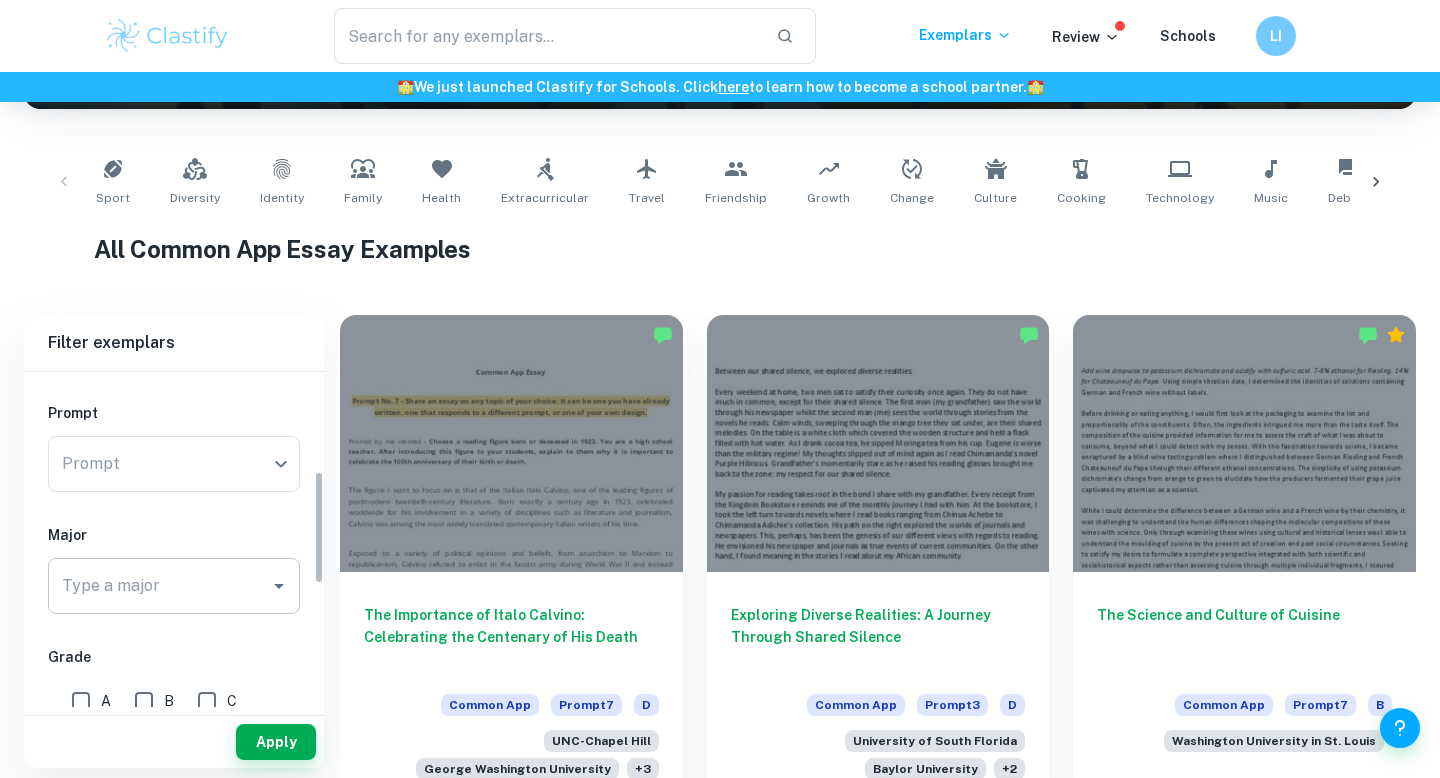 scroll, scrollTop: 293, scrollLeft: 0, axis: vertical 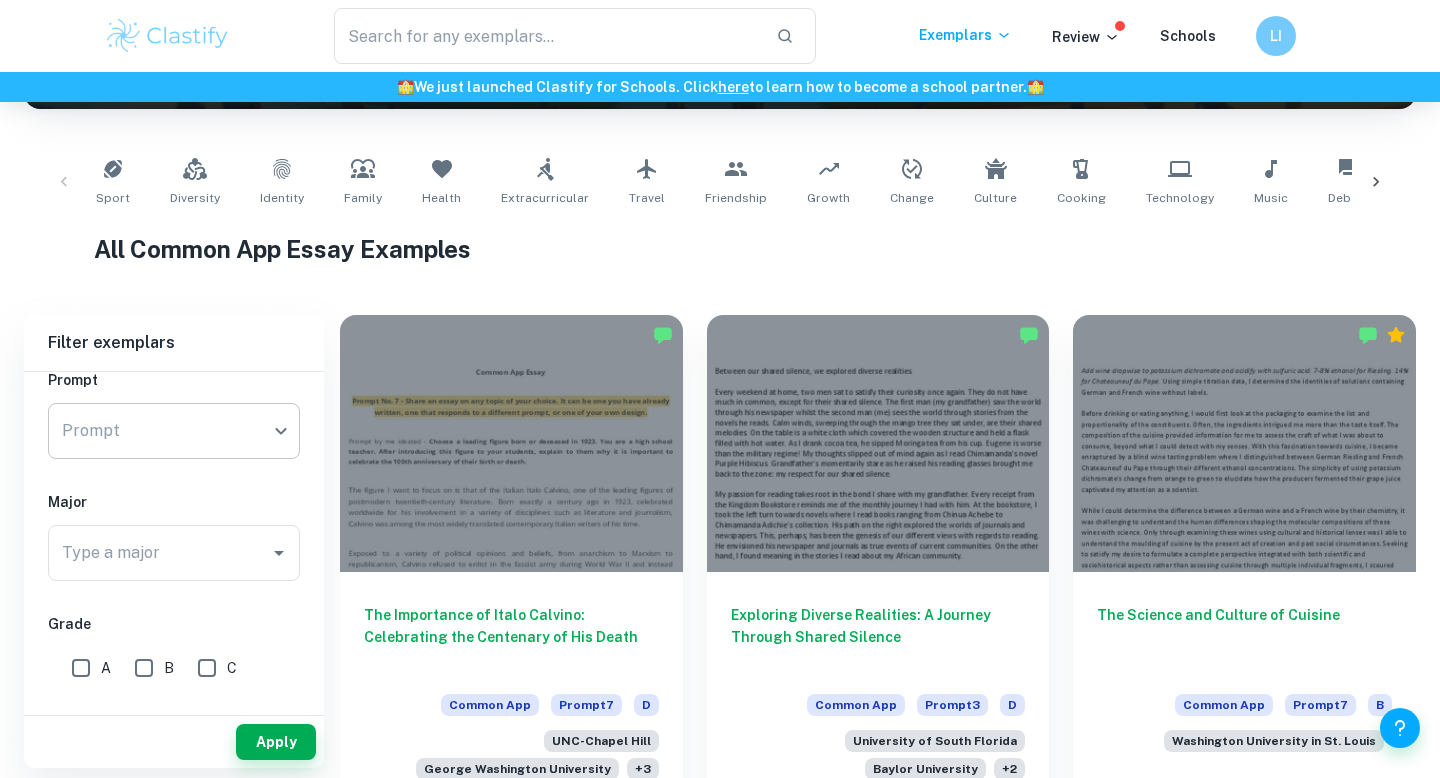 click on "We value your privacy We use cookies to enhance your browsing experience, serve personalised ads or content, and analyse our traffic. By clicking "Accept All", you consent to our use of cookies.   Cookie Policy Customise   Reject All   Accept All   Customise Consent Preferences   We use cookies to help you navigate efficiently and perform certain functions. You will find detailed information about all cookies under each consent category below. The cookies that are categorised as "Necessary" are stored on your browser as they are essential for enabling the basic functionalities of the site. ...  Show more For more information on how Google's third-party cookies operate and handle your data, see:   Google Privacy Policy Necessary Always Active Necessary cookies are required to enable the basic features of this site, such as providing secure log-in or adjusting your consent preferences. These cookies do not store any personally identifiable data. Functional Analytics Performance Advertisement Uncategorised" at bounding box center (720, 132) 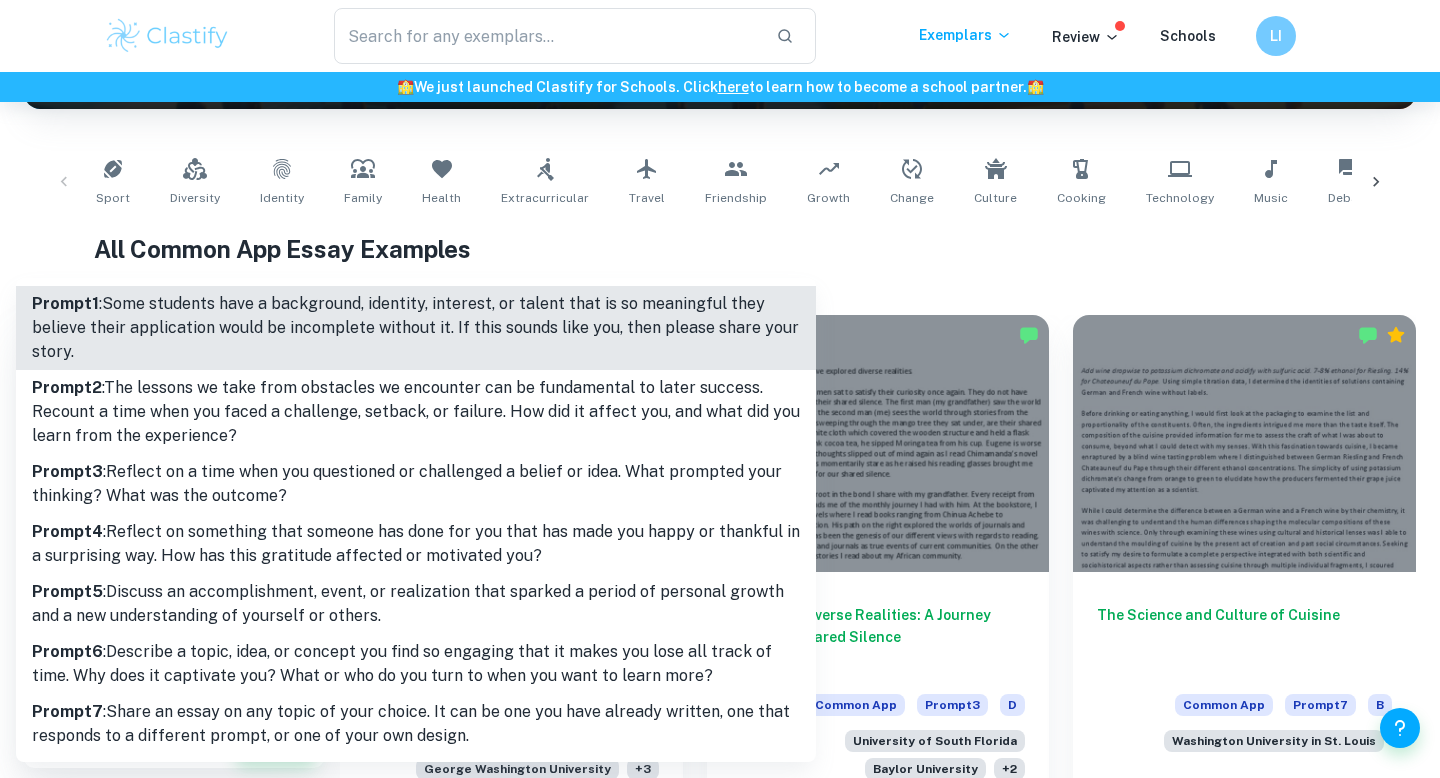 click at bounding box center (720, 389) 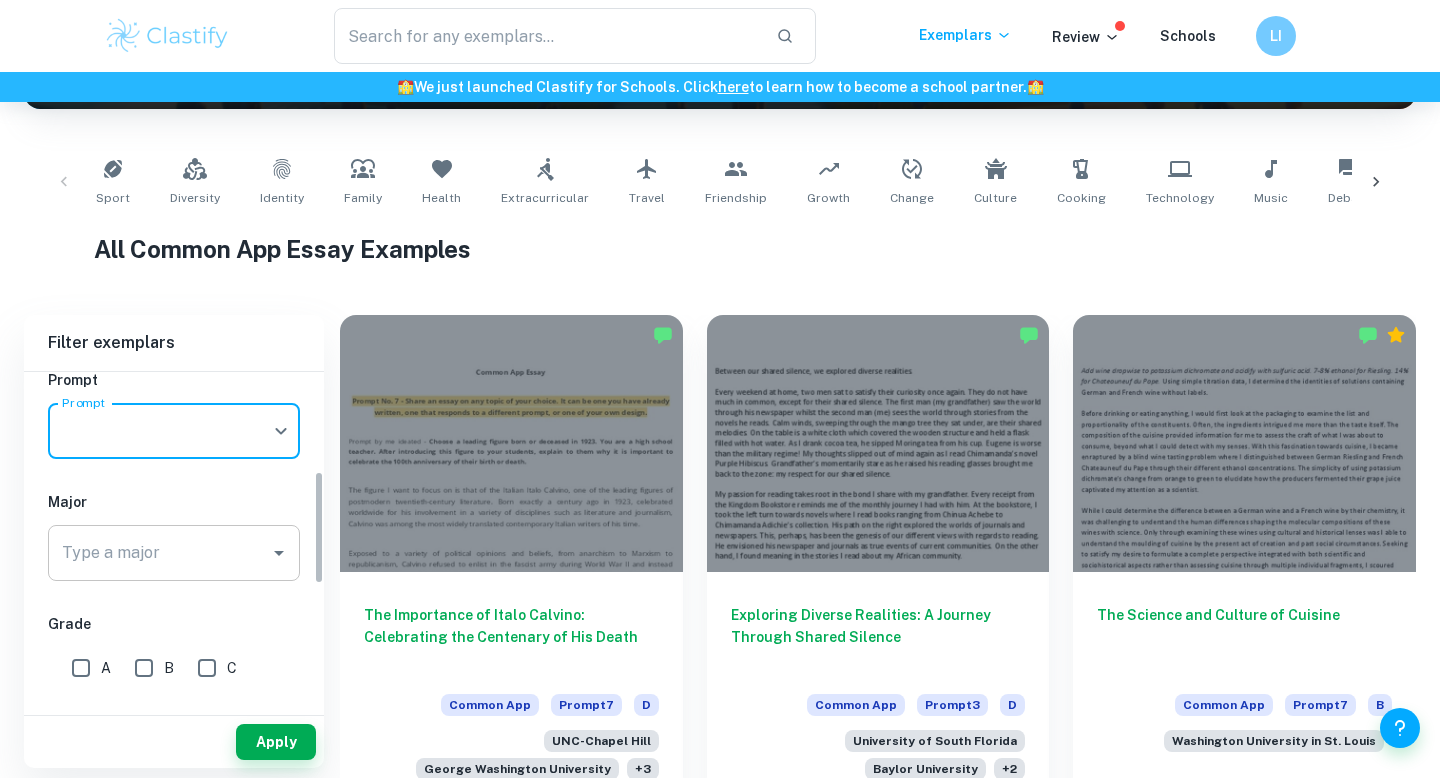 click on "Type a major" at bounding box center (159, 553) 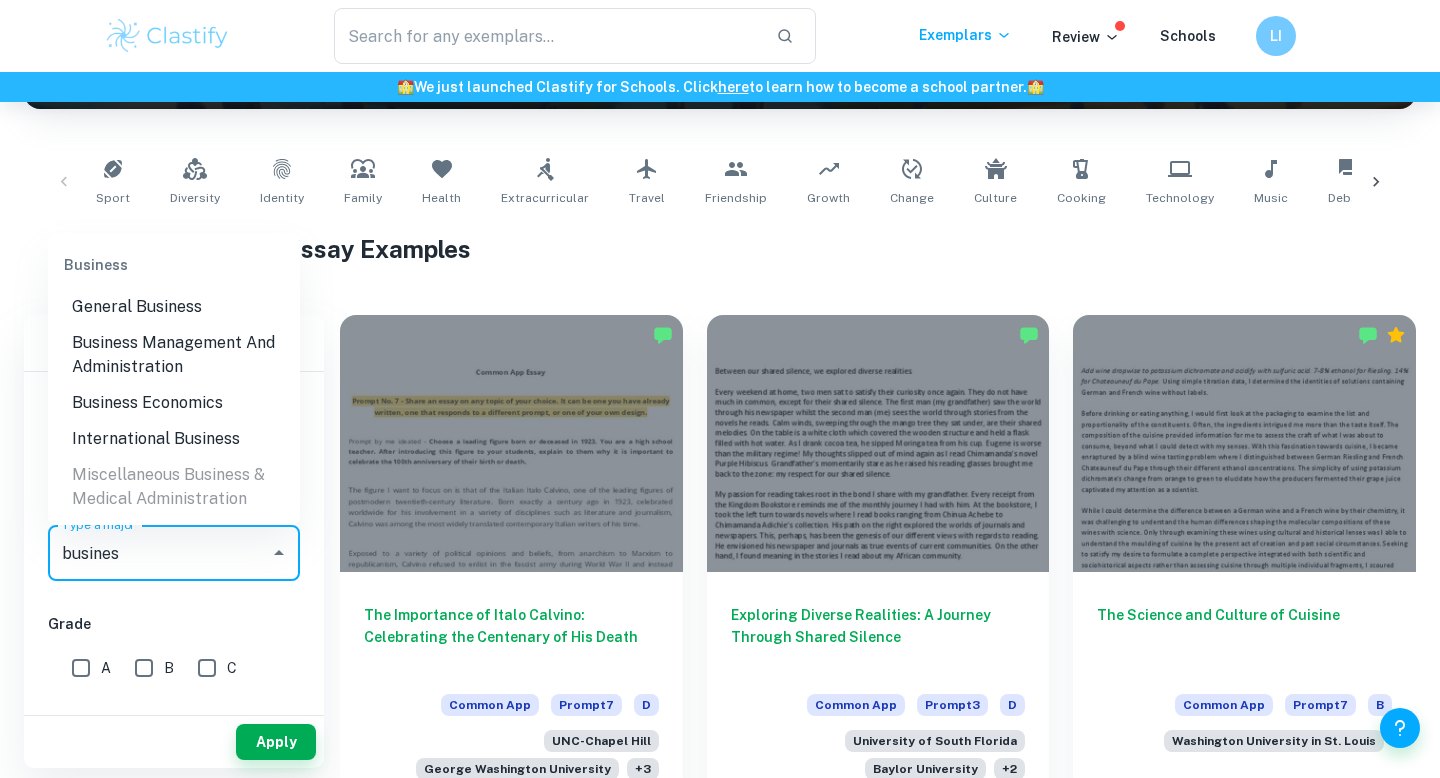 click on "Business Management And Administration" at bounding box center [174, 355] 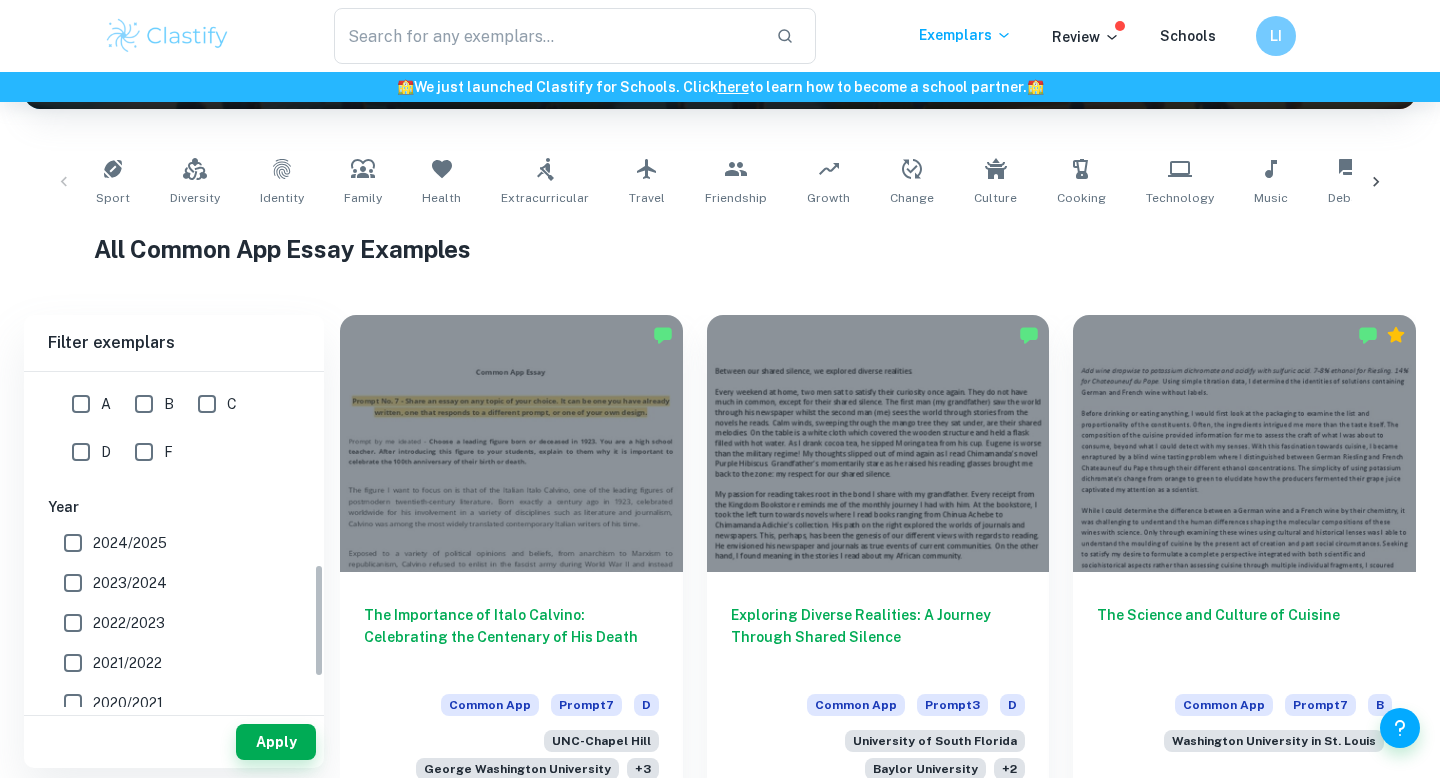 scroll, scrollTop: 653, scrollLeft: 0, axis: vertical 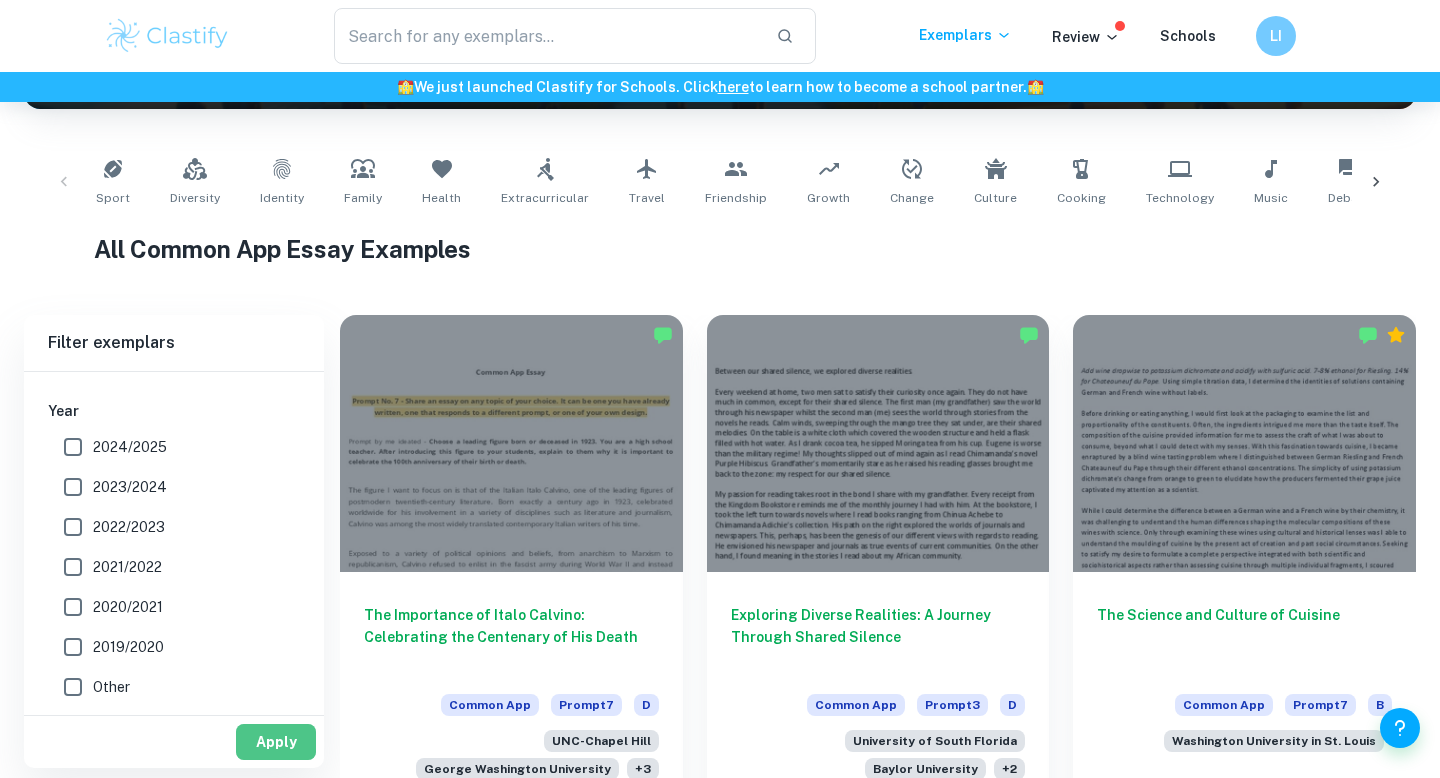 click on "Apply" at bounding box center [276, 742] 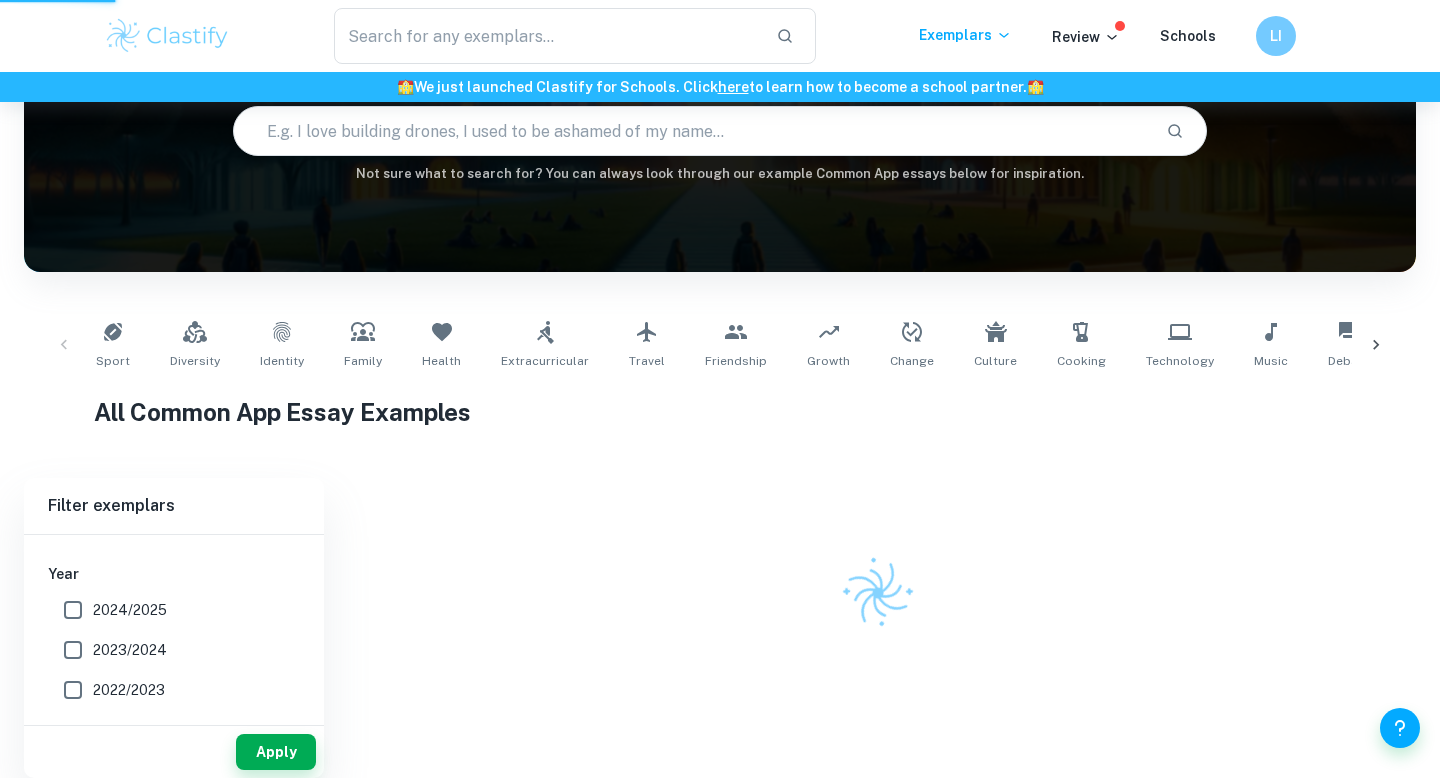 scroll, scrollTop: 196, scrollLeft: 0, axis: vertical 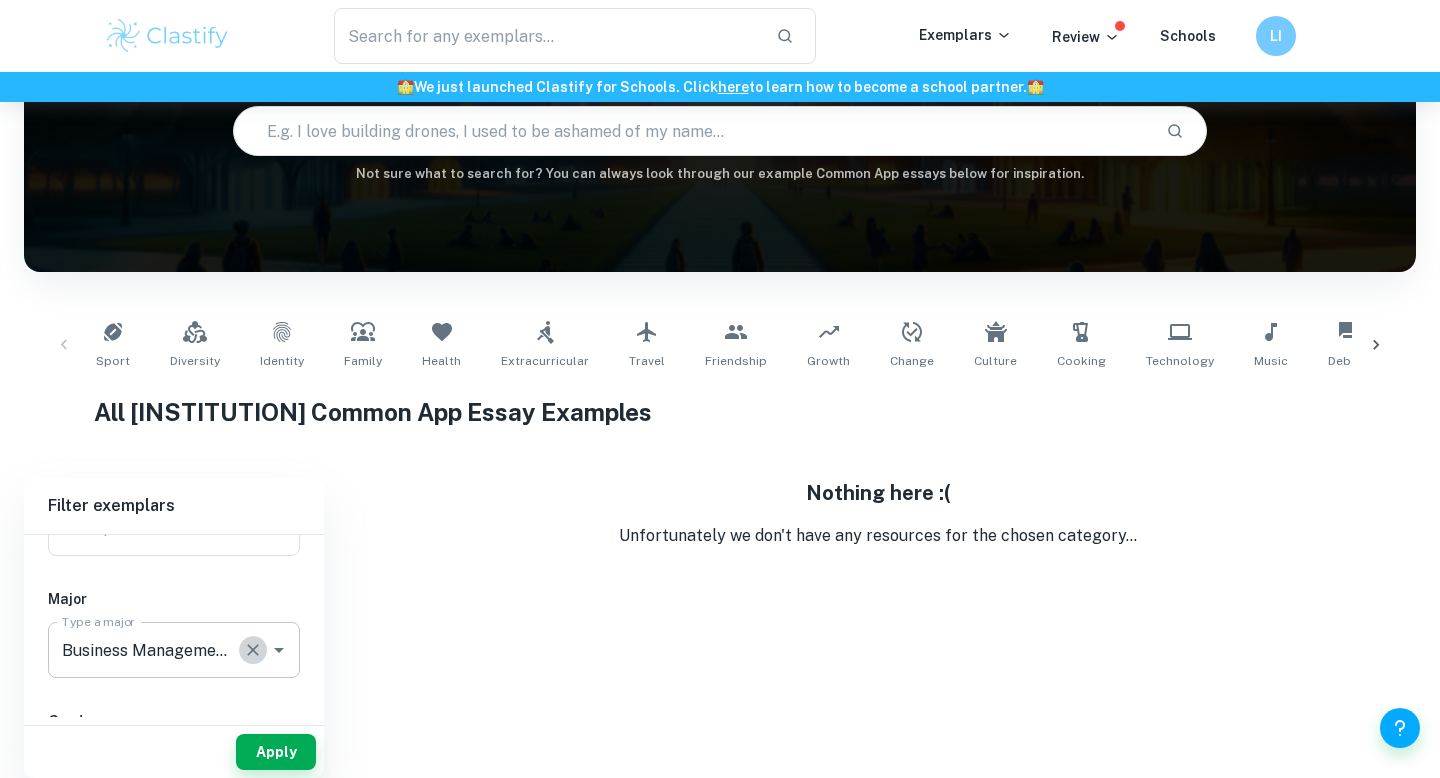 click 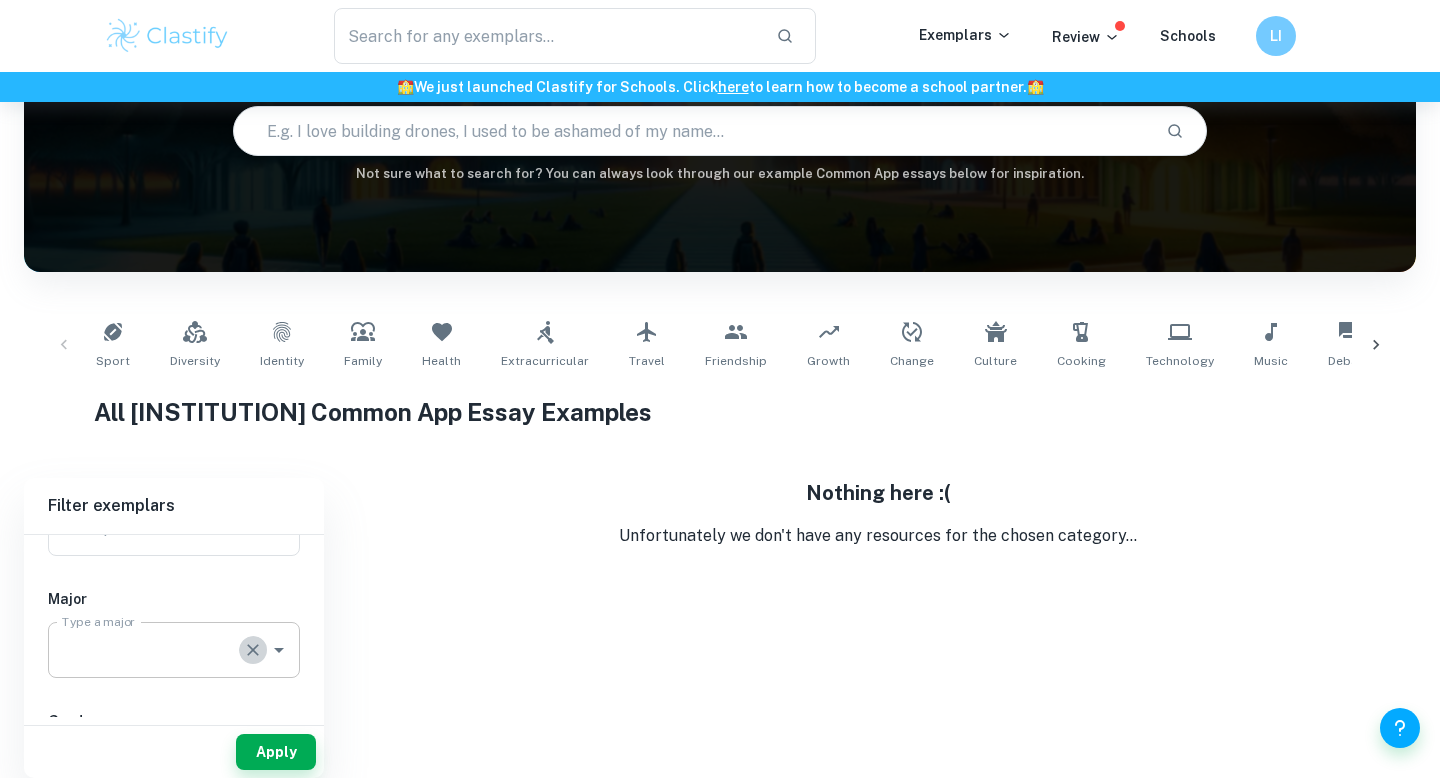 scroll, scrollTop: 0, scrollLeft: 0, axis: both 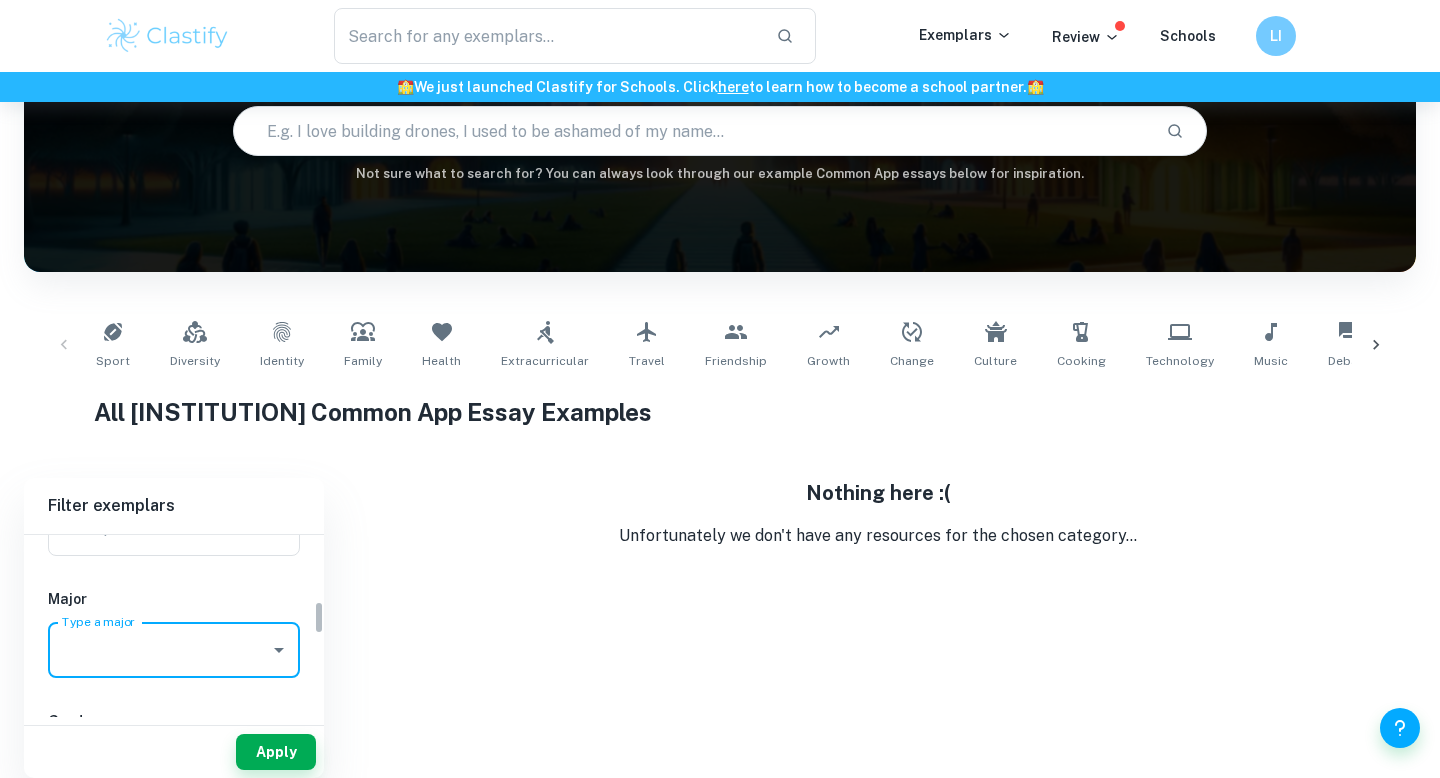 click on "Apply" at bounding box center [174, 752] 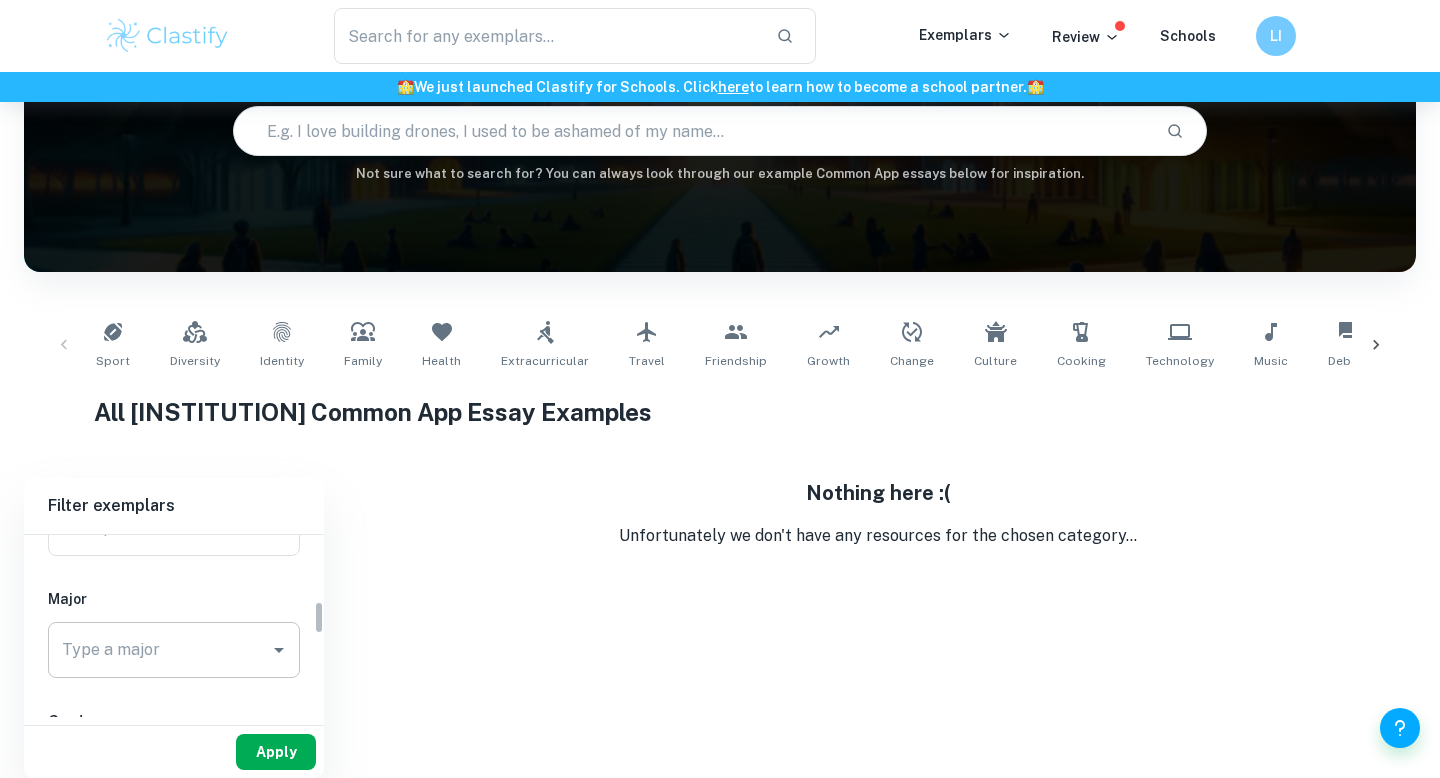 click on "Apply" at bounding box center [276, 752] 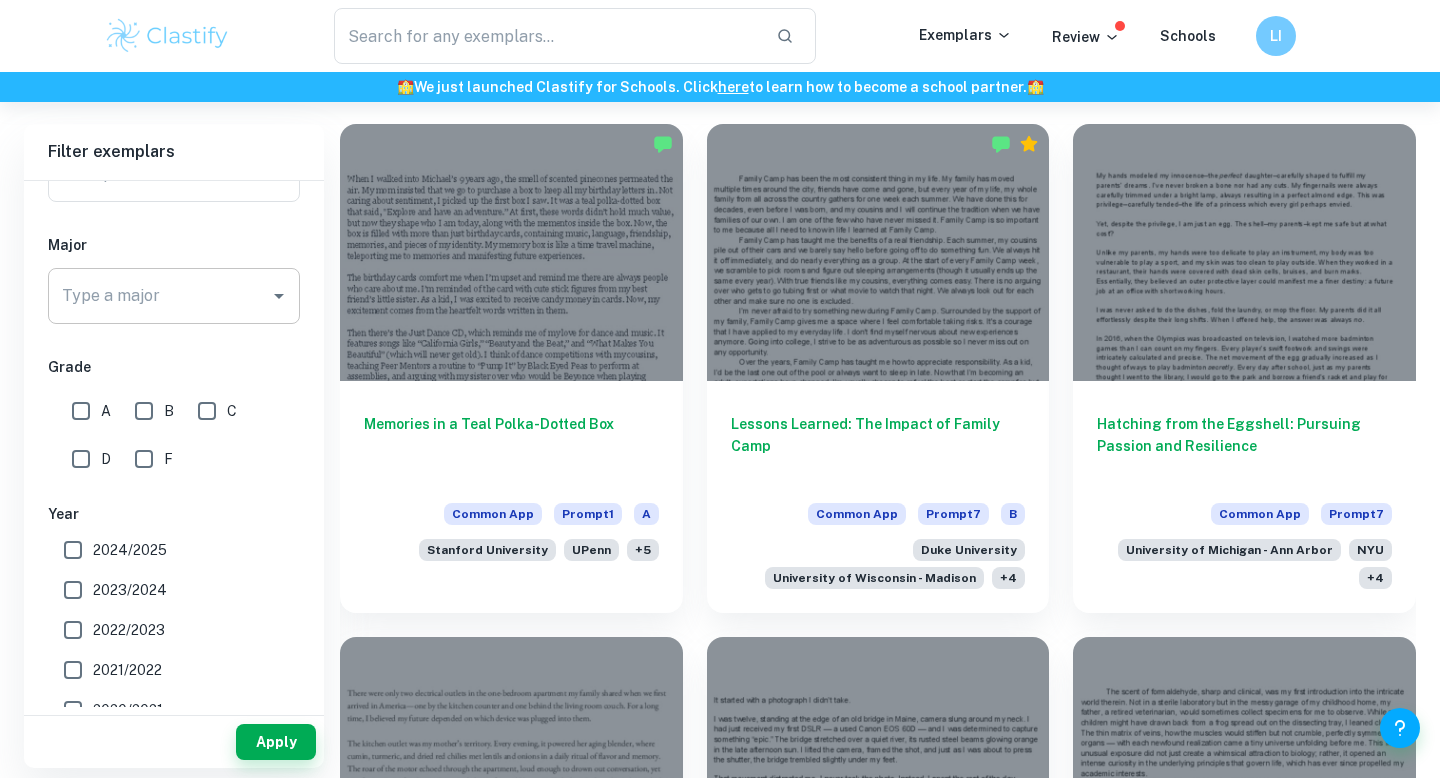 scroll, scrollTop: 546, scrollLeft: 0, axis: vertical 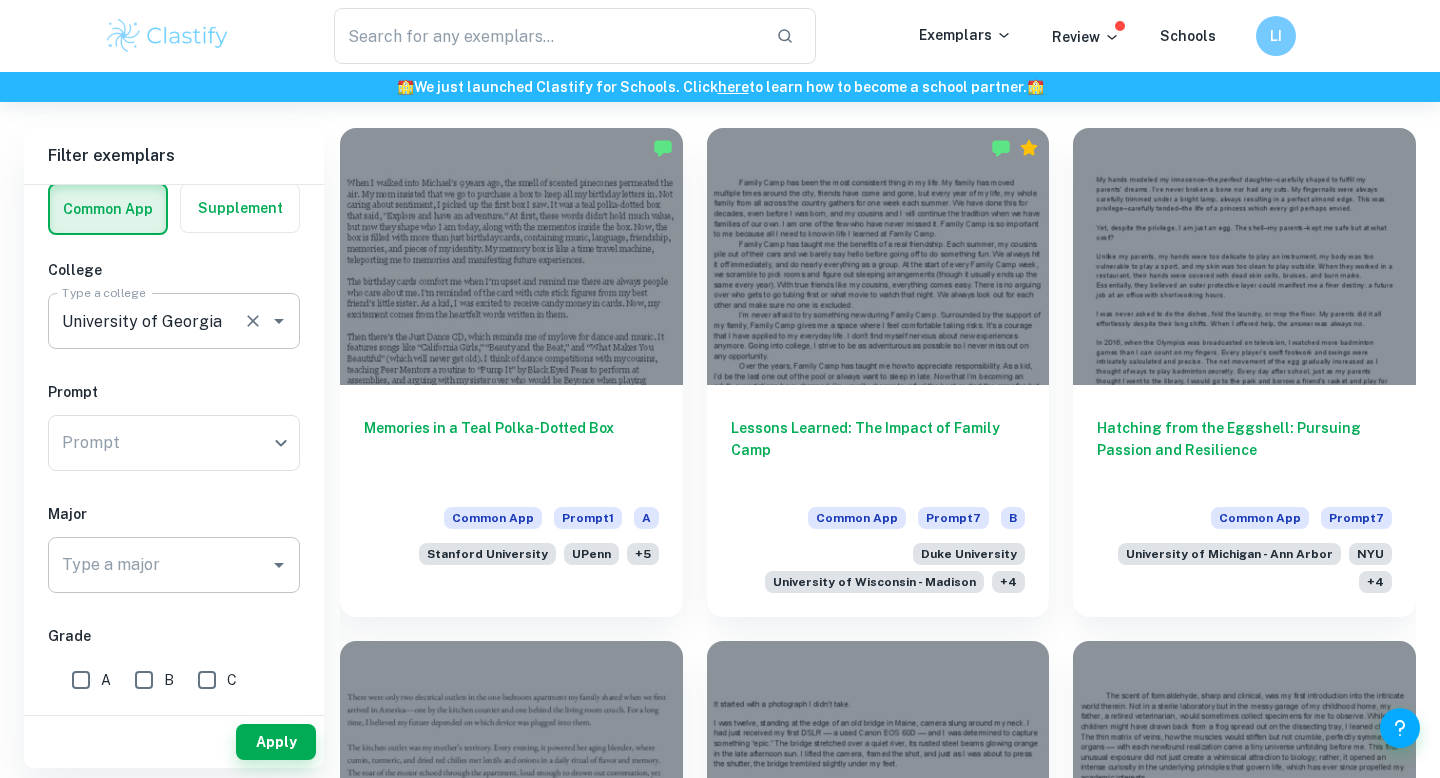 click on "University of Georgia" at bounding box center (146, 321) 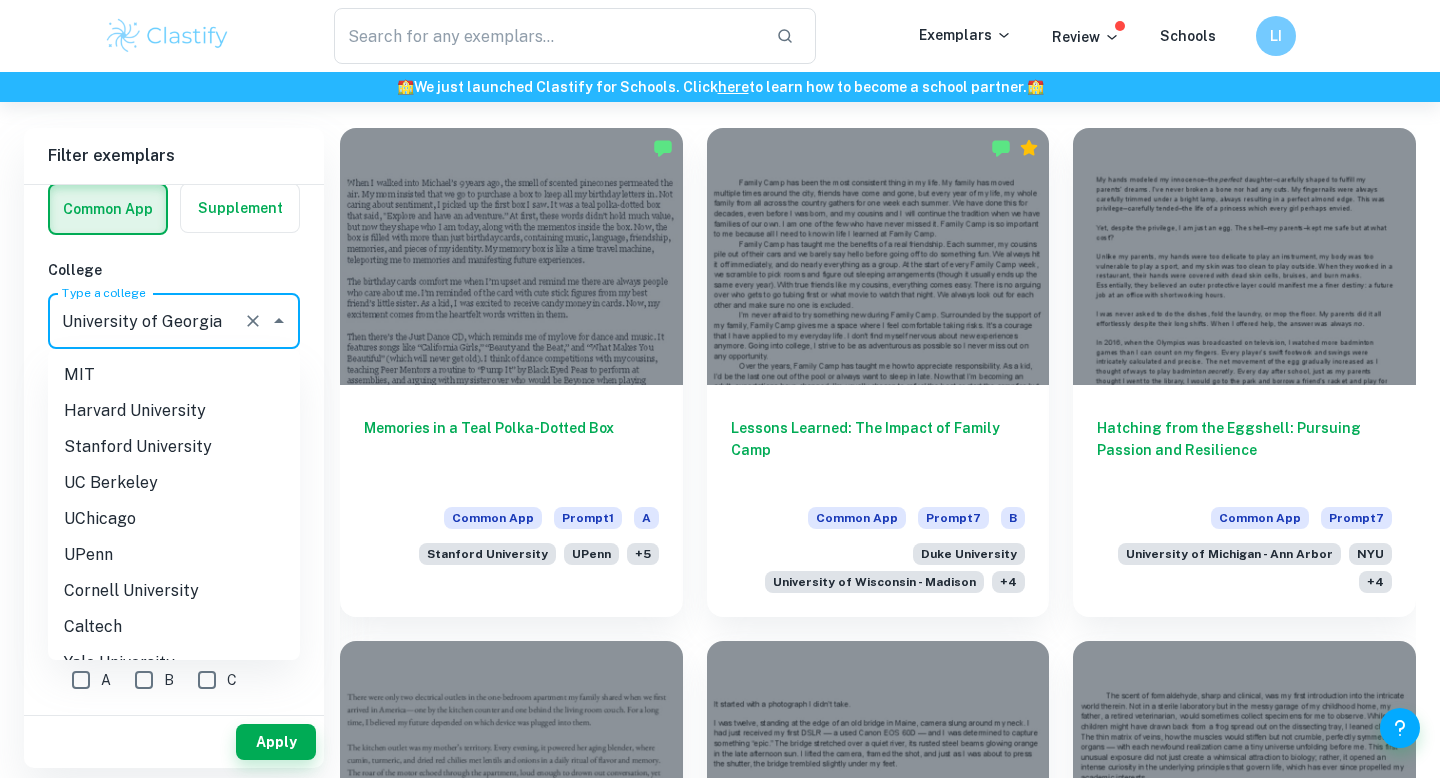 scroll, scrollTop: 2745, scrollLeft: 0, axis: vertical 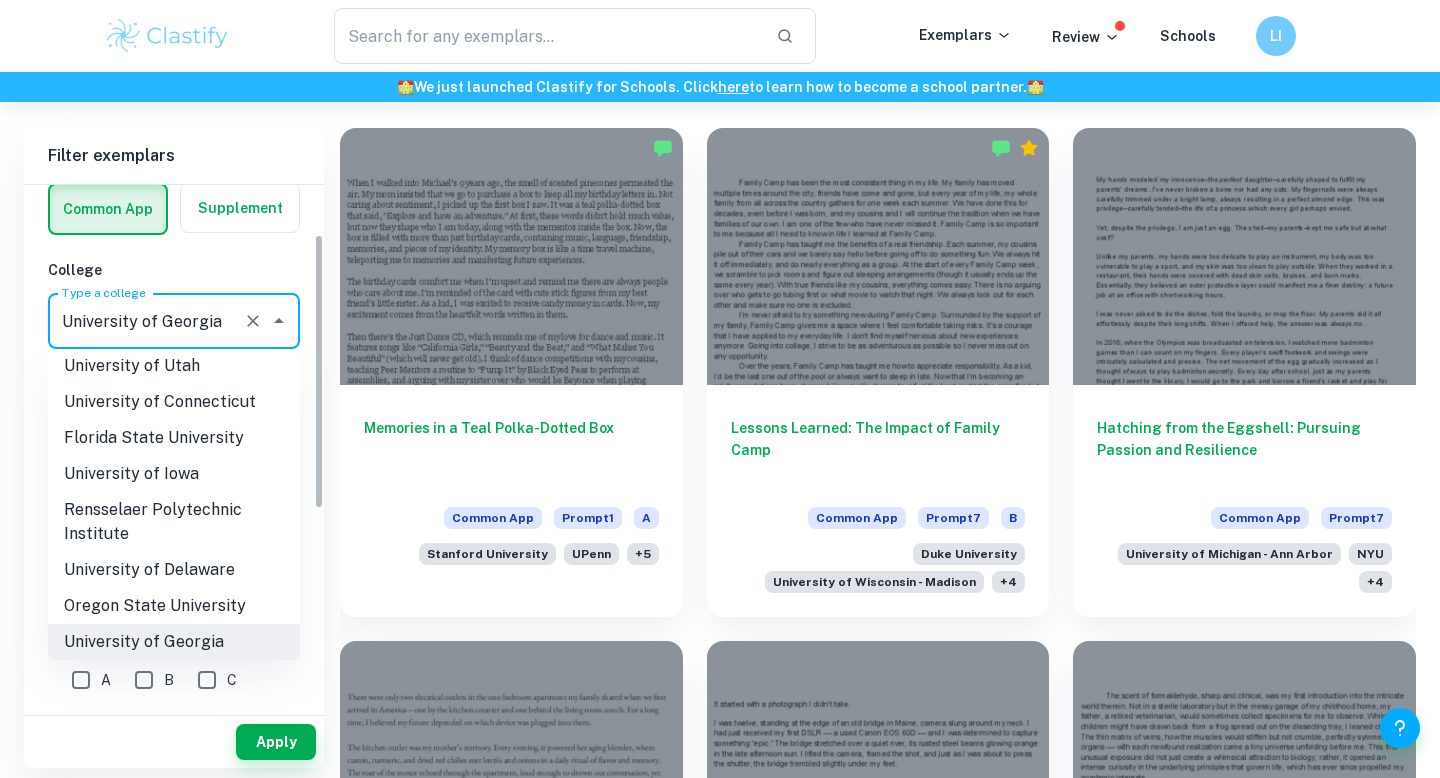 click on "University of Georgia" at bounding box center [174, 642] 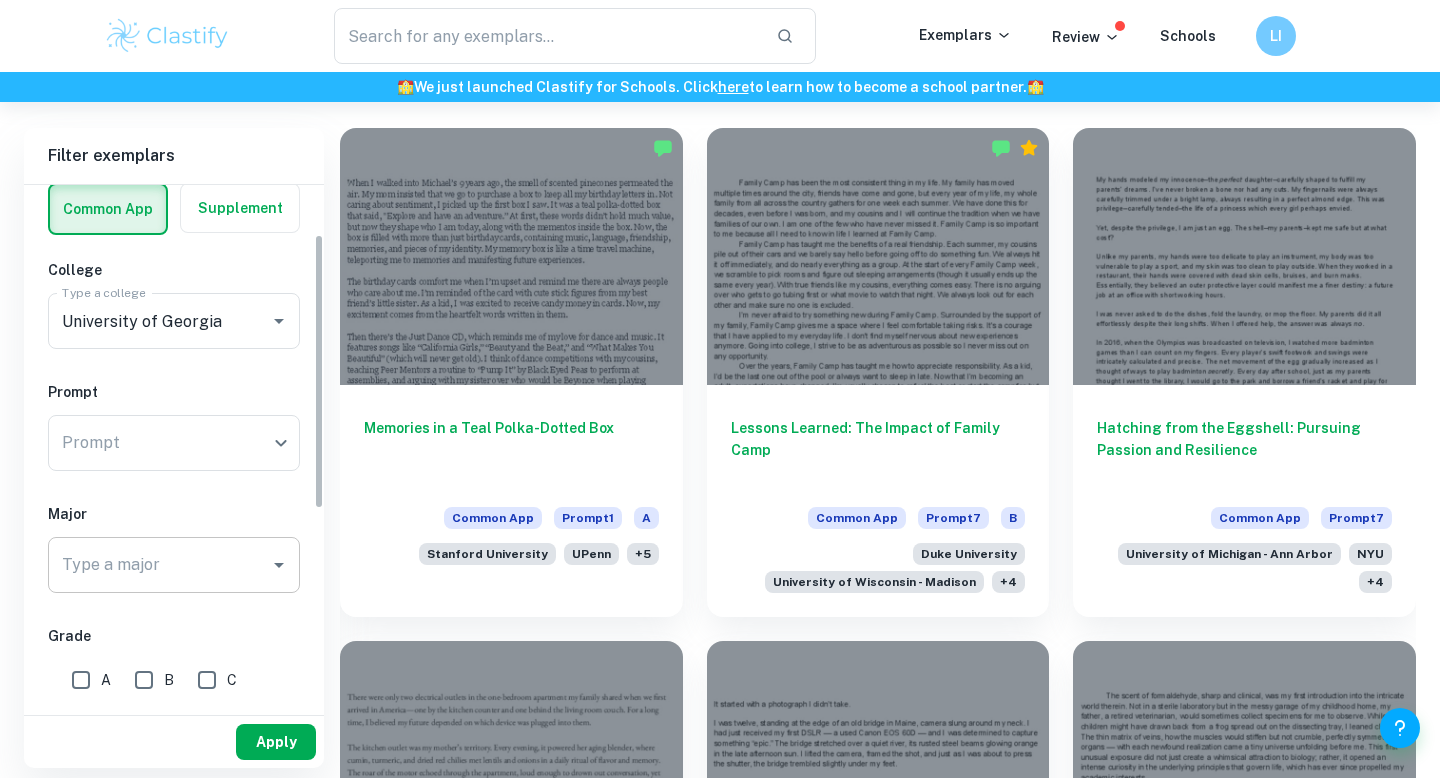 click on "Apply" at bounding box center (276, 742) 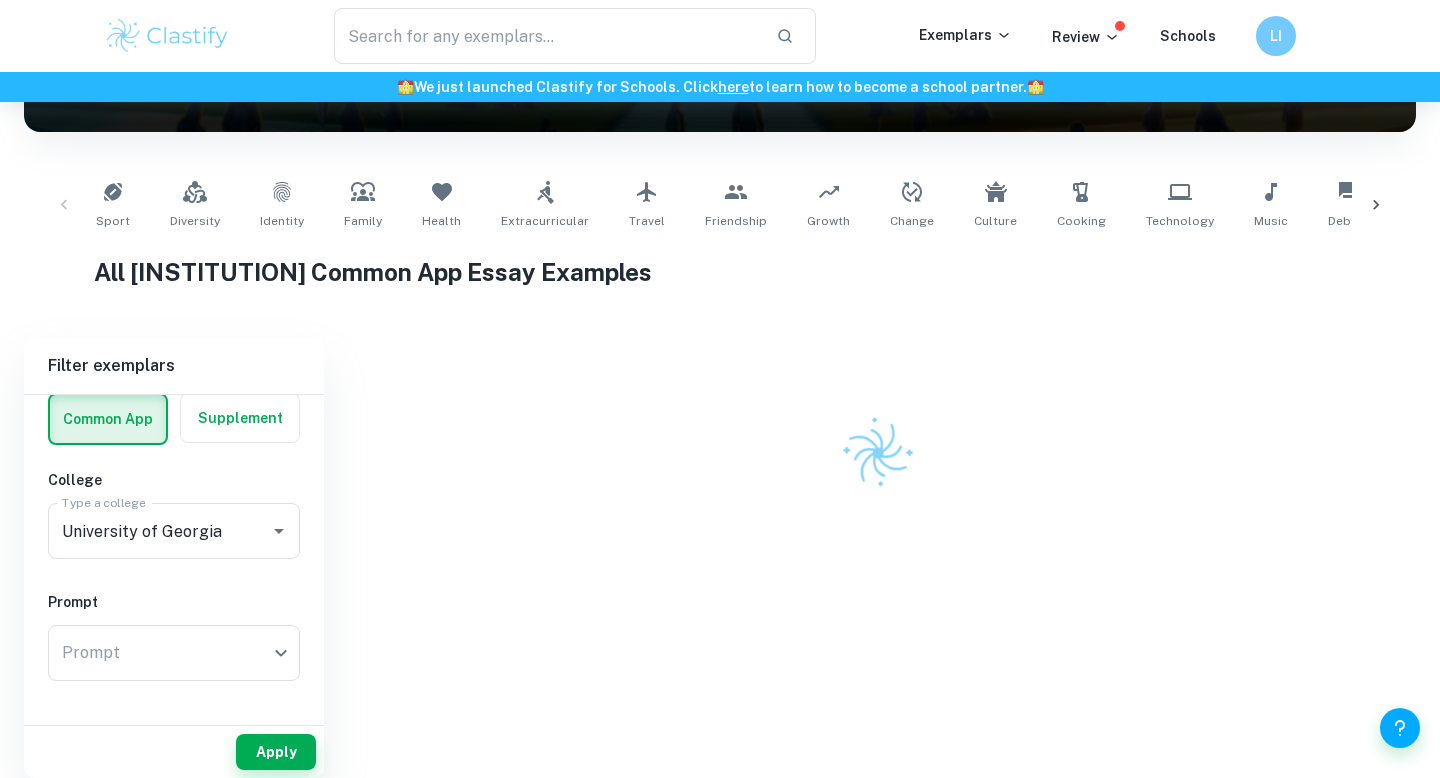 scroll, scrollTop: 546, scrollLeft: 0, axis: vertical 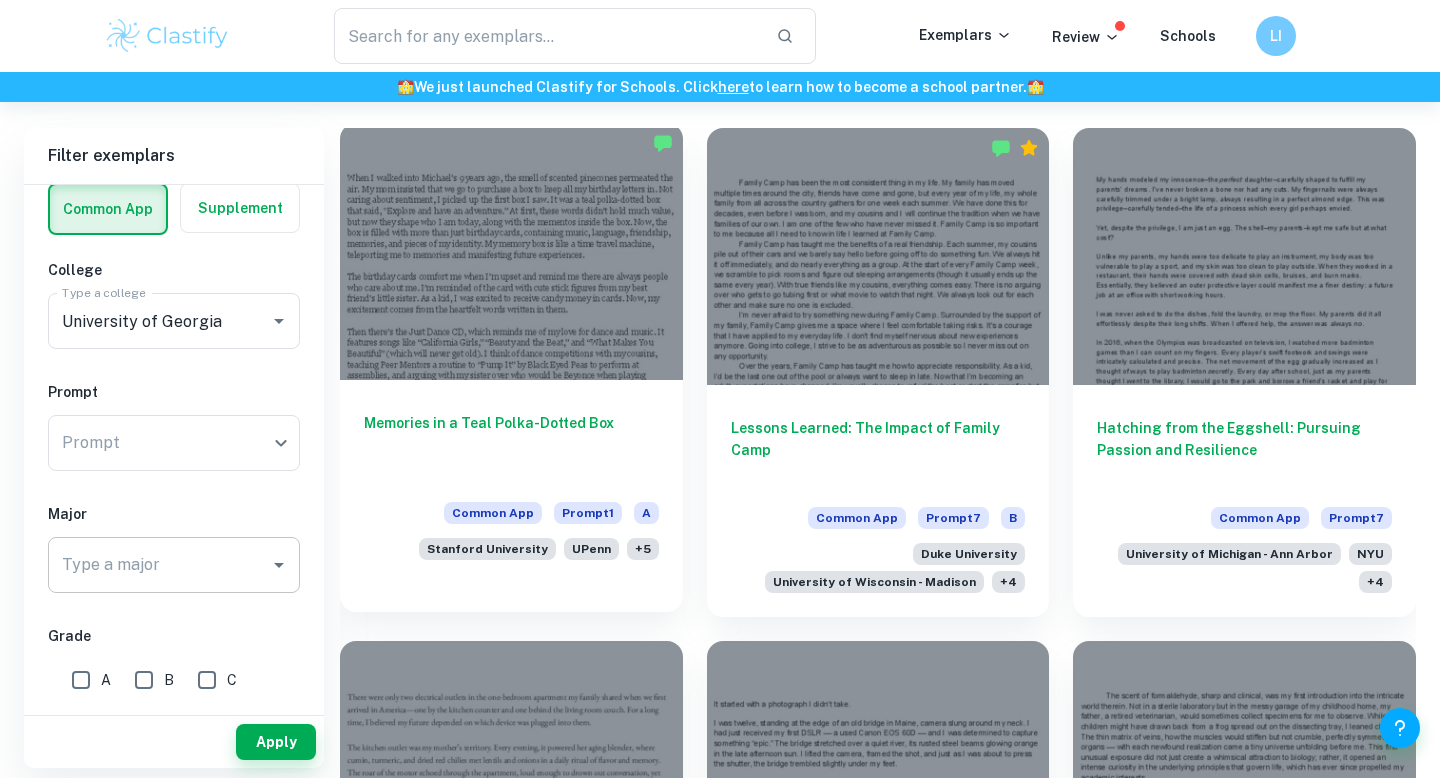 click on "Memories in a Teal Polka-Dotted Box Common App Prompt  1 A Stanford University UPenn + 5" at bounding box center [511, 482] 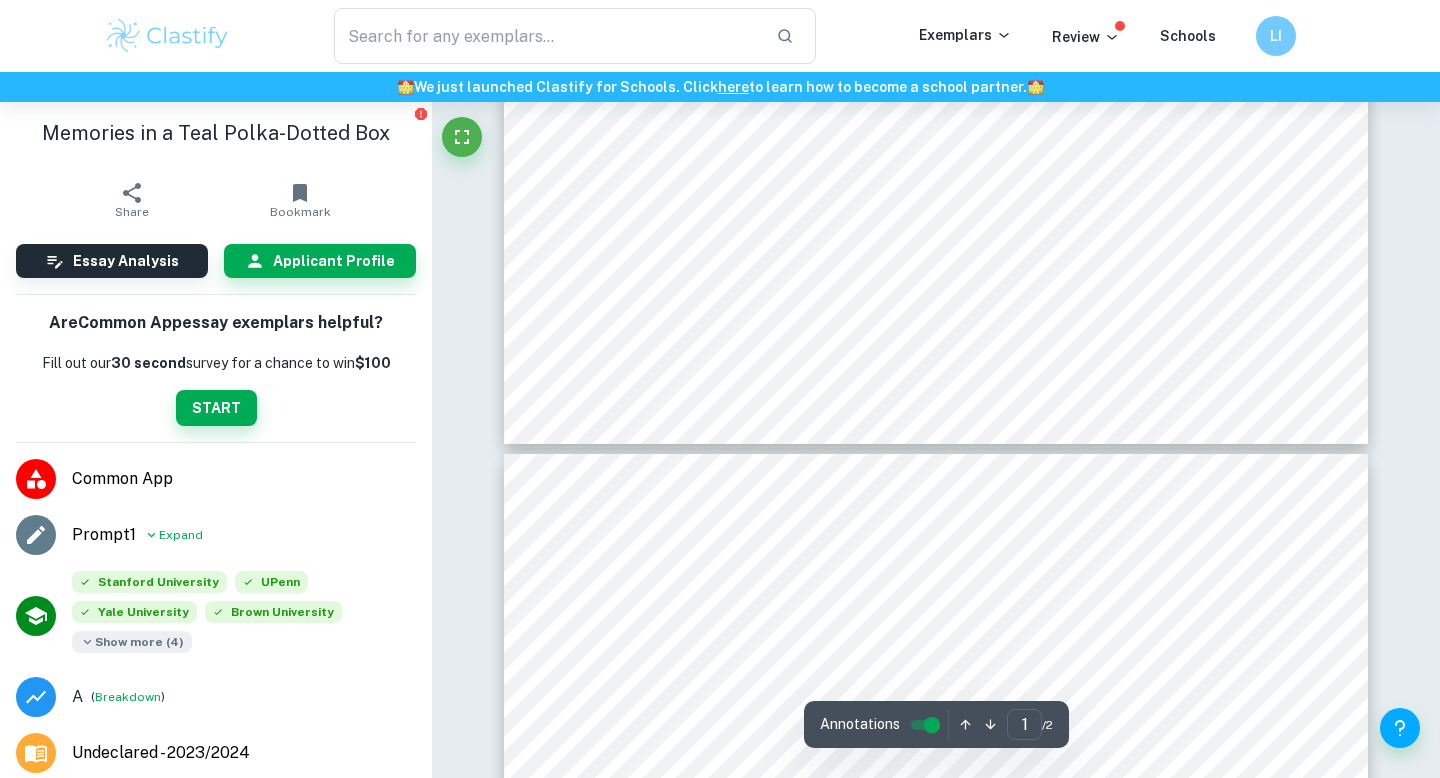 scroll, scrollTop: 813, scrollLeft: 0, axis: vertical 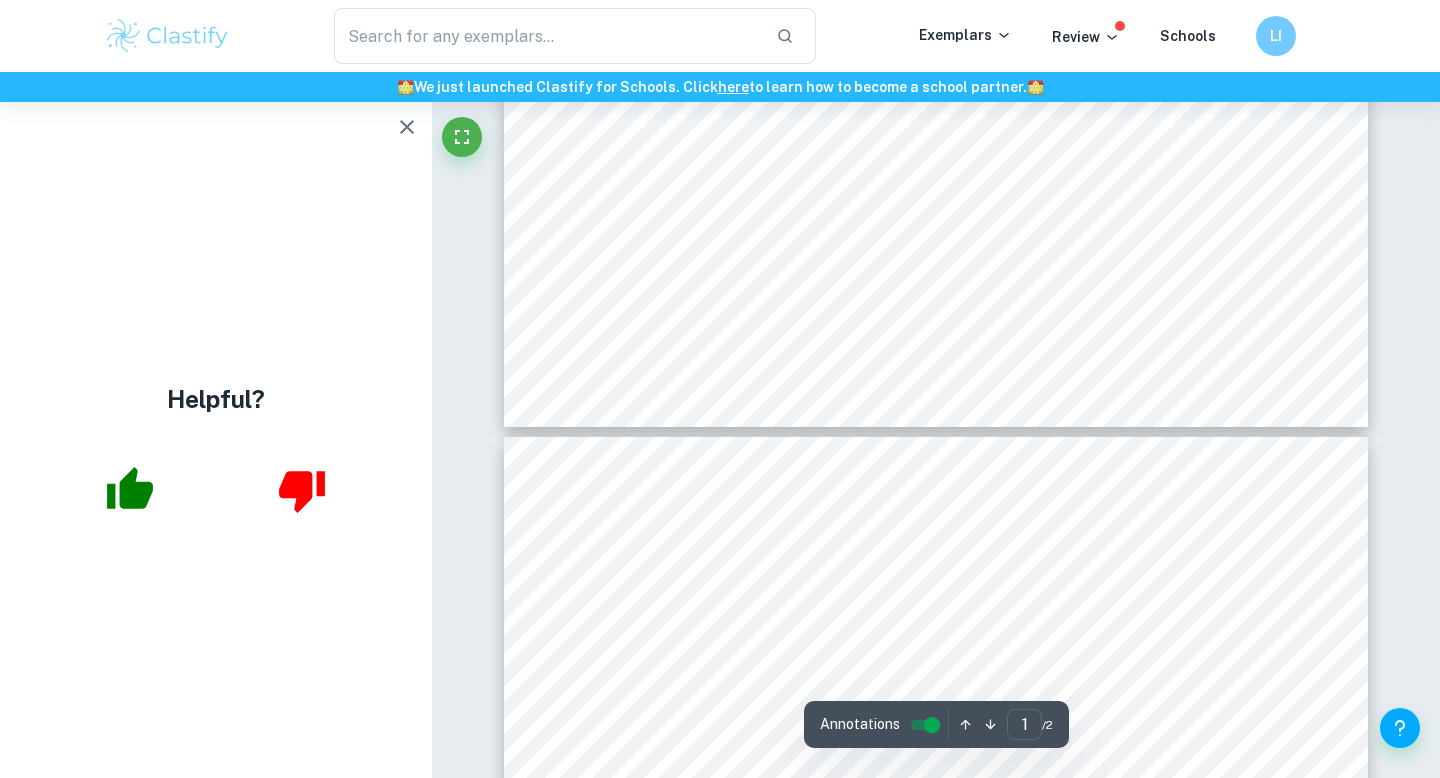 click 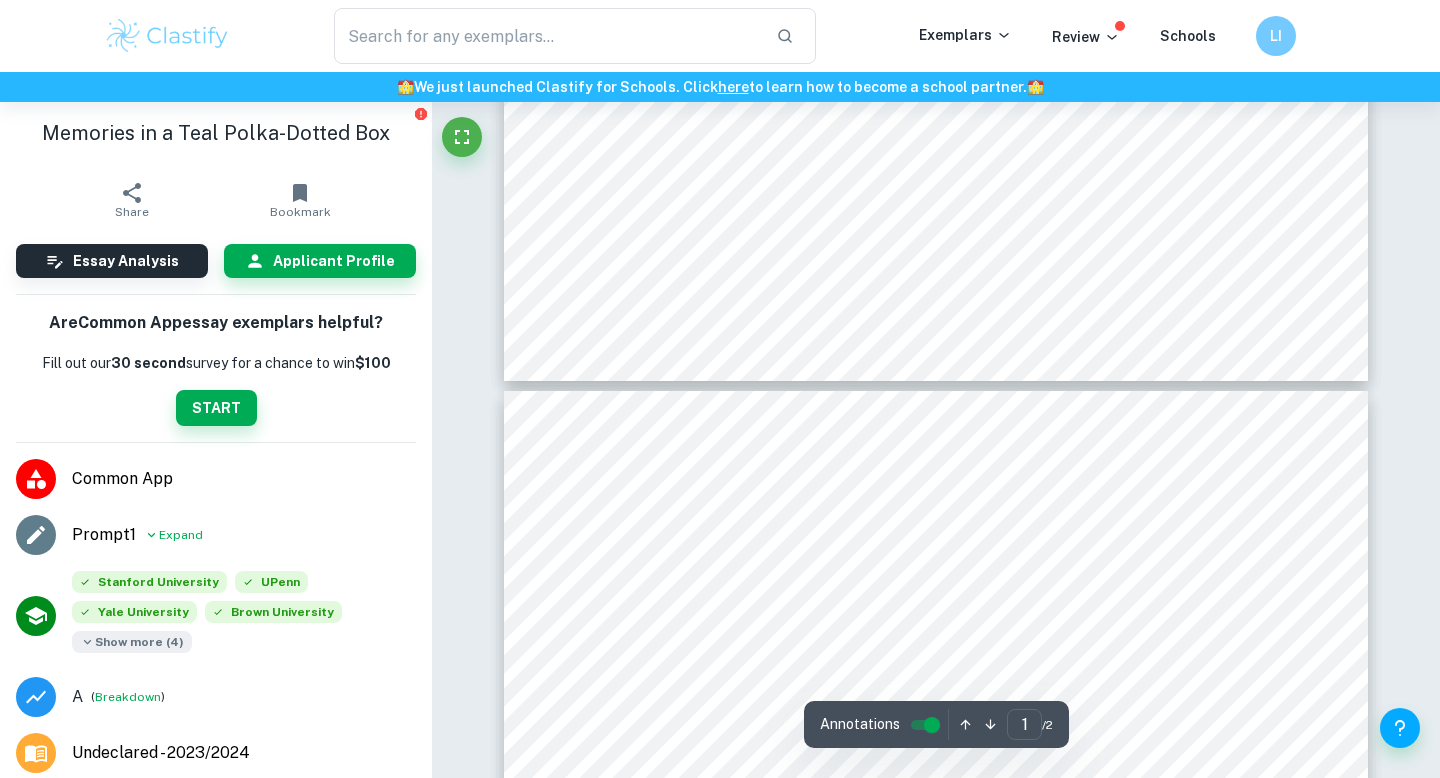 type on "2" 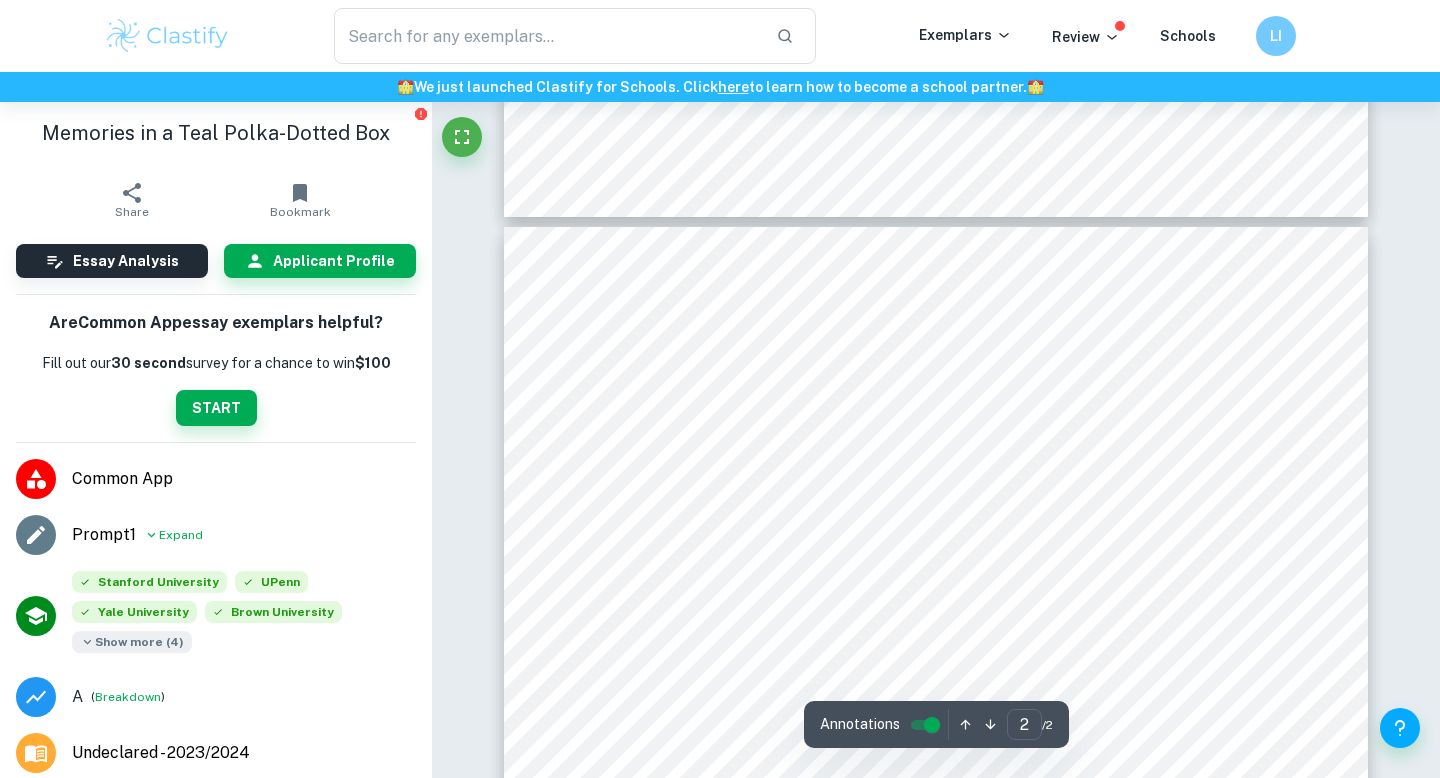 scroll, scrollTop: 1031, scrollLeft: 0, axis: vertical 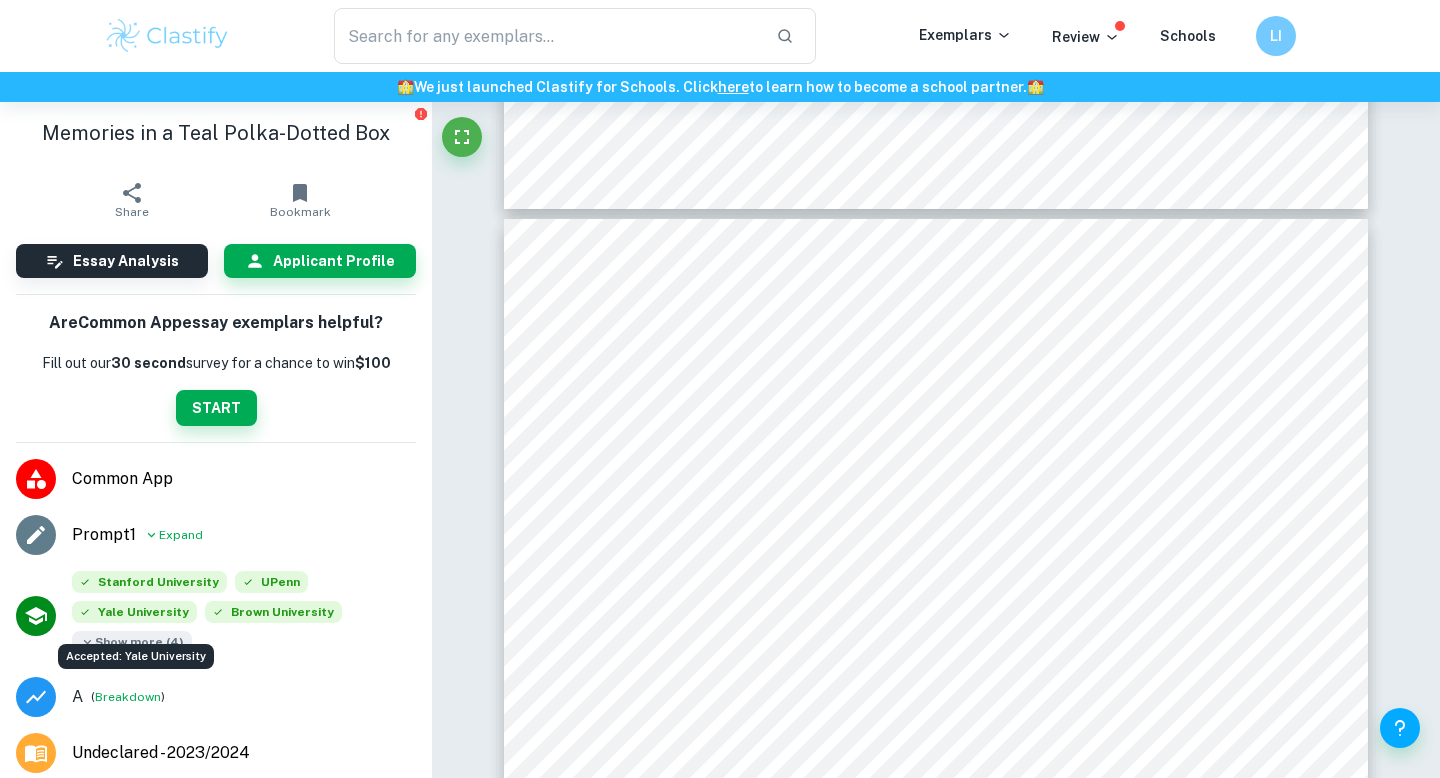 click on "Accepted: Yale University" at bounding box center [136, 650] 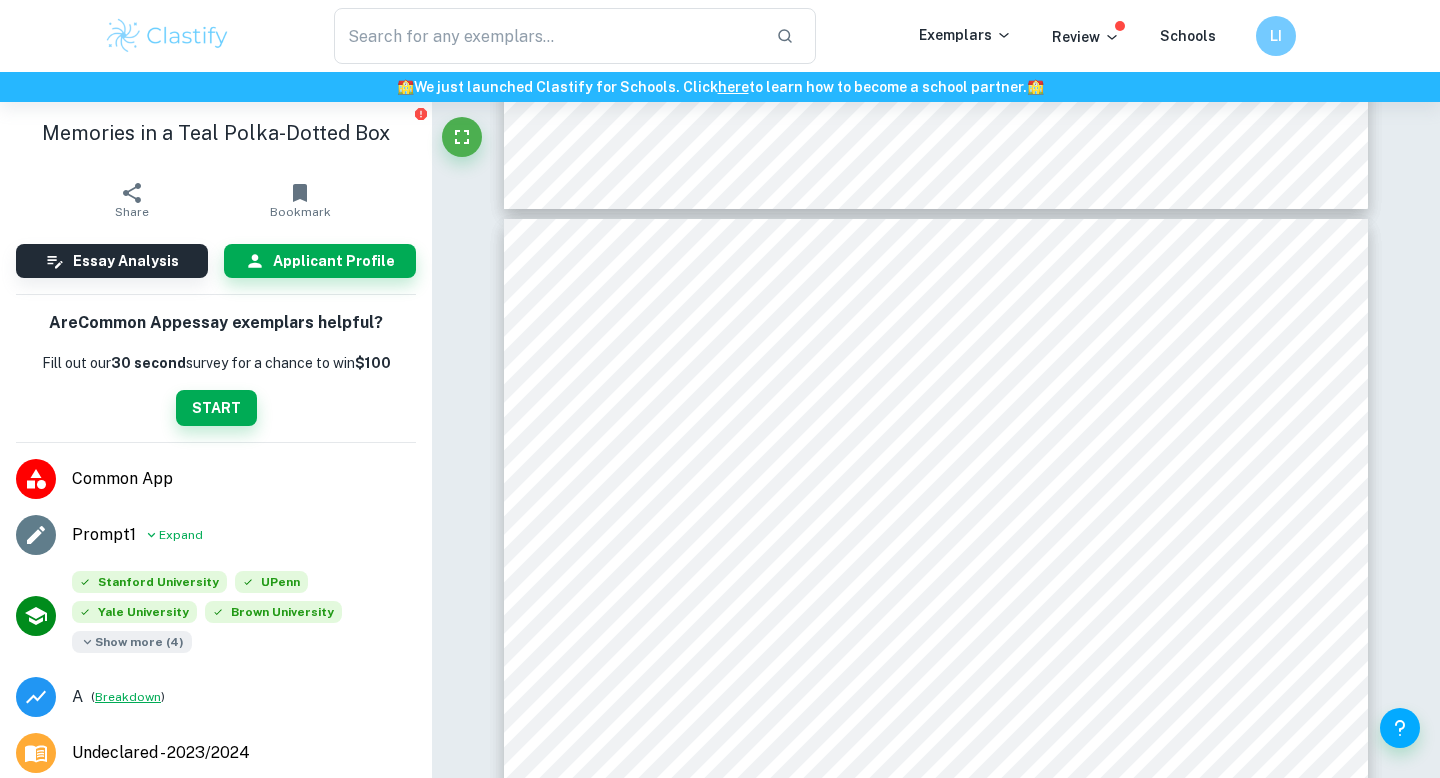 scroll, scrollTop: 9, scrollLeft: 0, axis: vertical 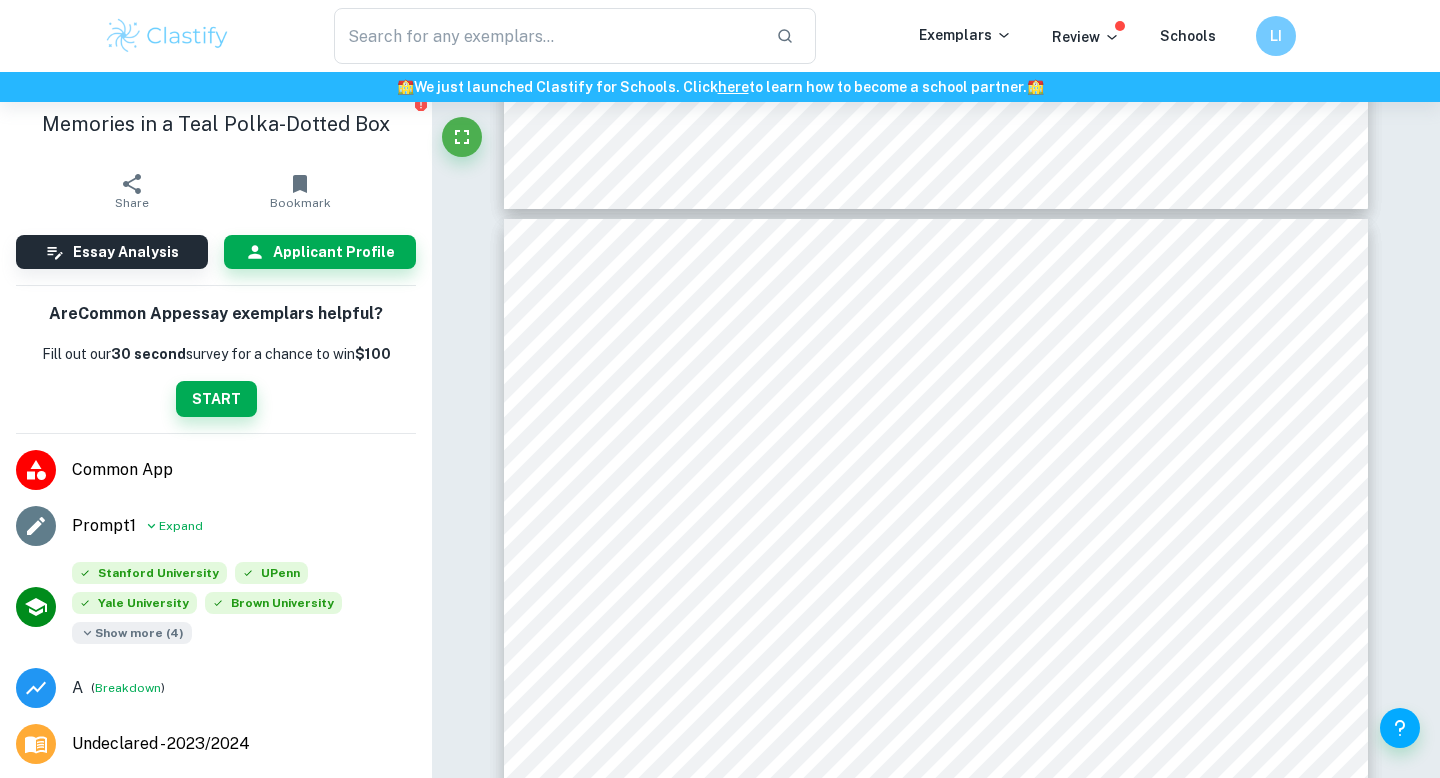 click on "Show more ( 4 )" at bounding box center (132, 633) 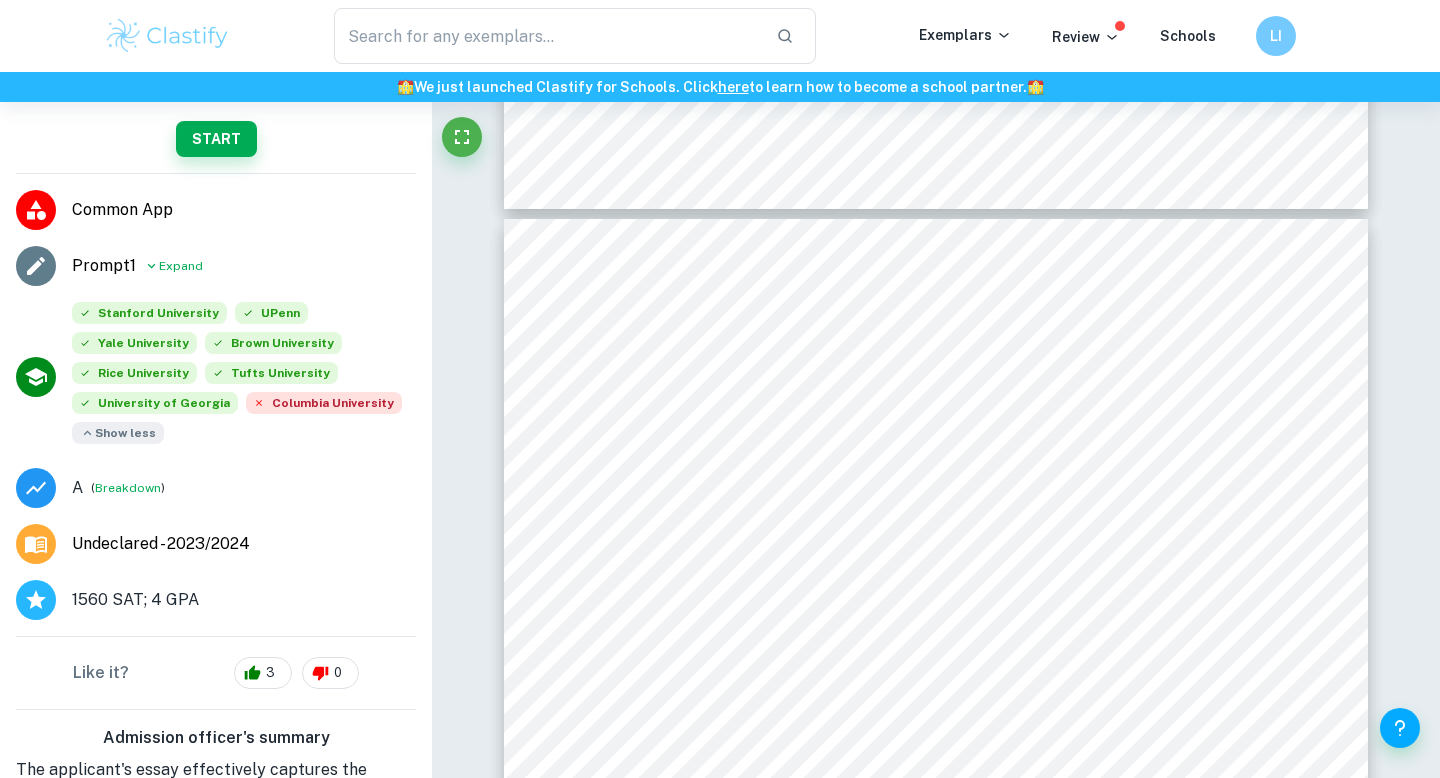 scroll, scrollTop: 0, scrollLeft: 0, axis: both 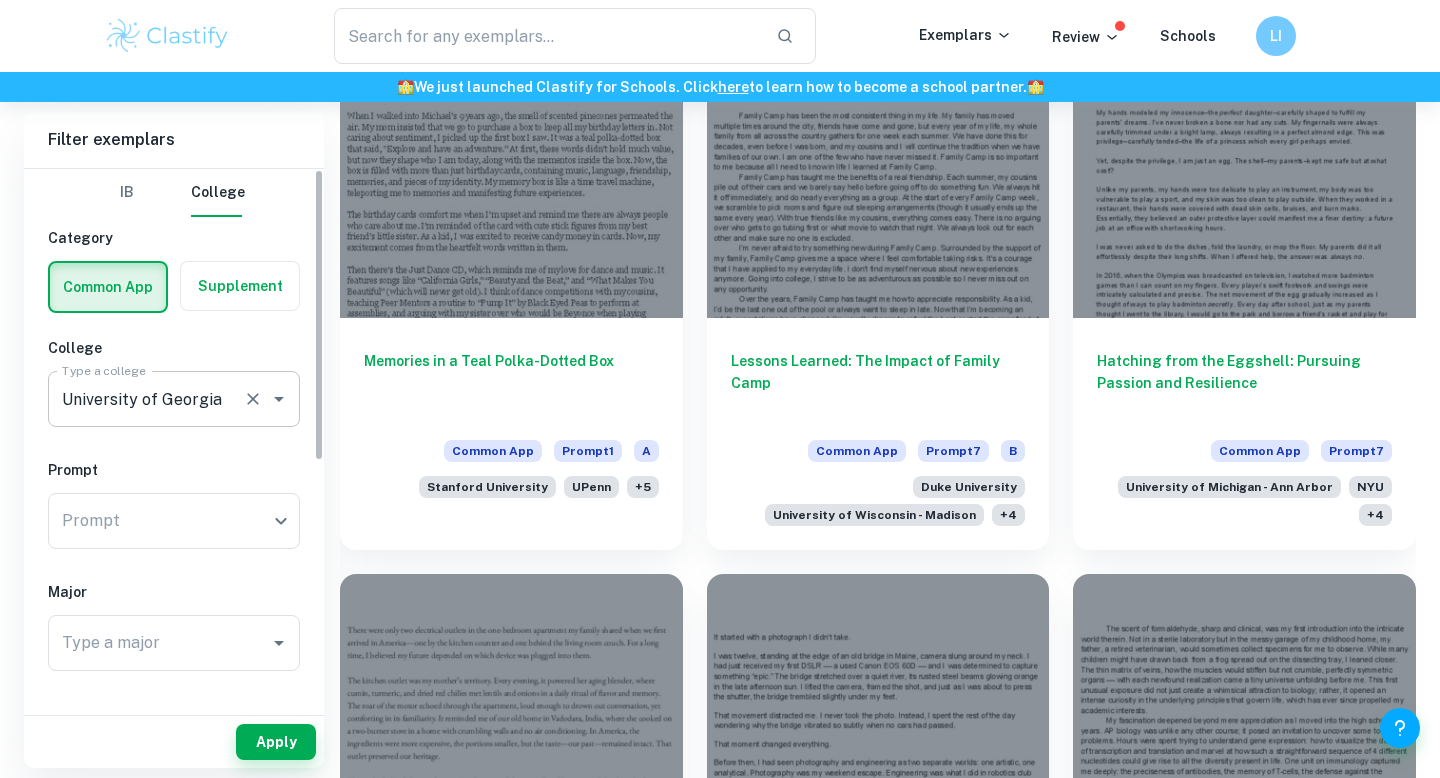 click on "University of Georgia" at bounding box center (146, 399) 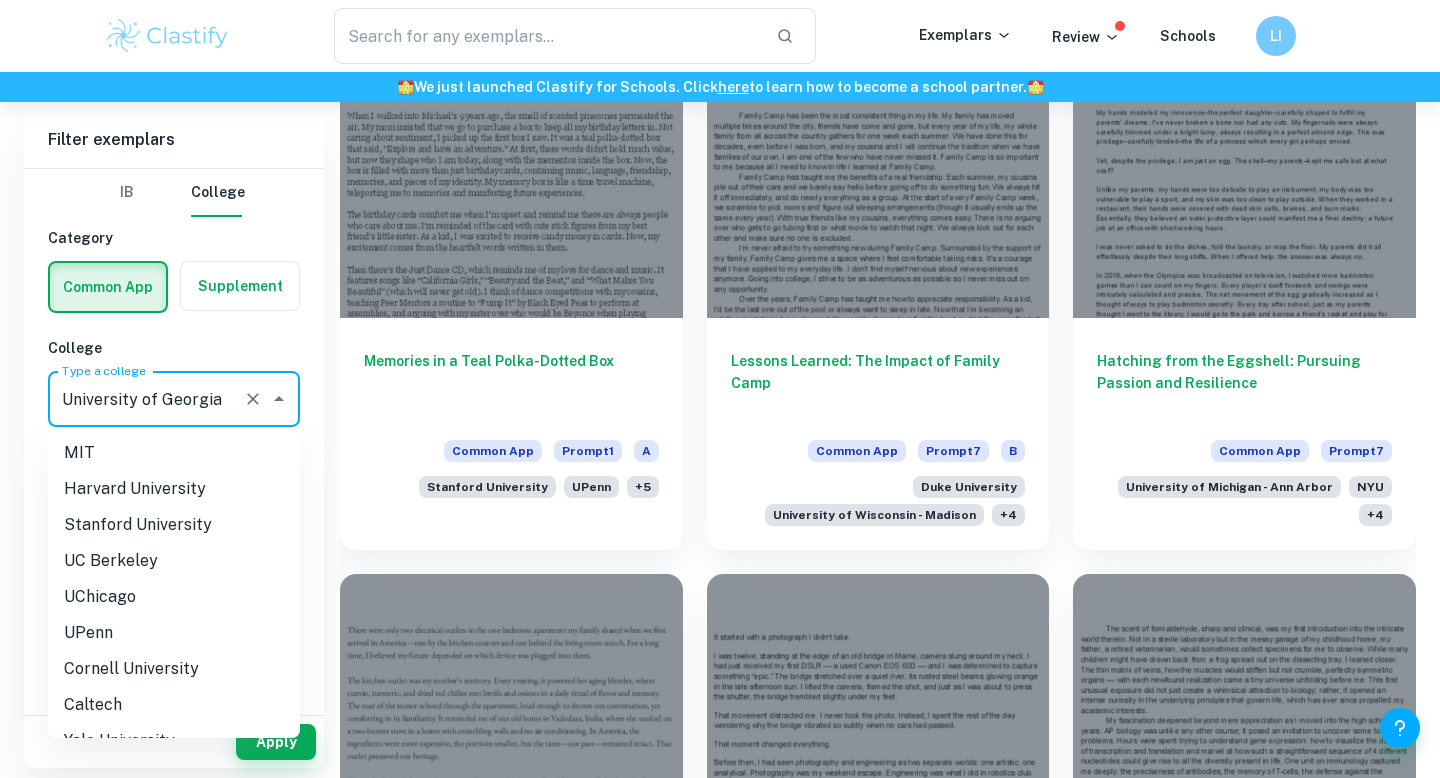 scroll, scrollTop: 2745, scrollLeft: 0, axis: vertical 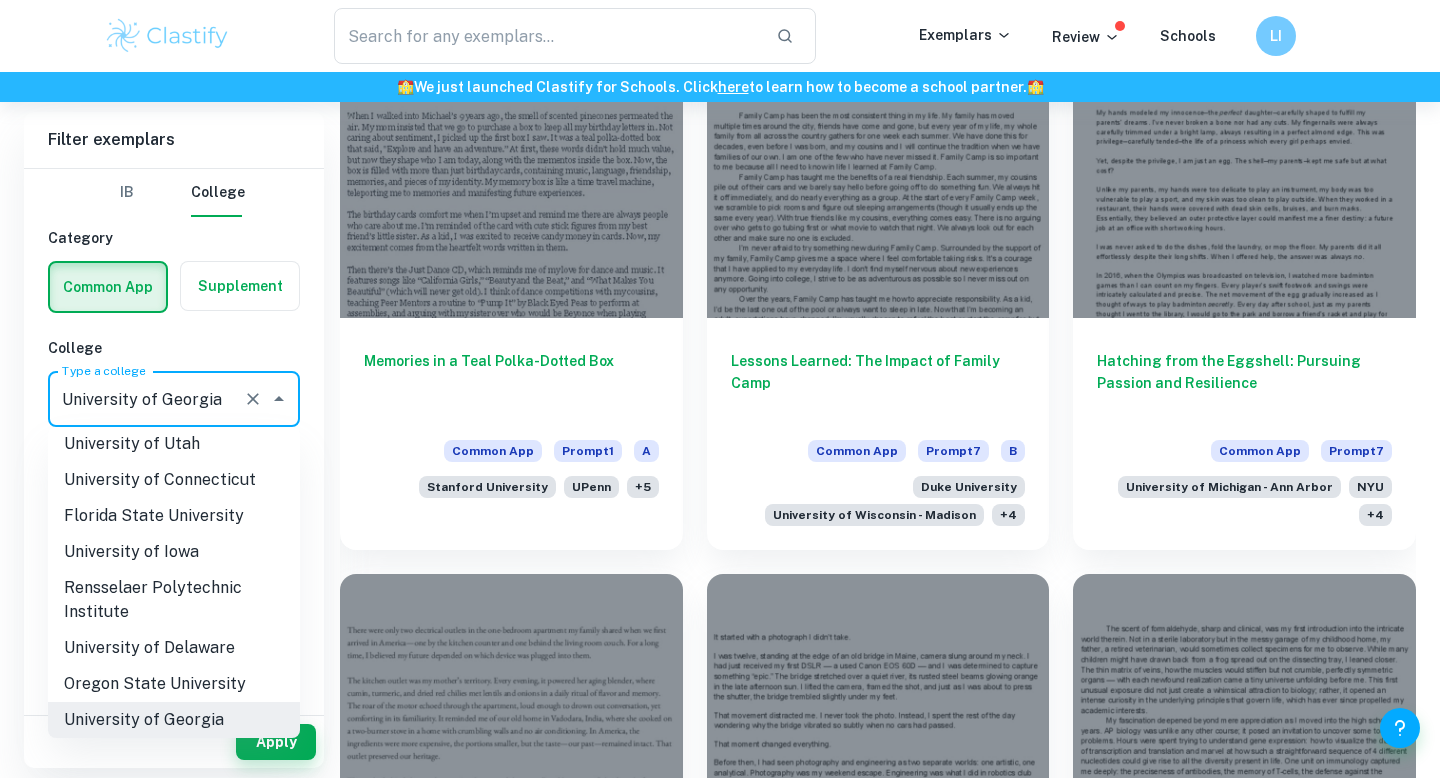 click on "University of Georgia" at bounding box center [146, 399] 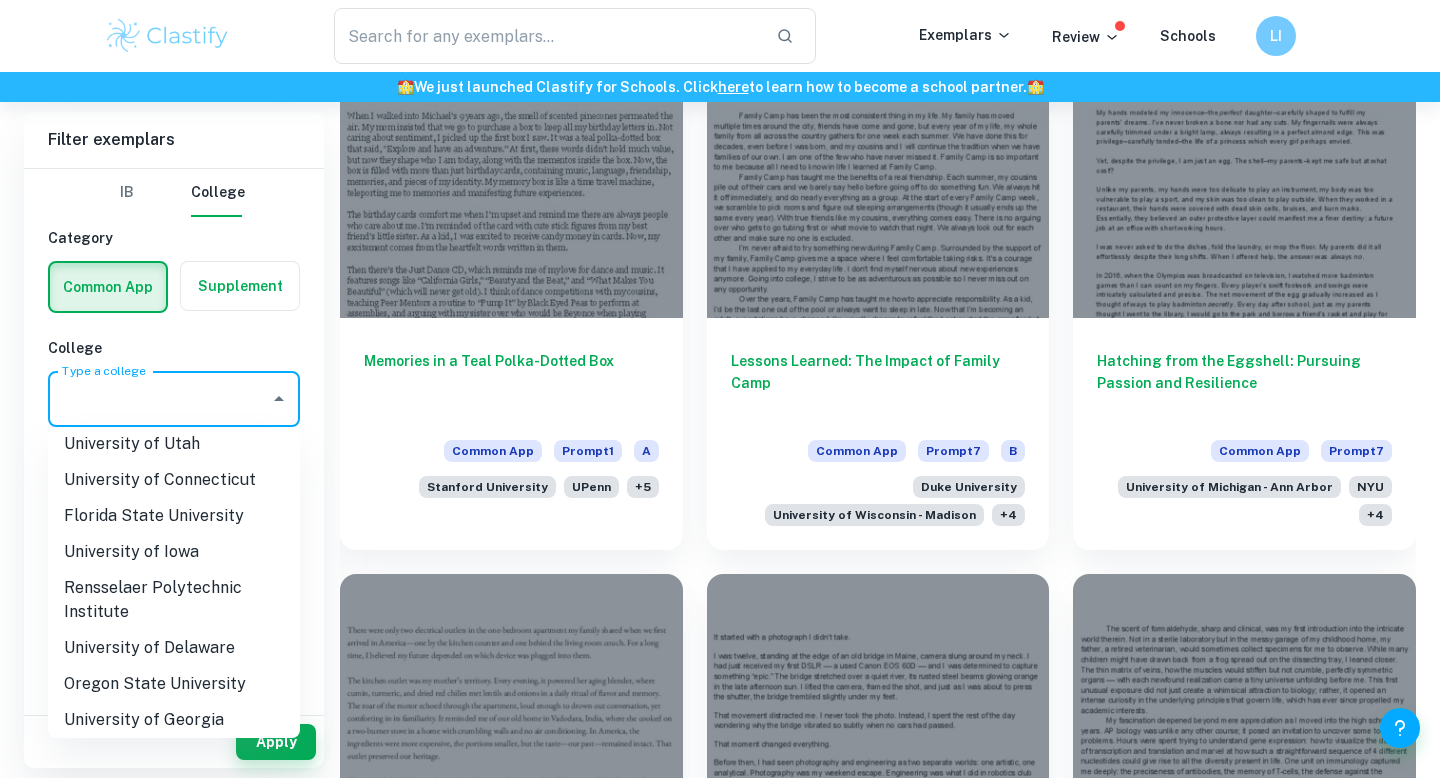 scroll, scrollTop: 0, scrollLeft: 0, axis: both 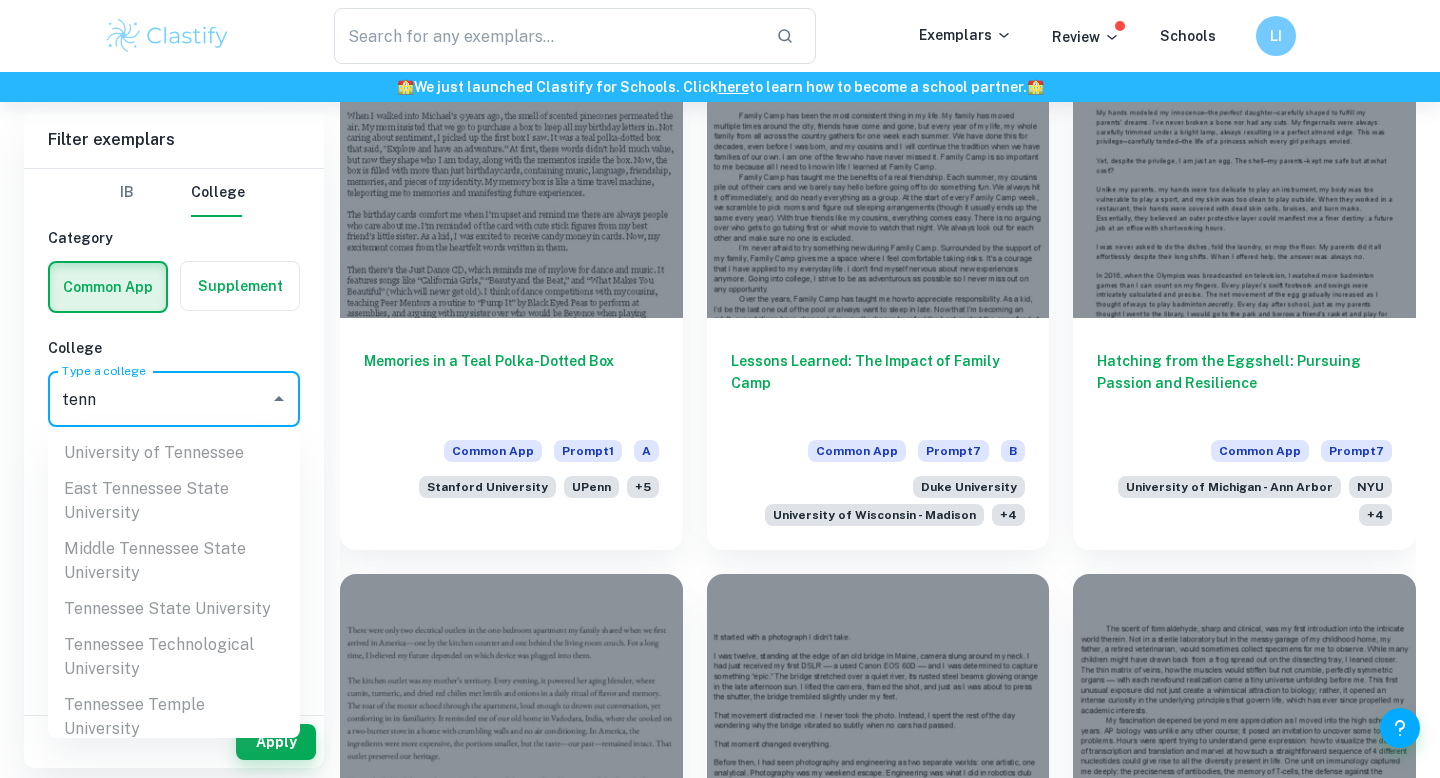 click on "tenn" at bounding box center [159, 399] 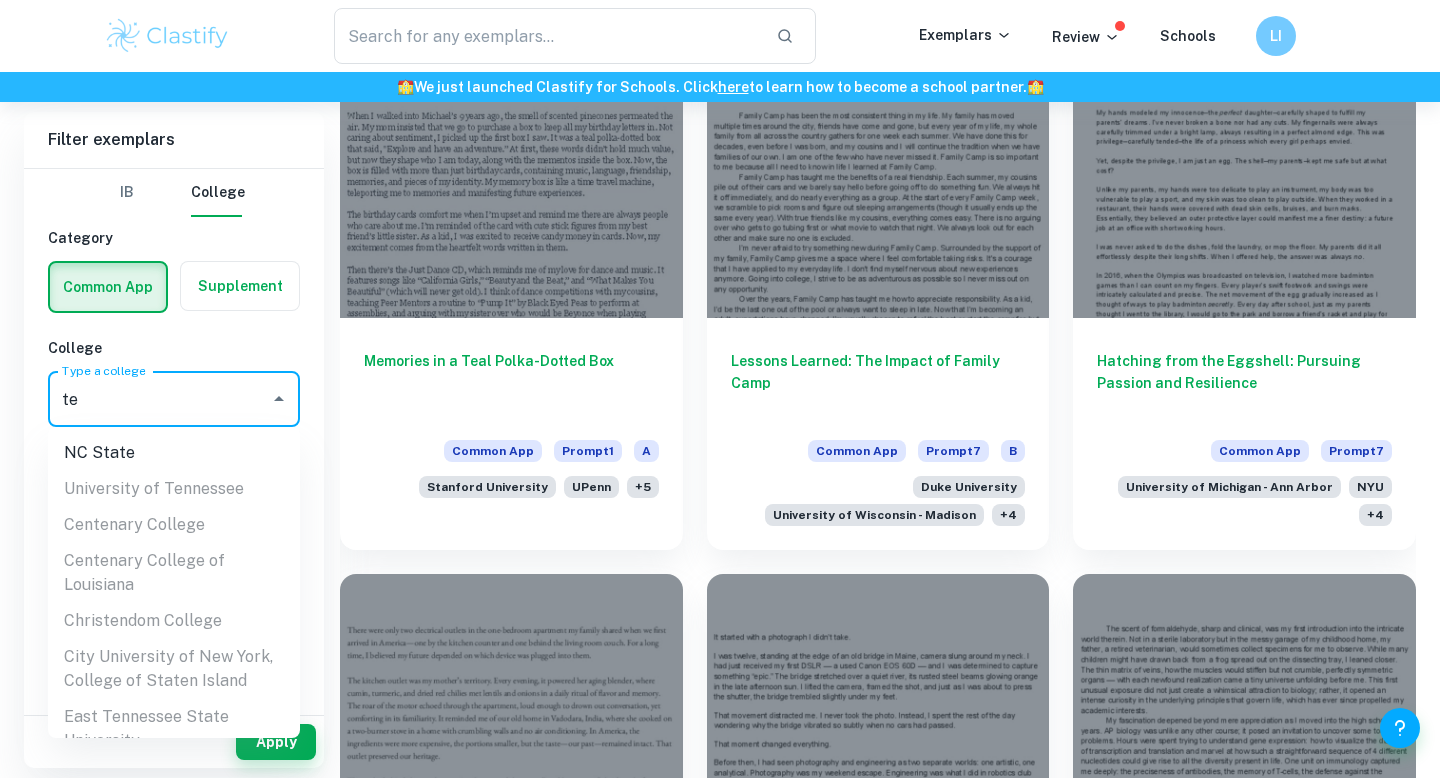 type on "t" 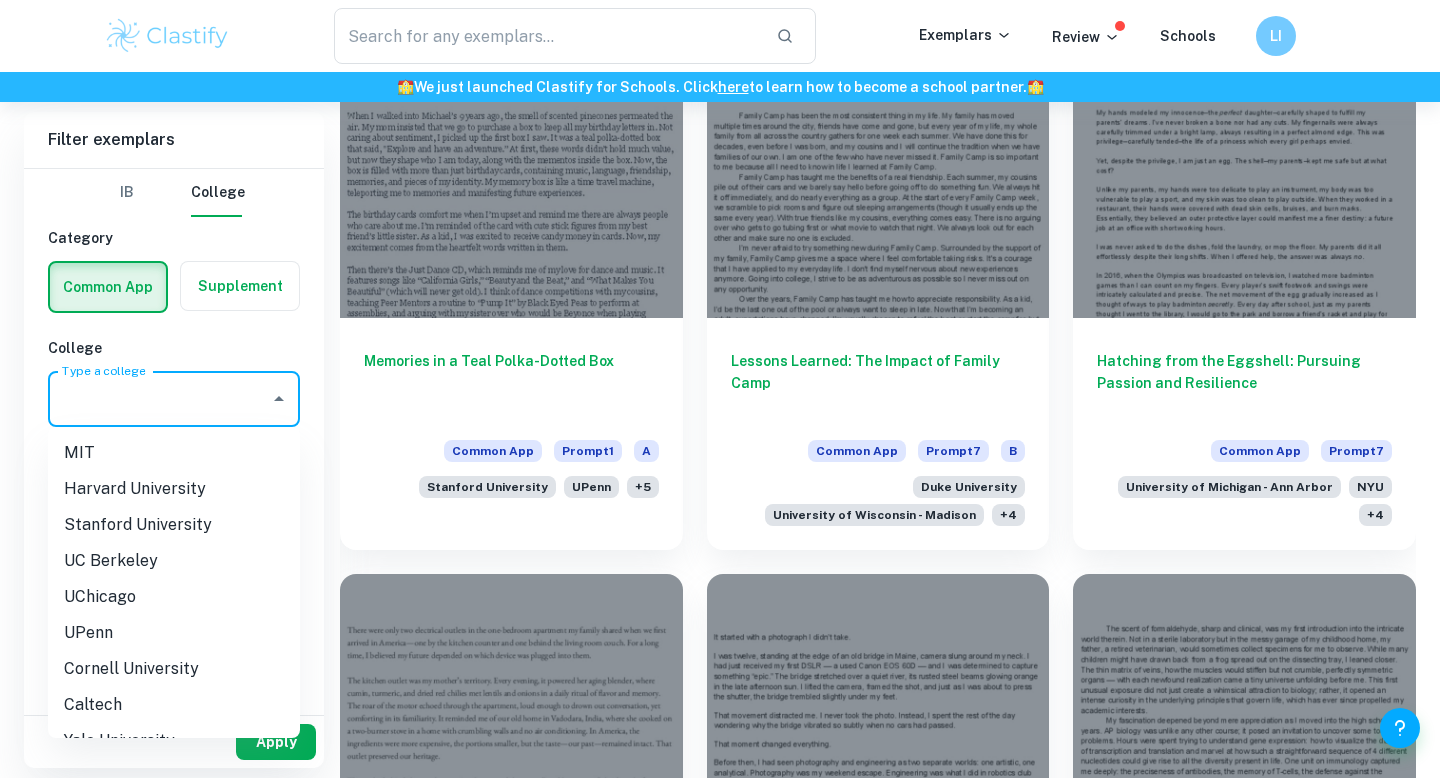 type 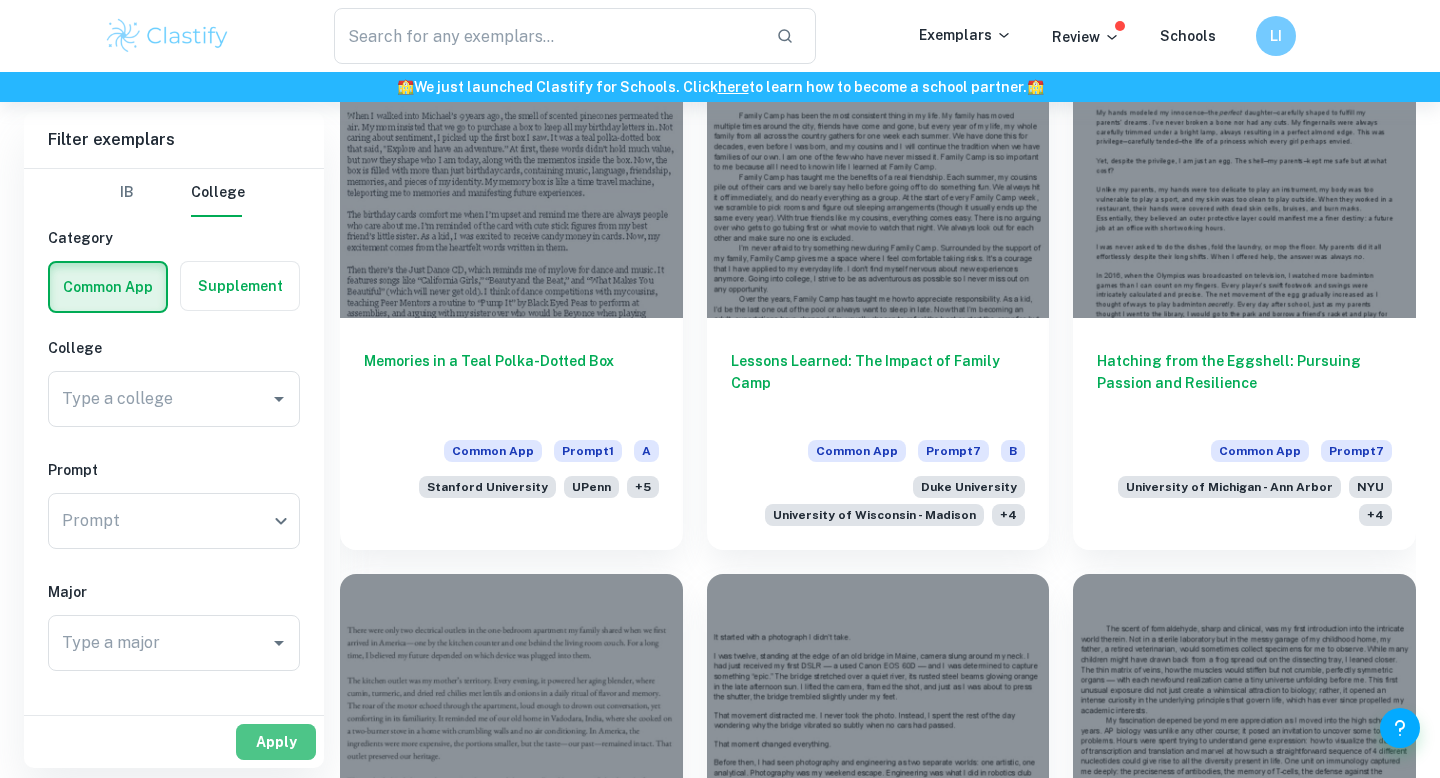 click on "Apply" at bounding box center (276, 742) 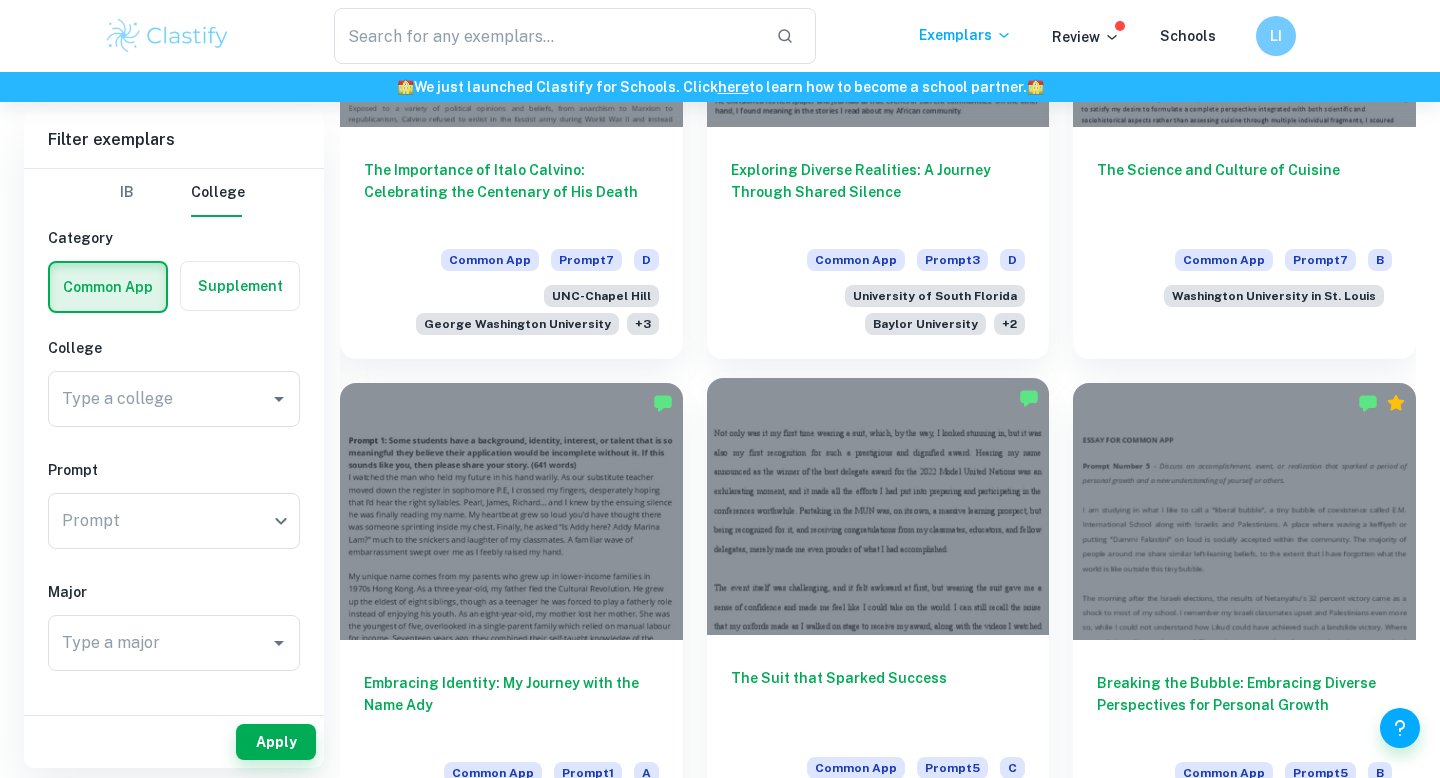 scroll, scrollTop: 890, scrollLeft: 0, axis: vertical 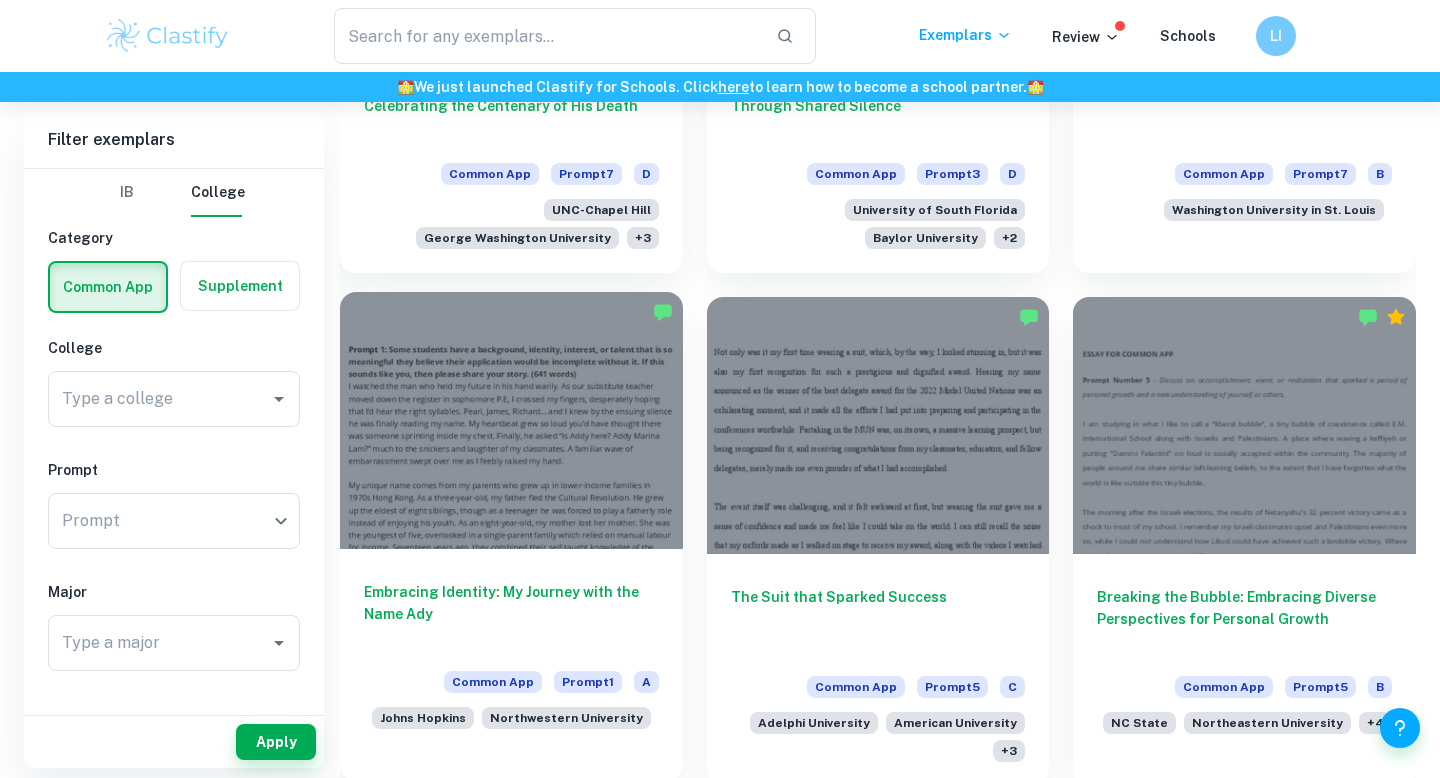 click on "Embracing Identity: My Journey with the Name Ady" at bounding box center [511, 614] 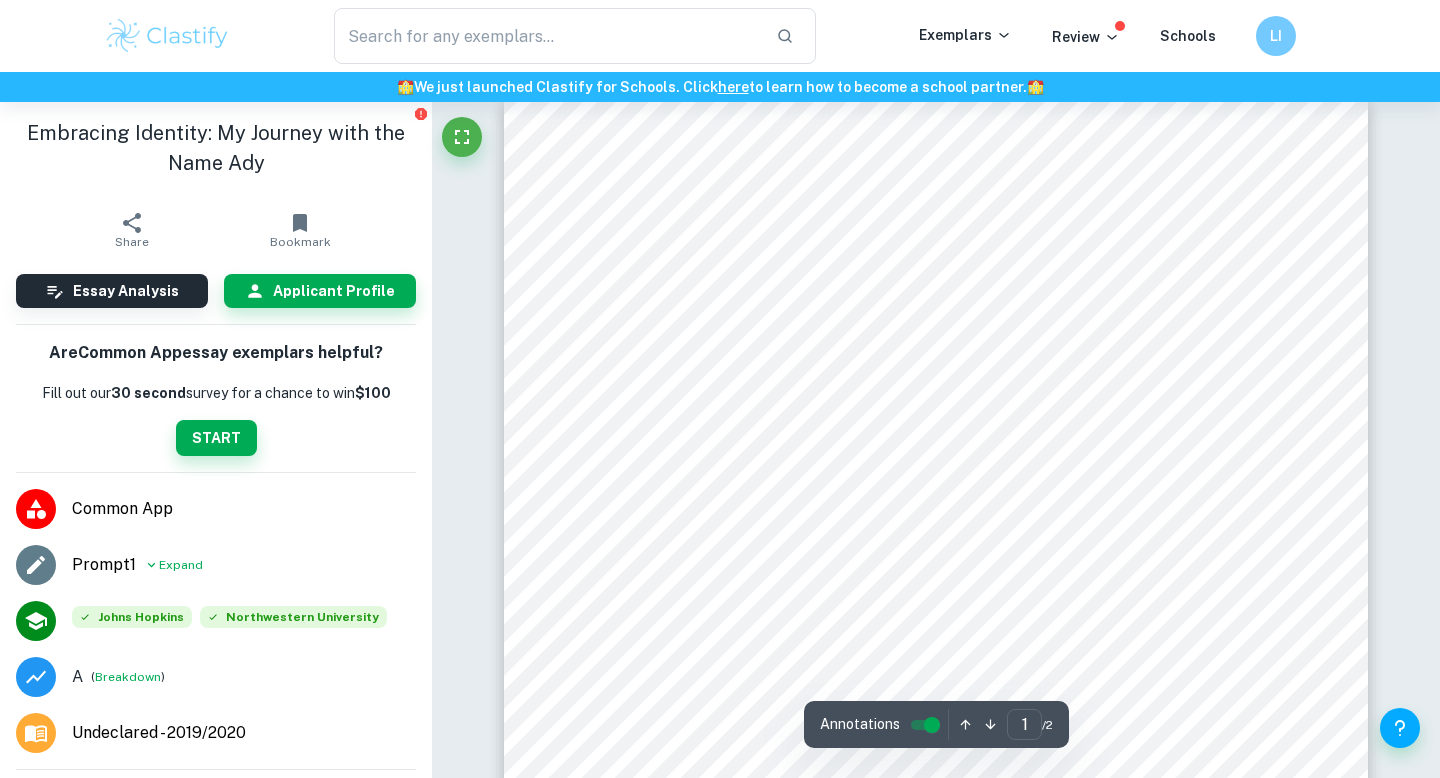 scroll, scrollTop: 32, scrollLeft: 0, axis: vertical 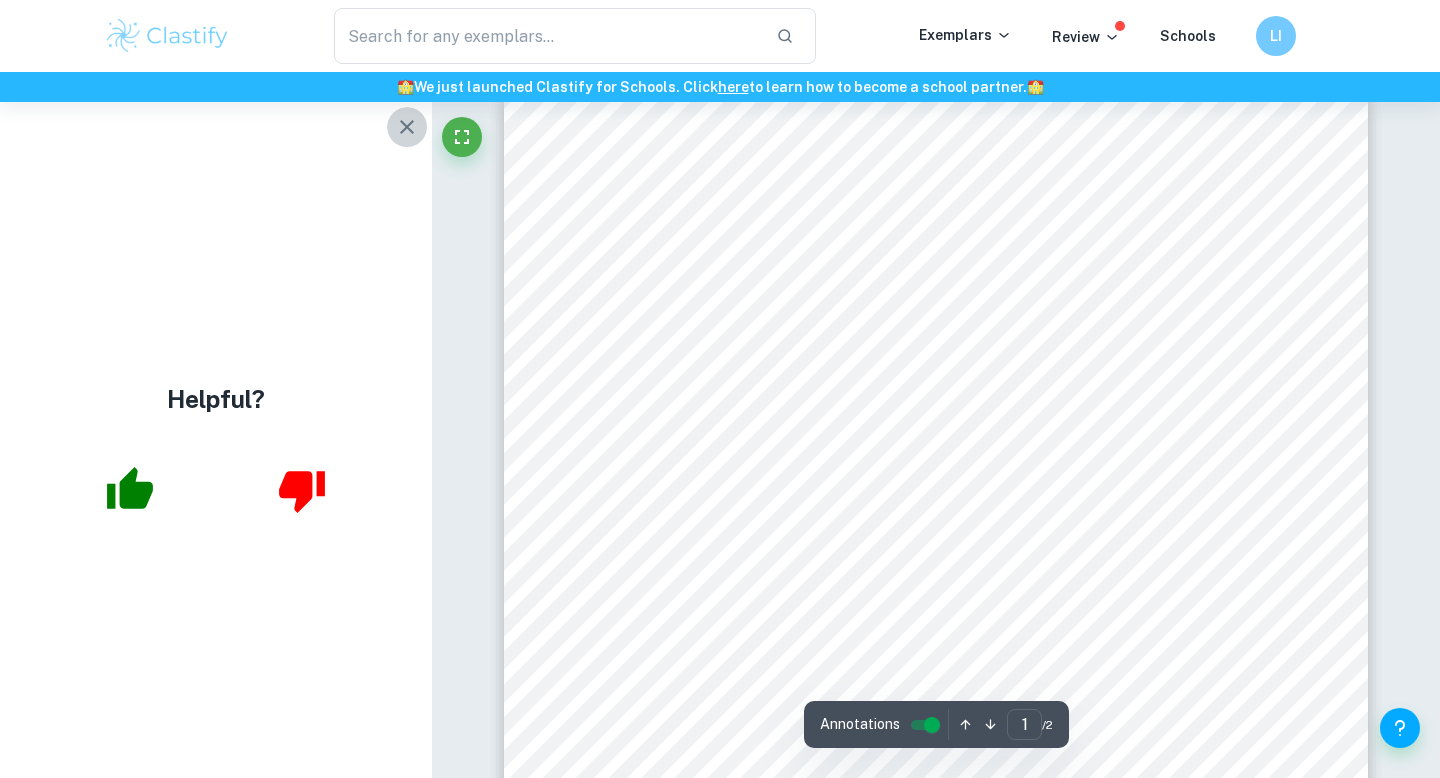 click 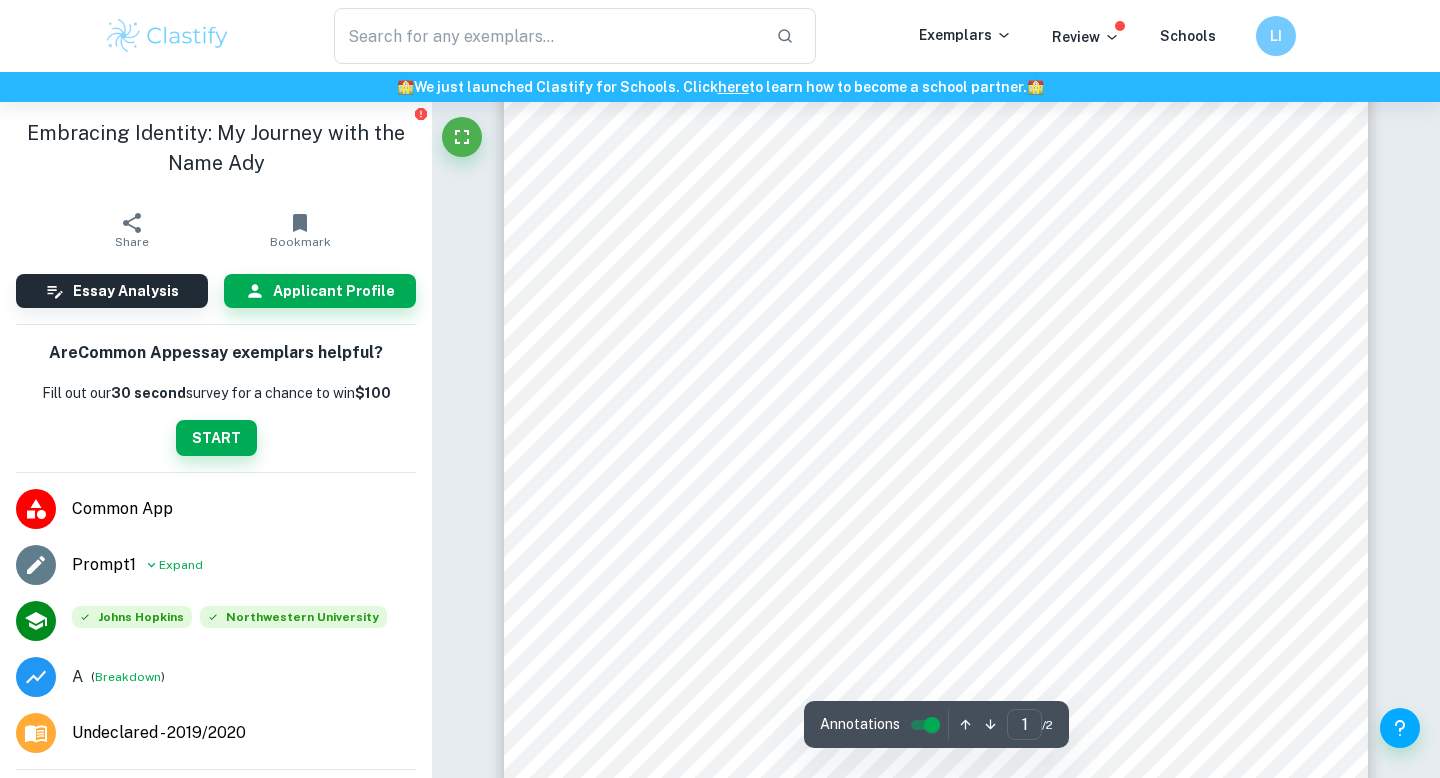 scroll, scrollTop: 353, scrollLeft: 0, axis: vertical 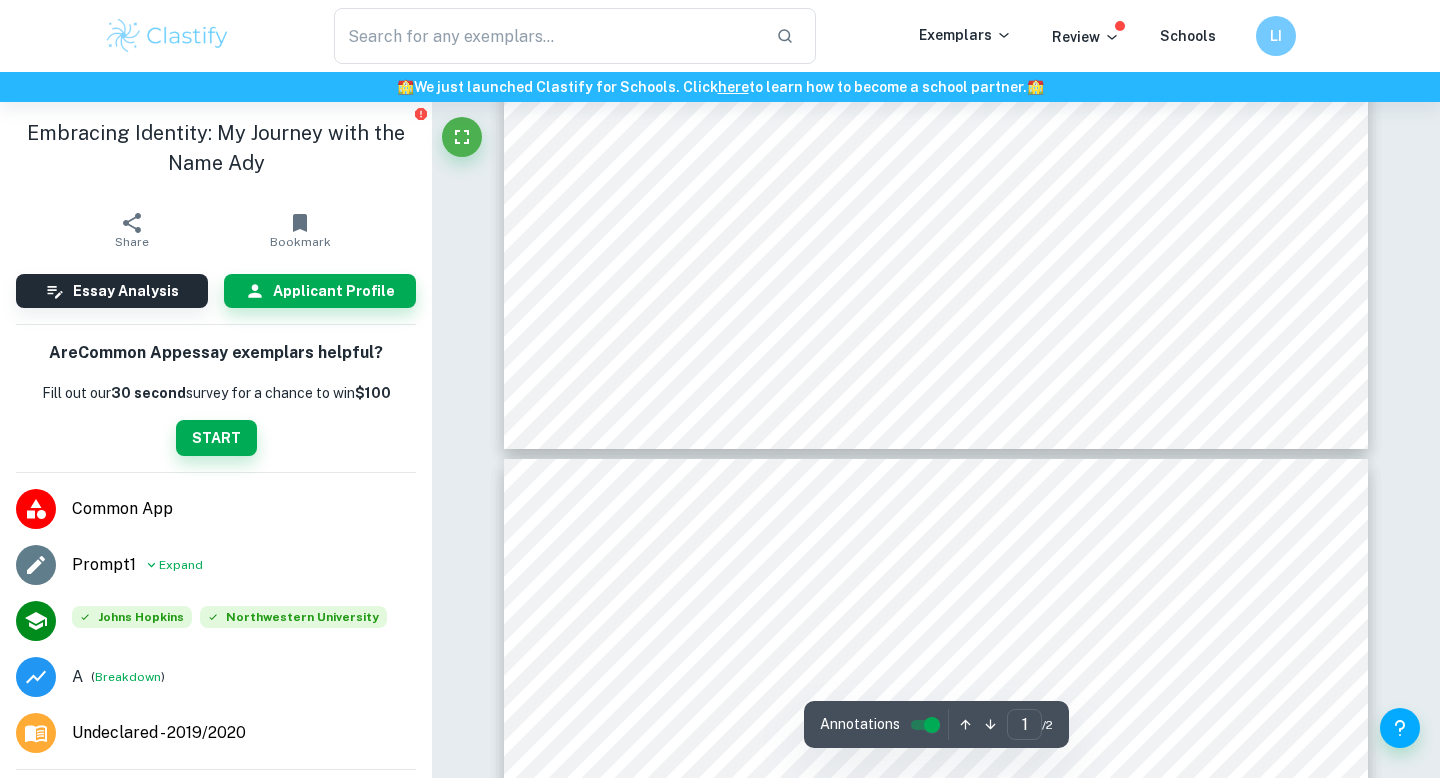 type on "2" 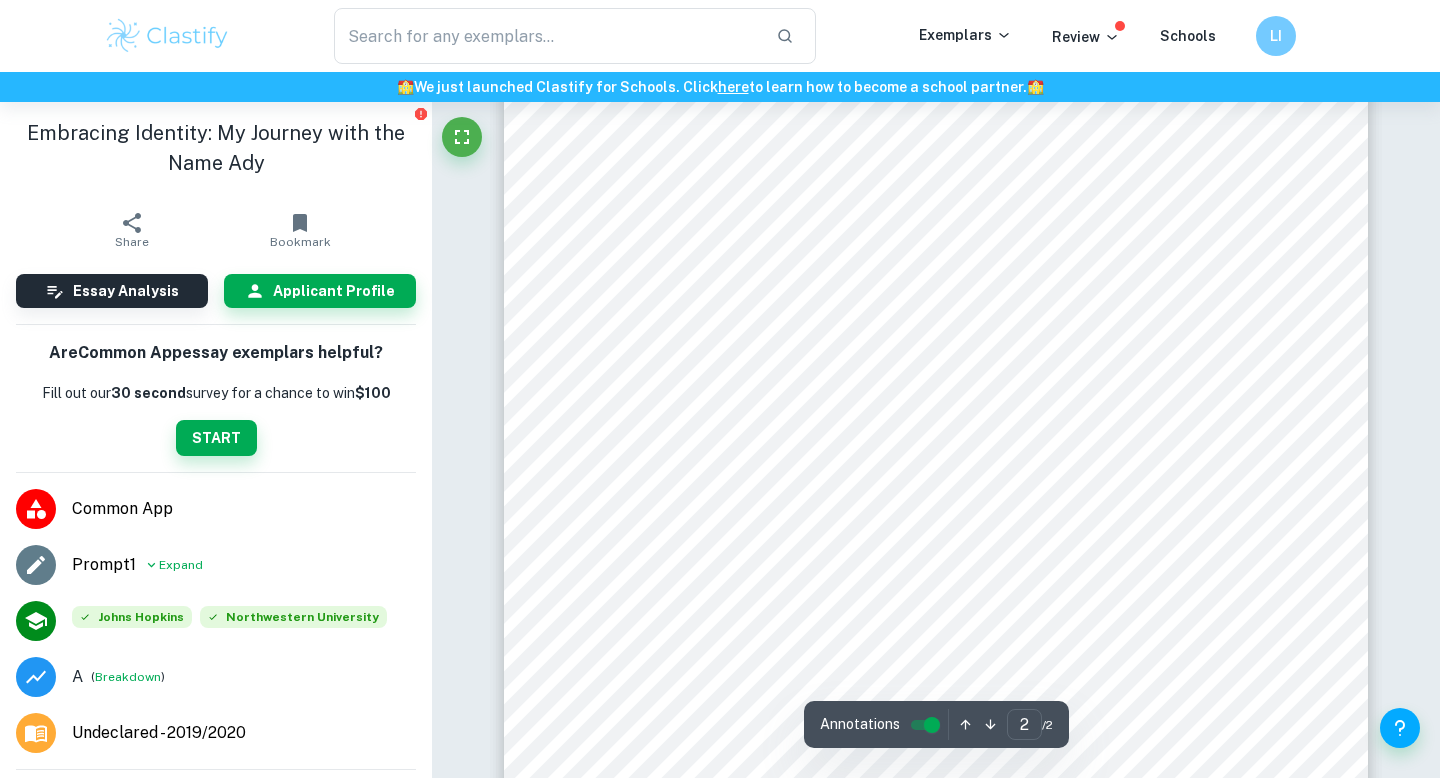 scroll, scrollTop: 1650, scrollLeft: 0, axis: vertical 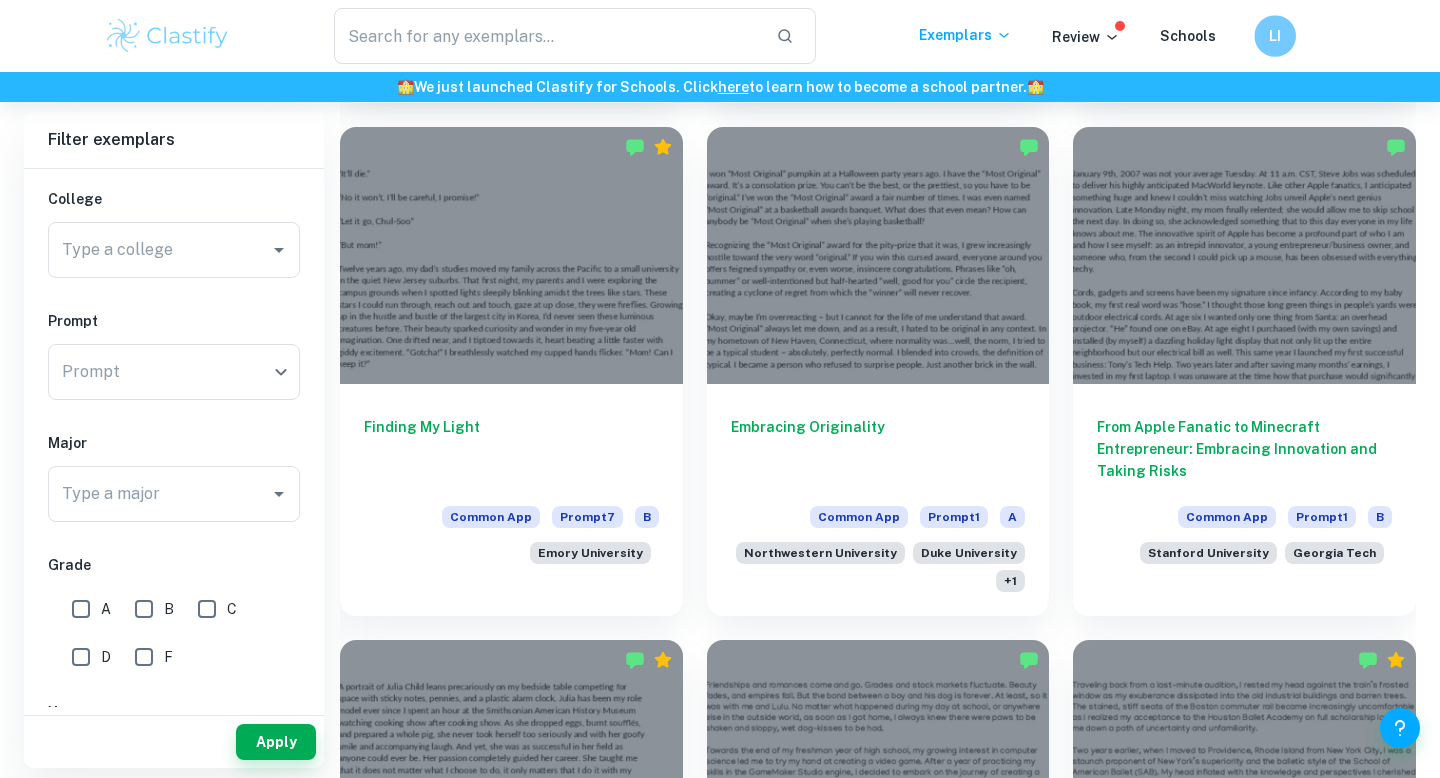 click on "LI" at bounding box center (1275, 36) 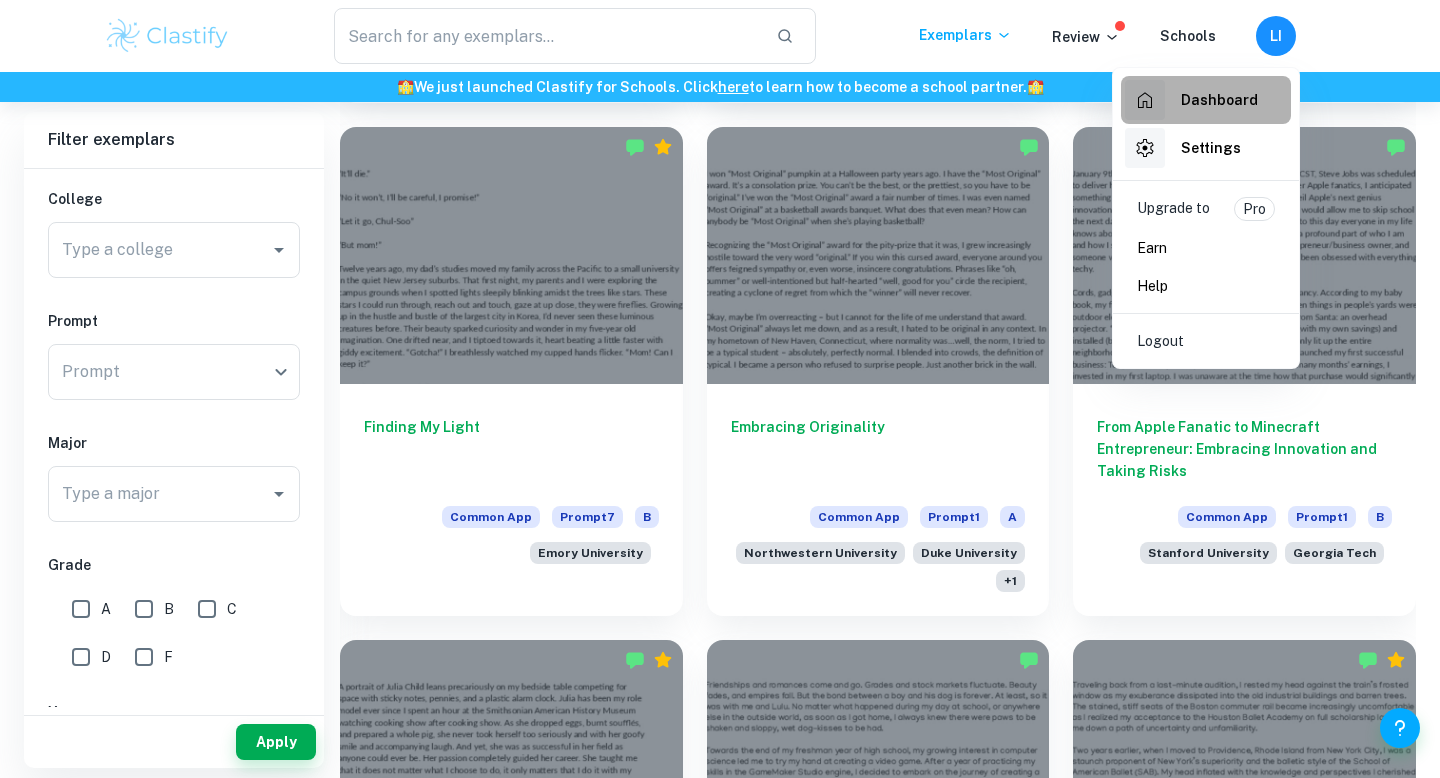 click on "Dashboard" at bounding box center (1219, 100) 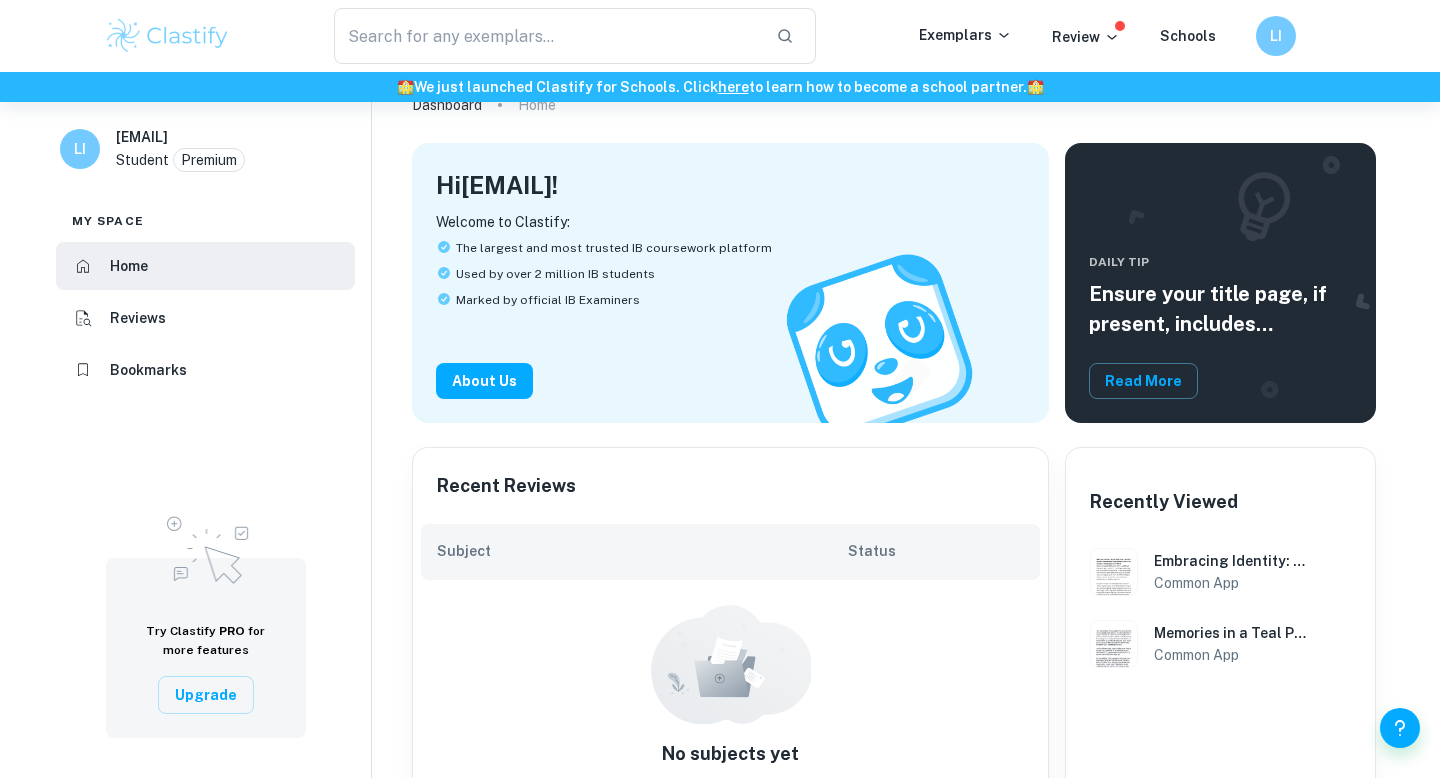 scroll, scrollTop: 0, scrollLeft: 0, axis: both 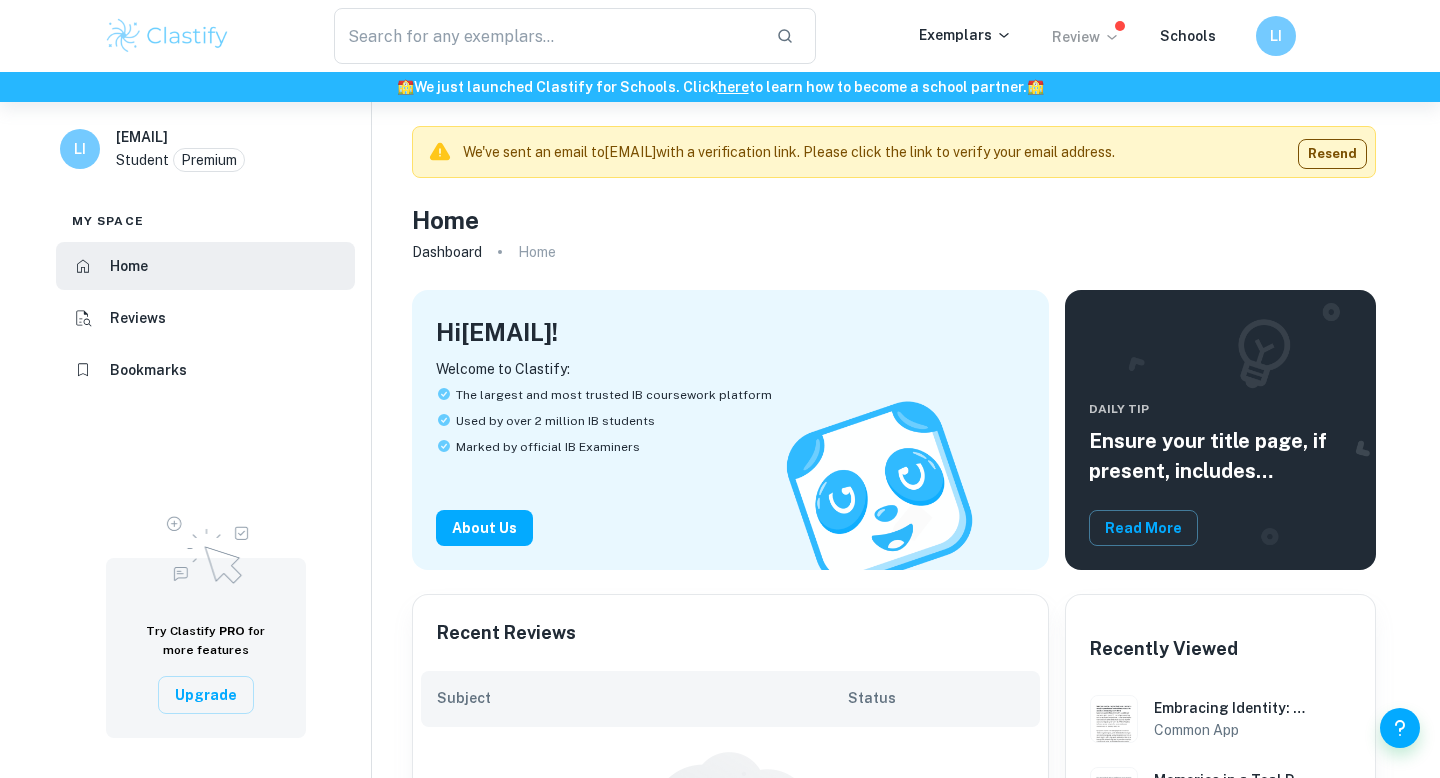 click on "Review" at bounding box center [1086, 37] 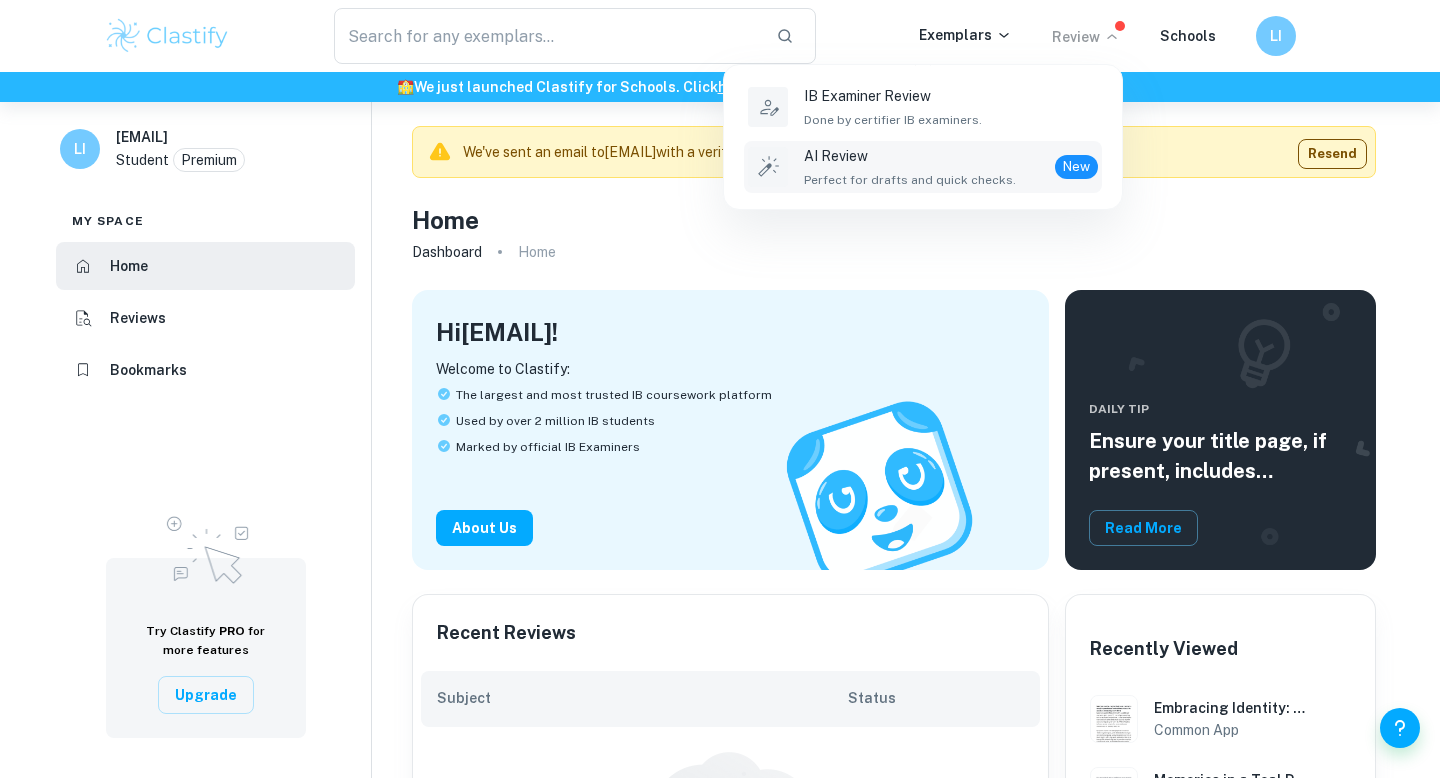 click on "AI Review Perfect for drafts and quick checks. New" at bounding box center (951, 167) 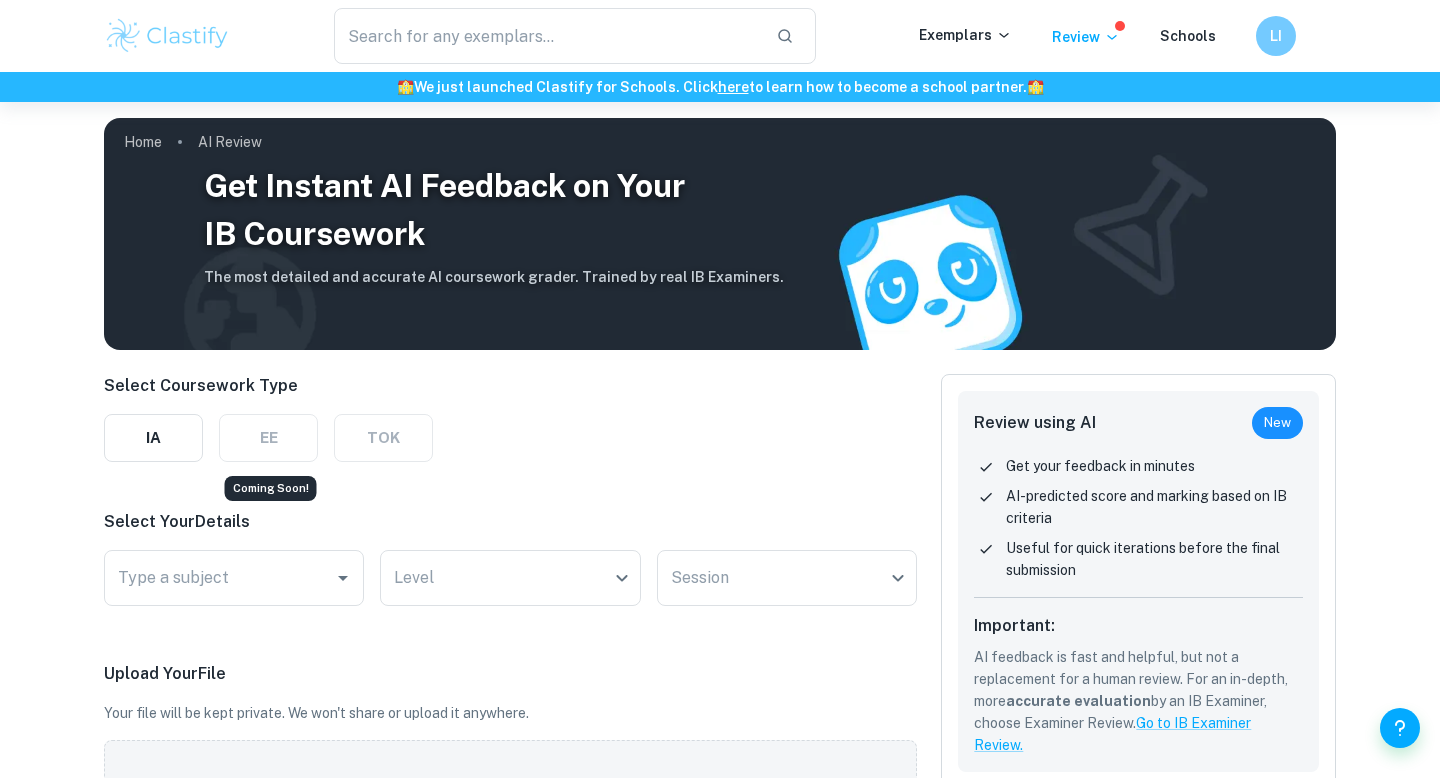 click on "EE" at bounding box center [268, 438] 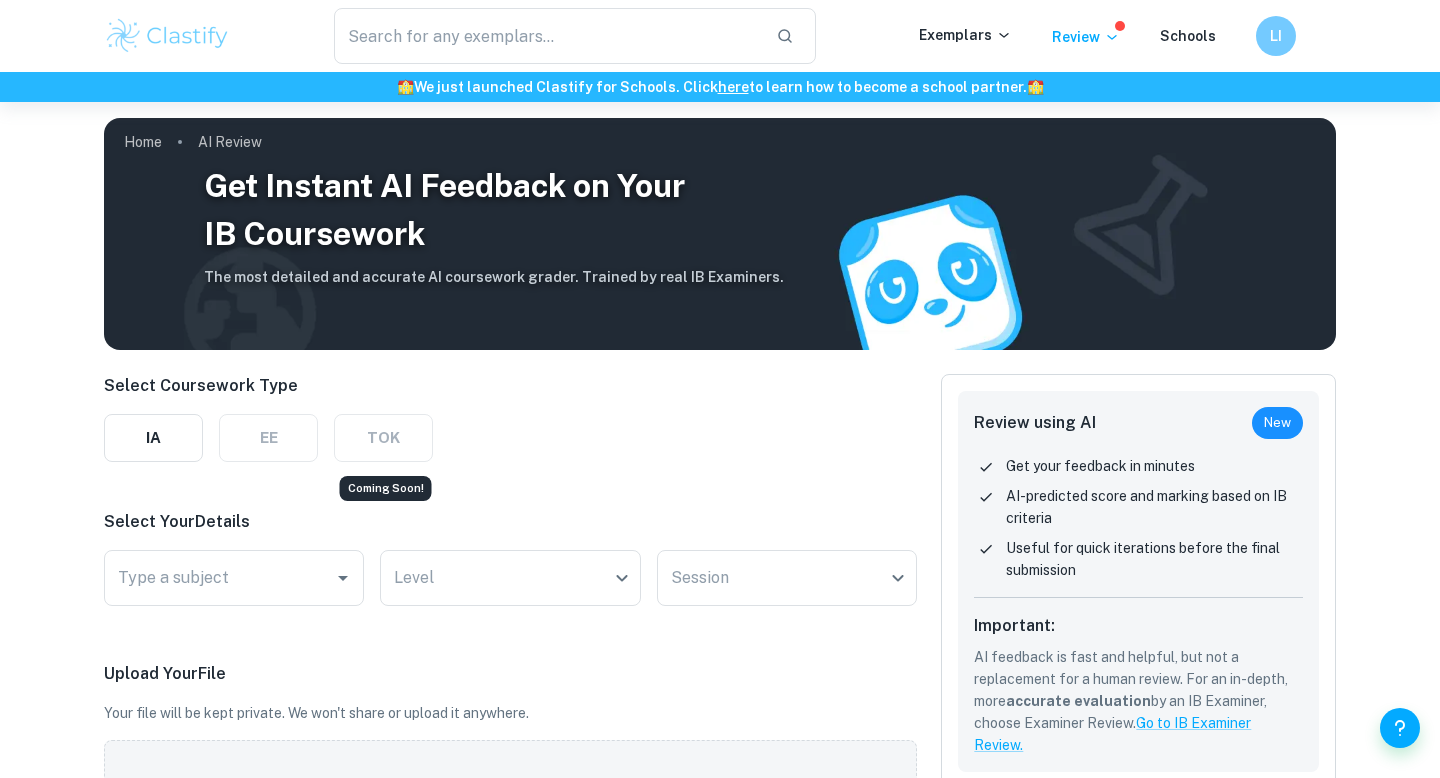 click on "TOK" at bounding box center [383, 438] 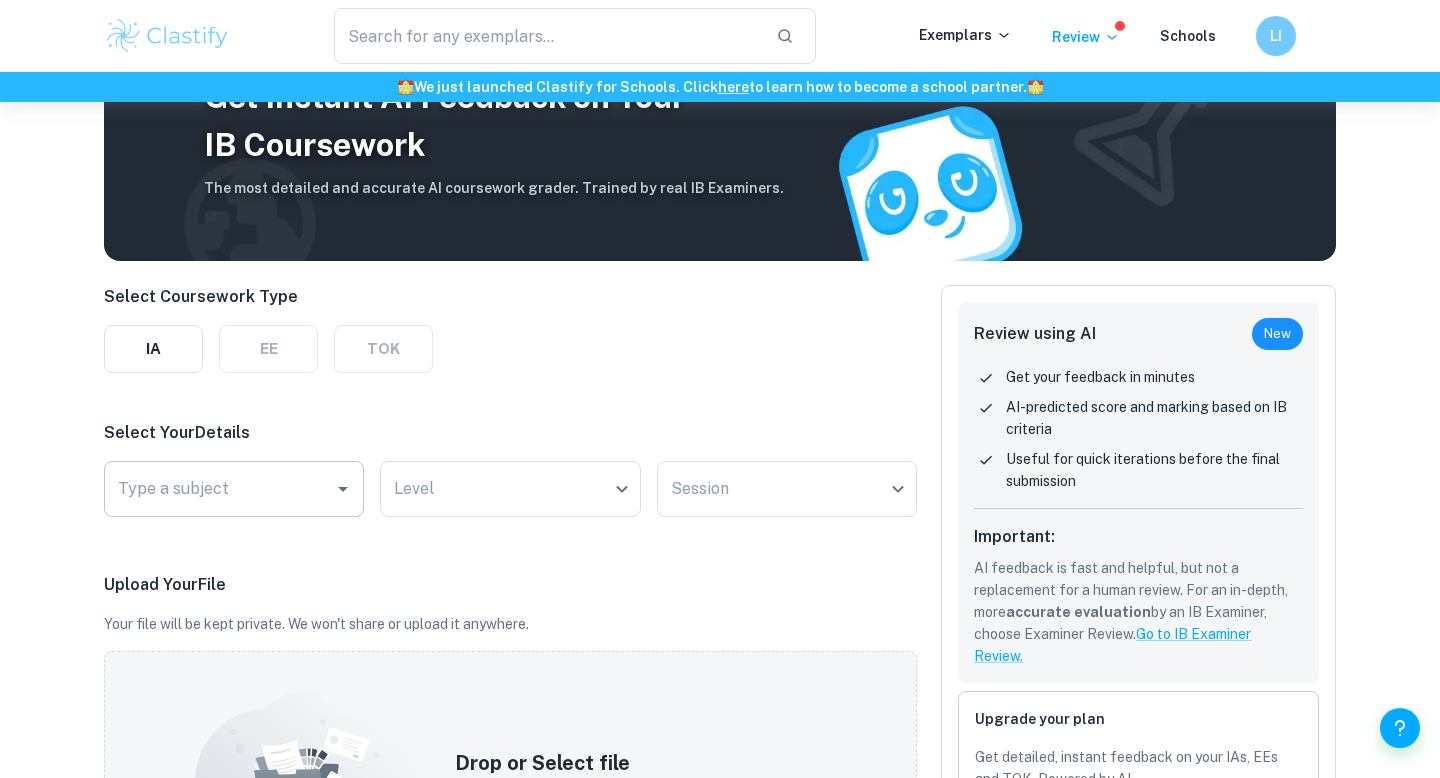 scroll, scrollTop: 0, scrollLeft: 0, axis: both 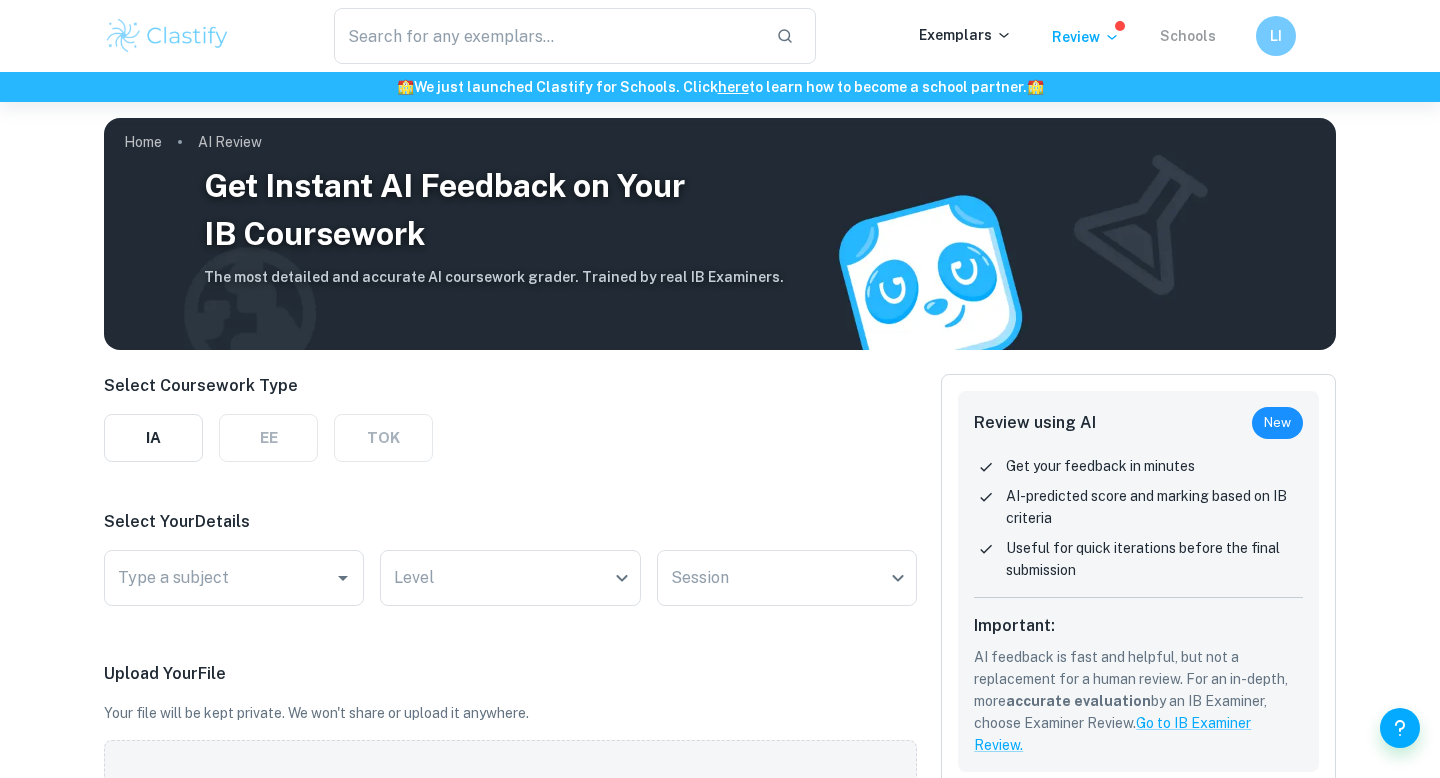 click on "Schools" at bounding box center [1188, 36] 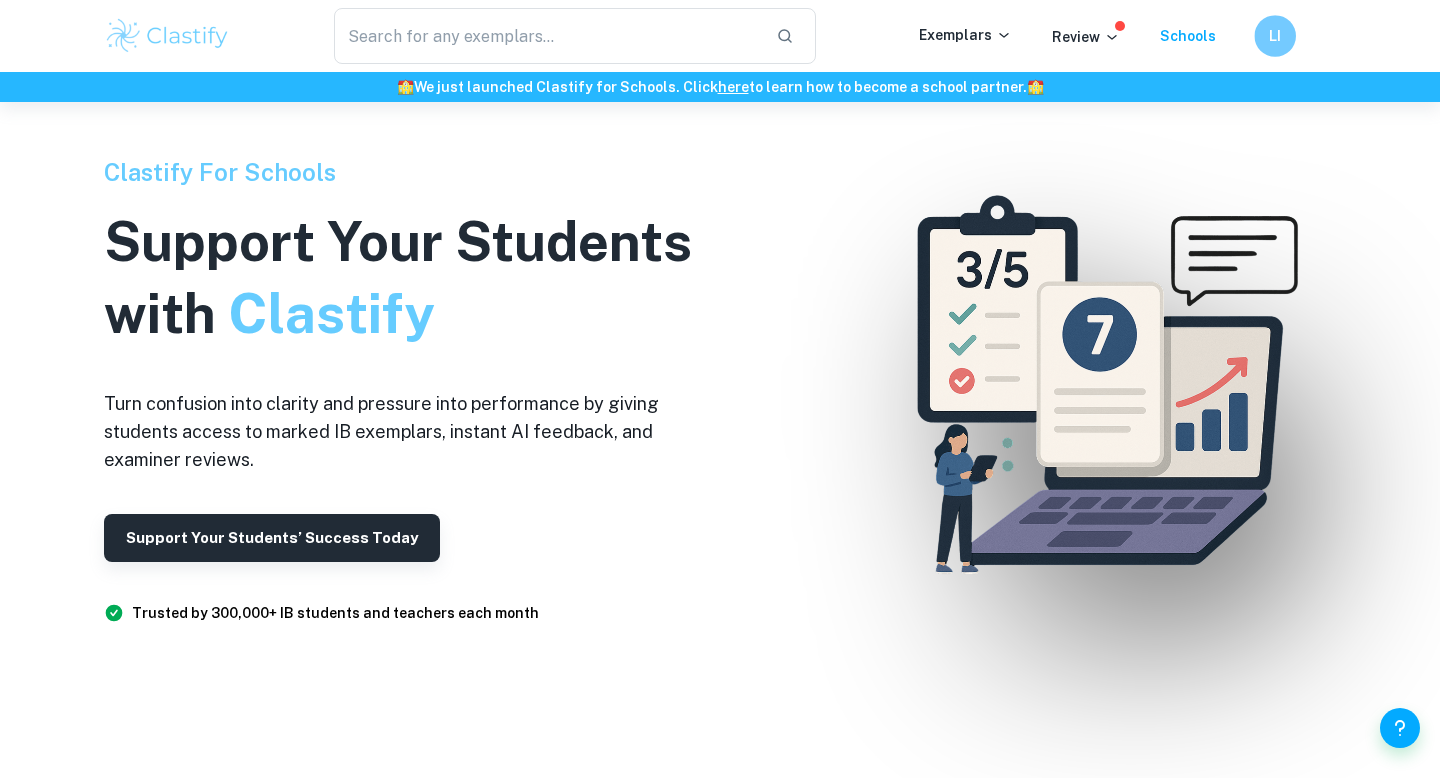 click on "LI" at bounding box center [1275, 36] 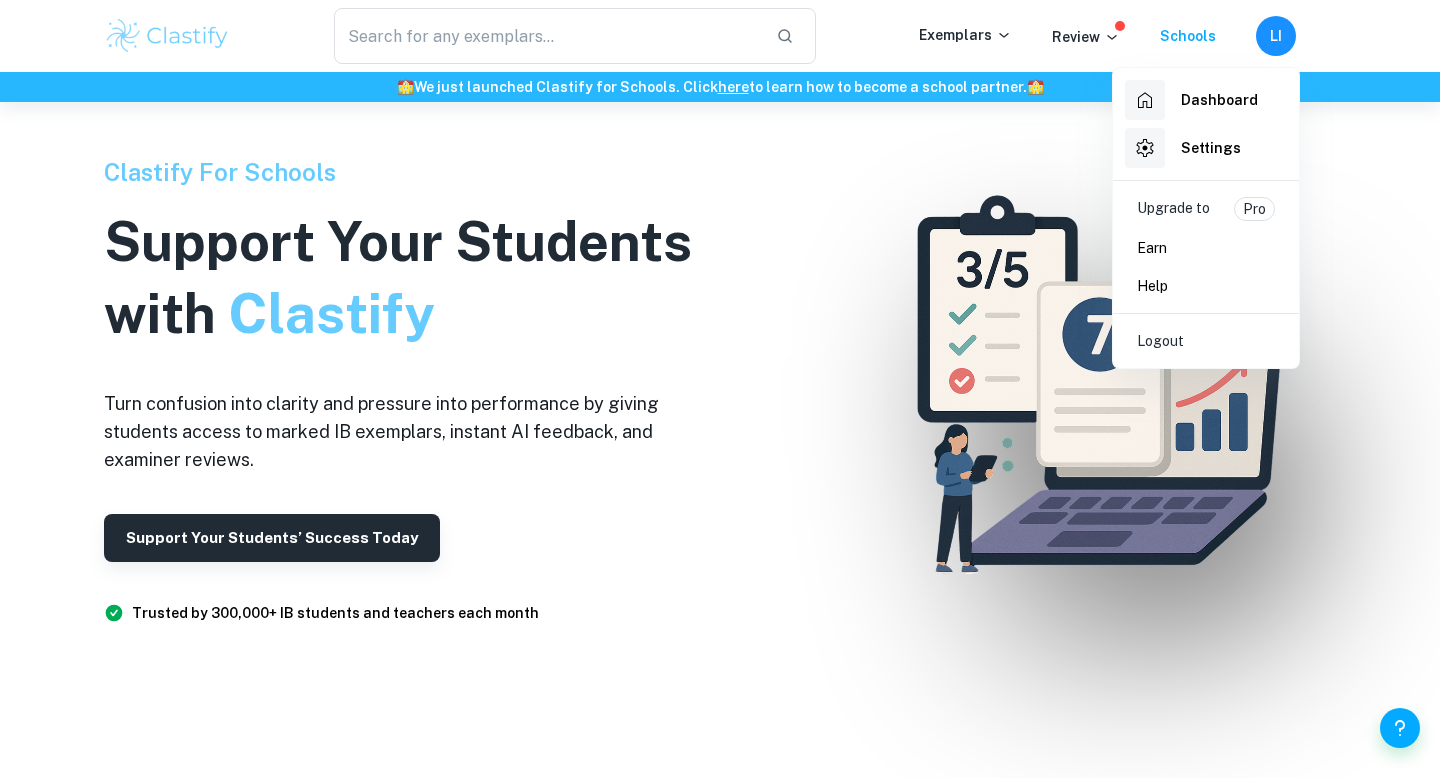 click at bounding box center [720, 389] 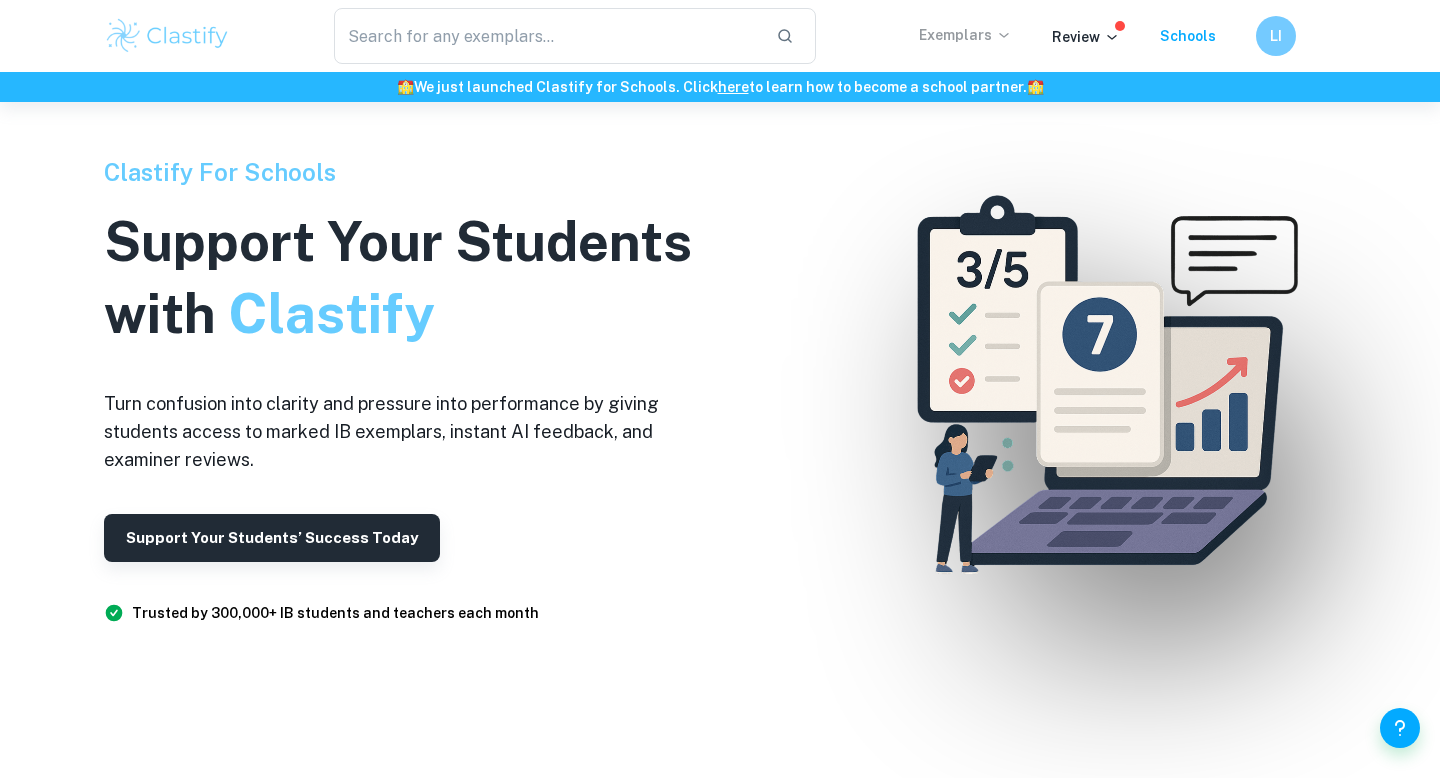 click on "Exemplars" at bounding box center (965, 35) 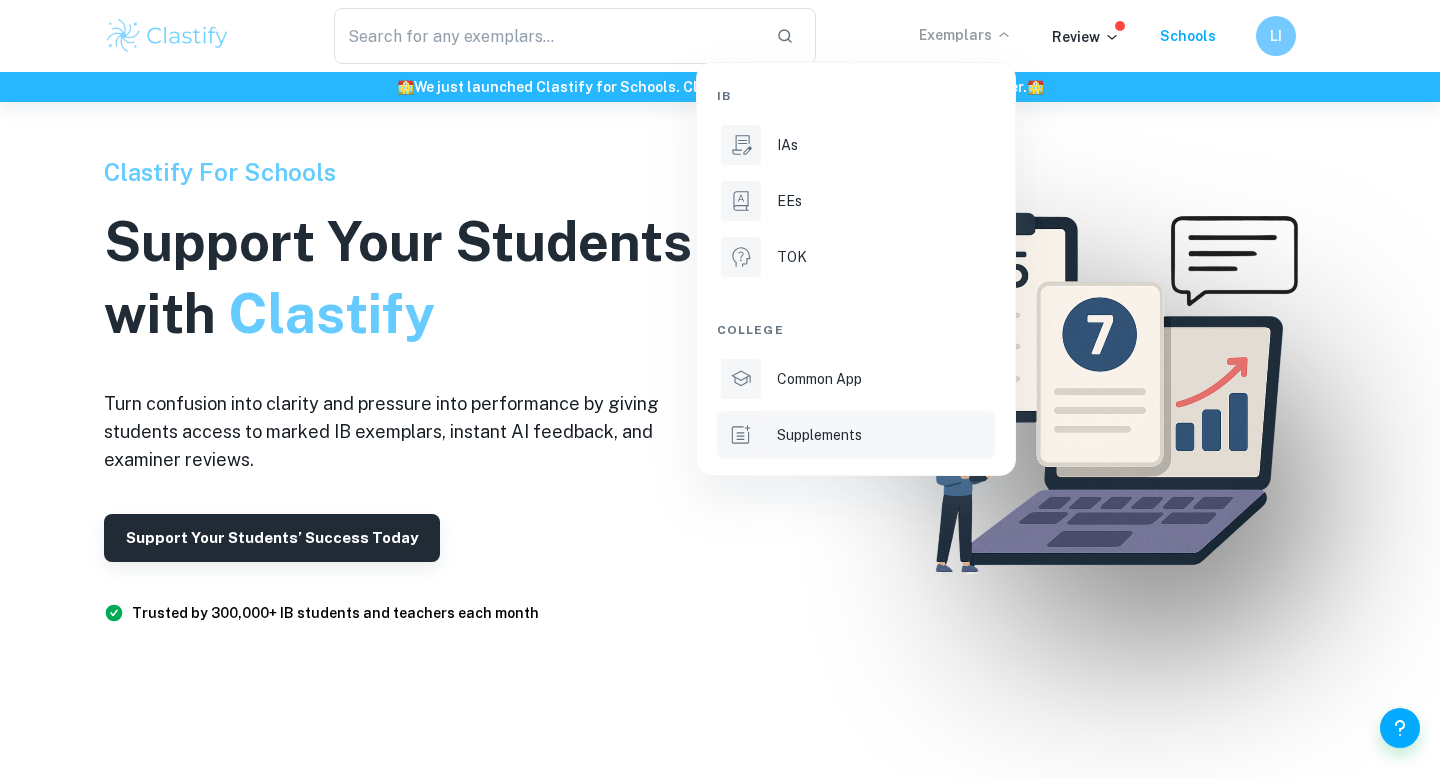 click on "Supplements" at bounding box center (819, 435) 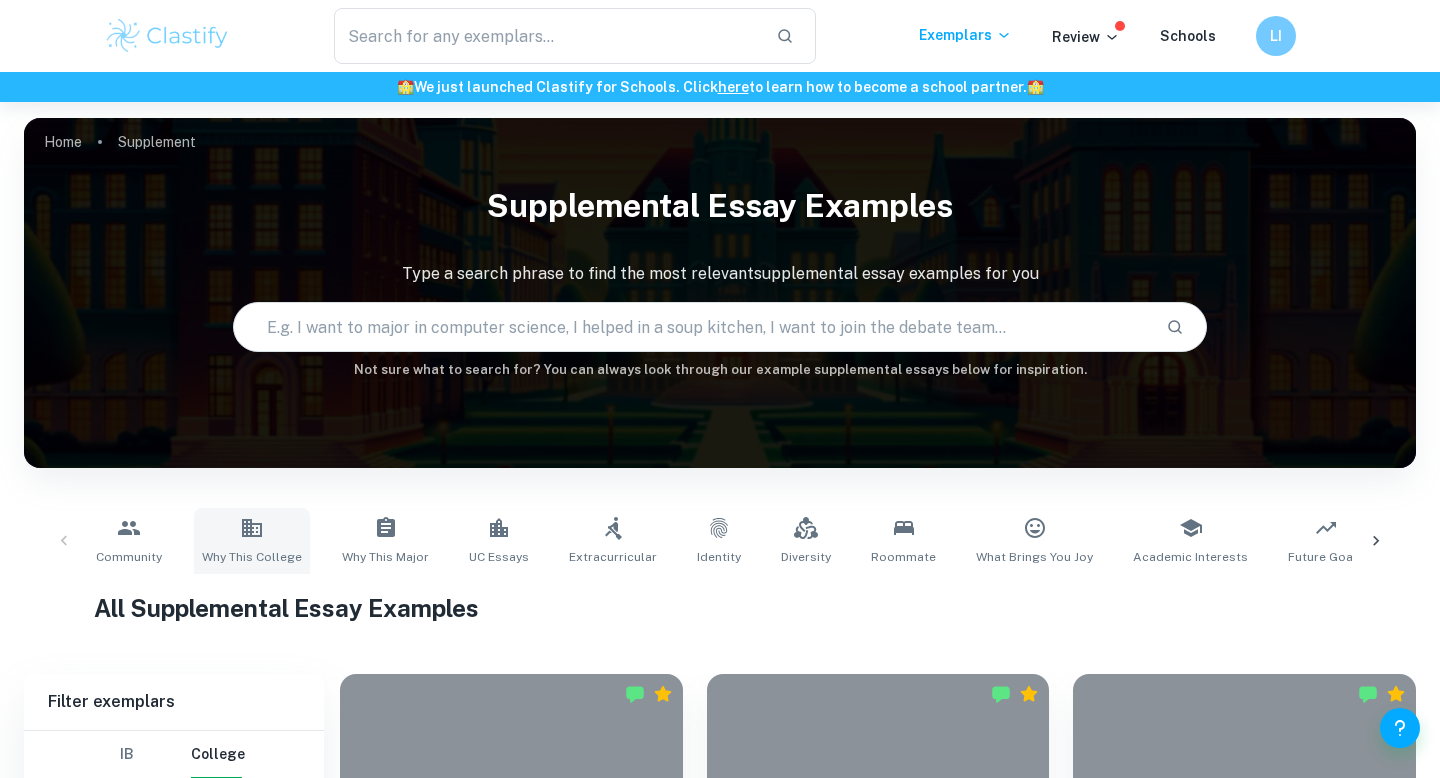 scroll, scrollTop: 305, scrollLeft: 0, axis: vertical 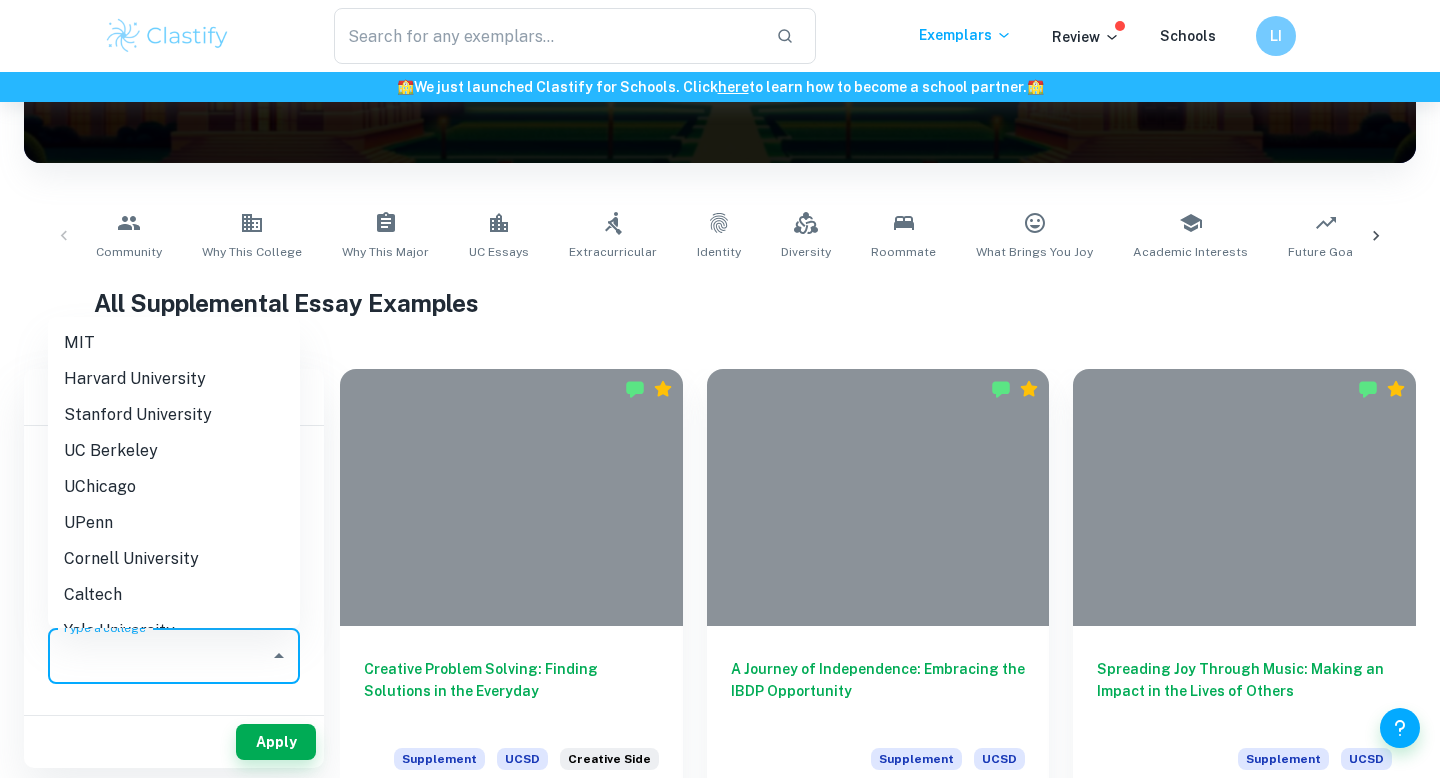 click on "Type a college" at bounding box center [159, 656] 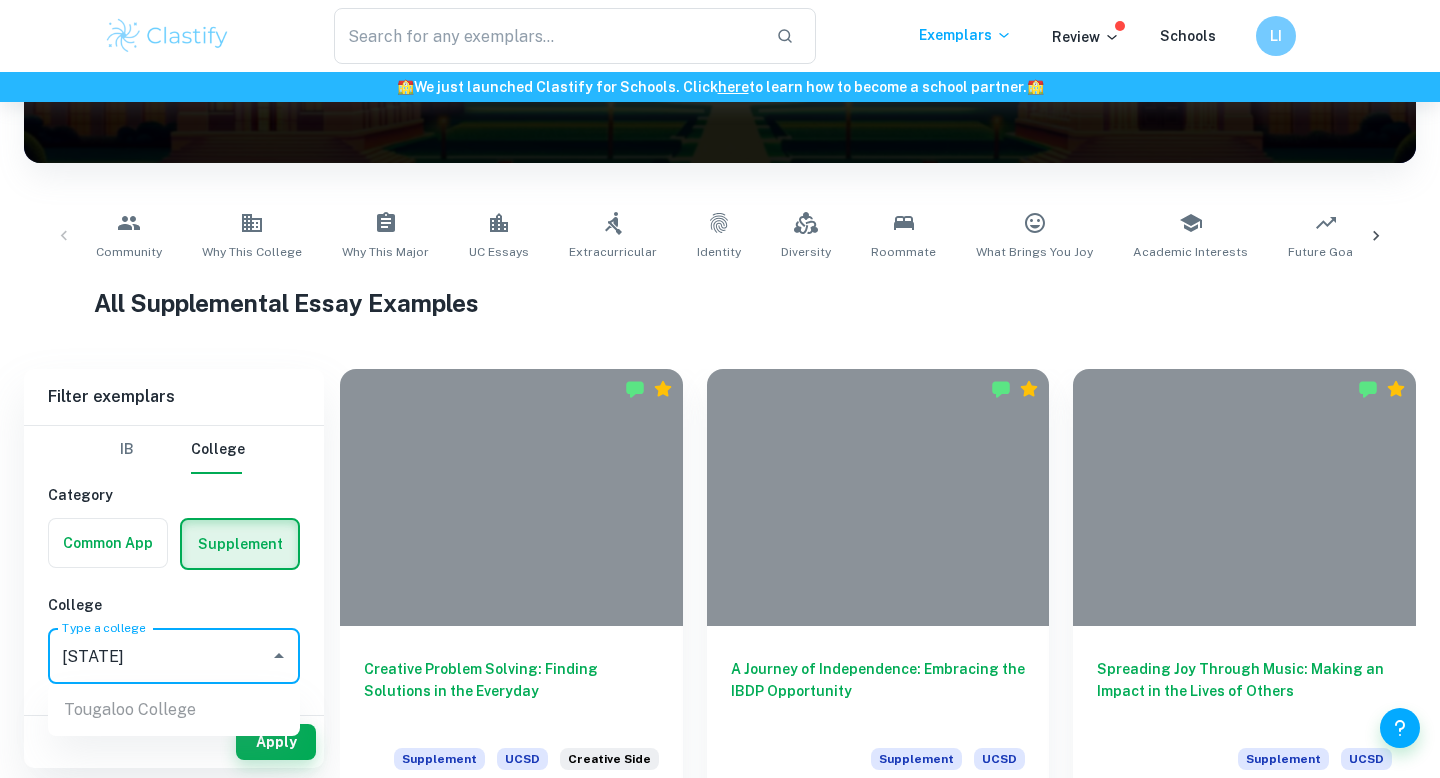 type on "u" 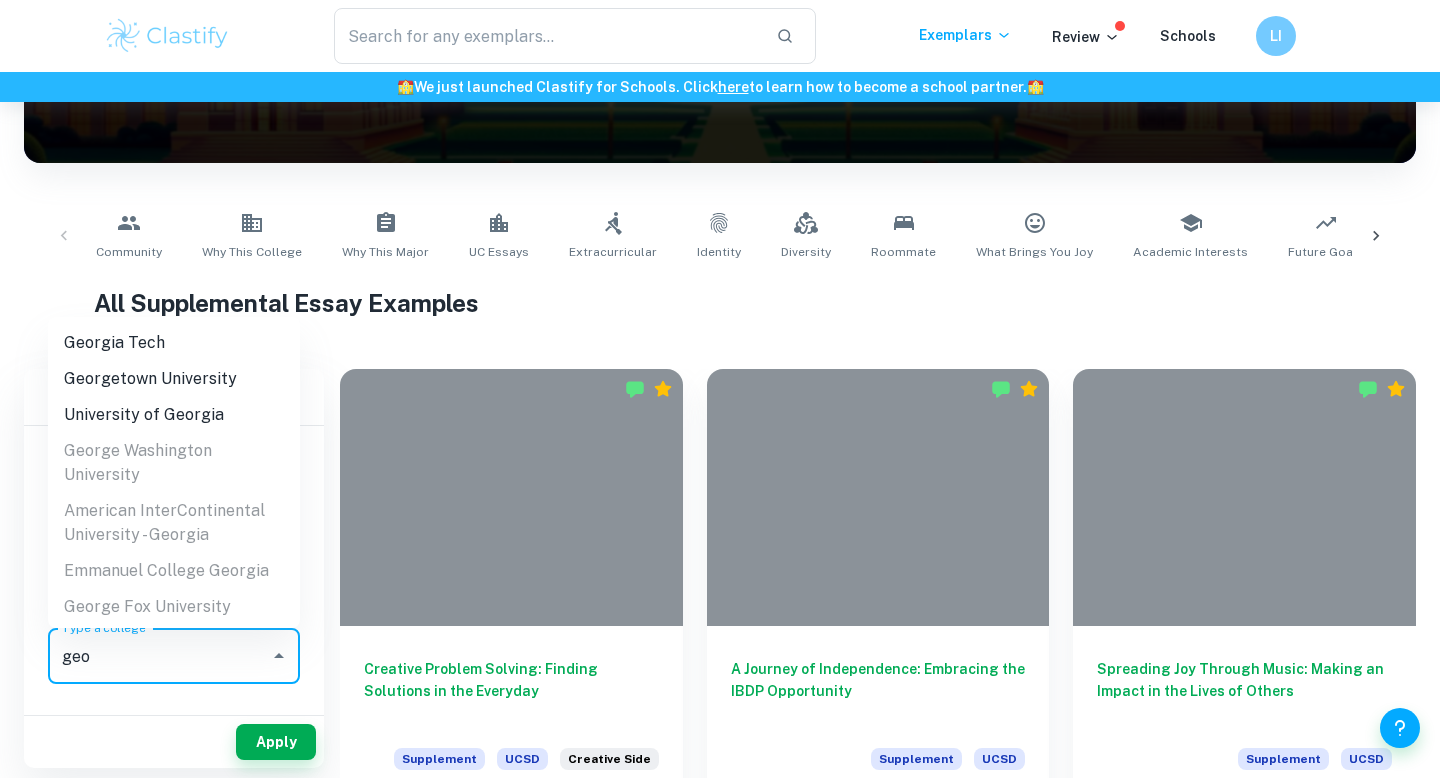 click on "University of Georgia" at bounding box center (174, 415) 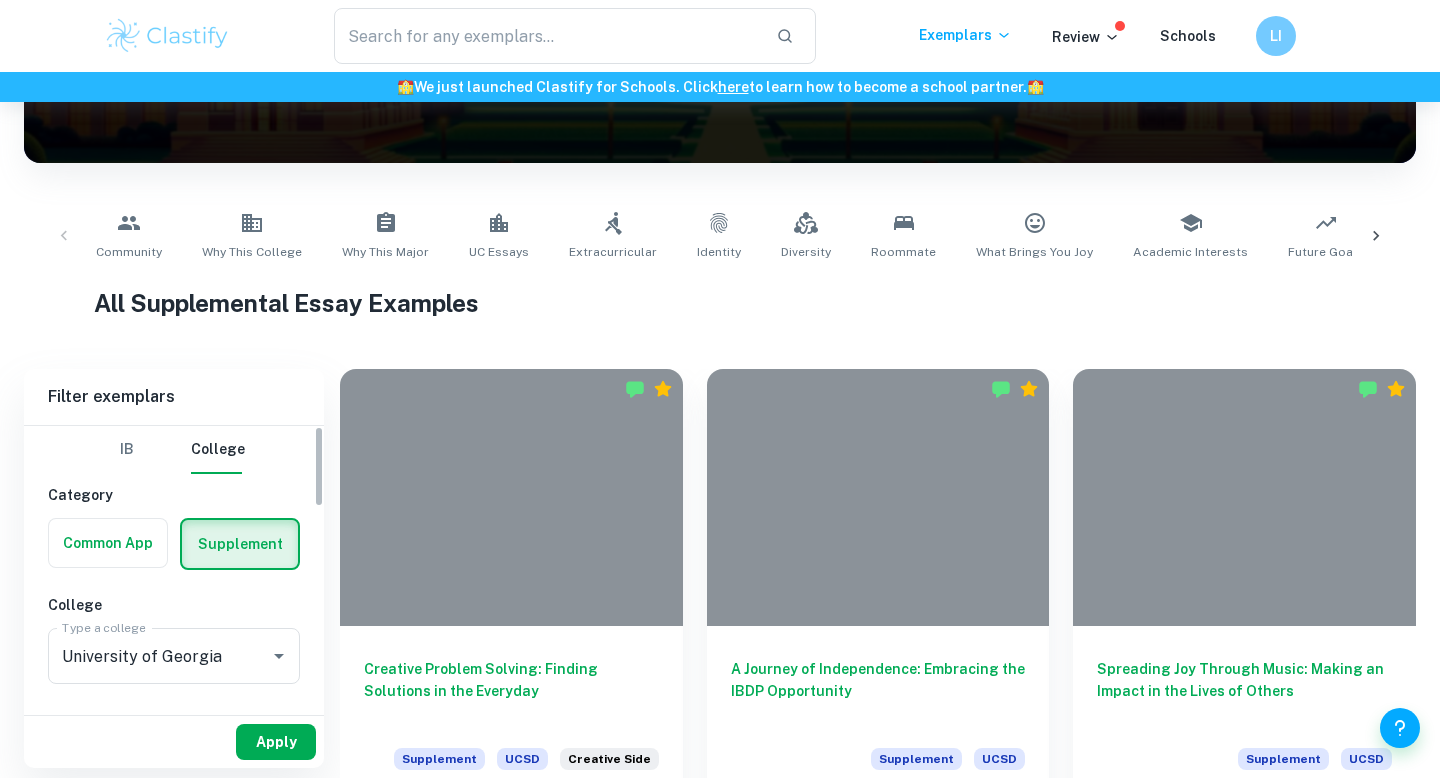 click on "Apply" at bounding box center [276, 742] 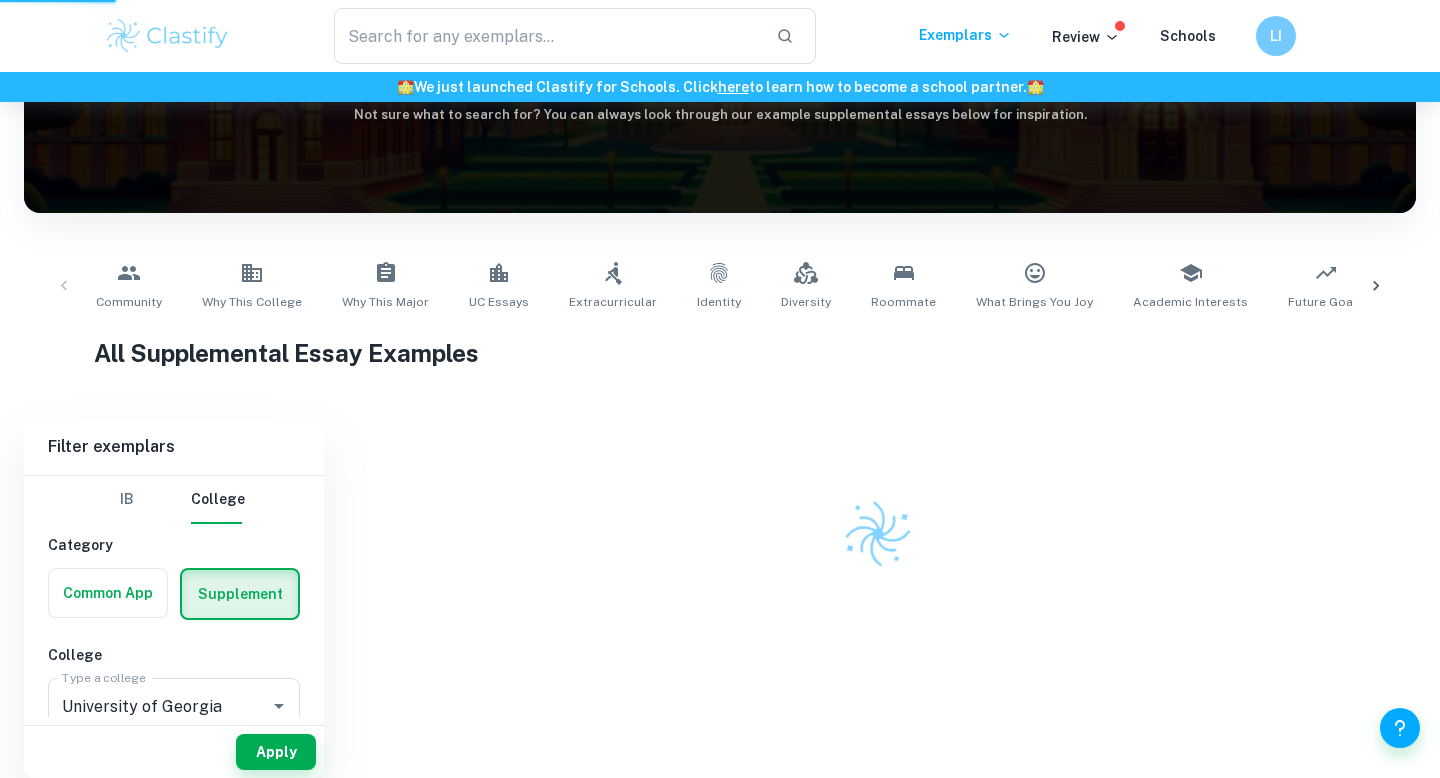 scroll, scrollTop: 196, scrollLeft: 0, axis: vertical 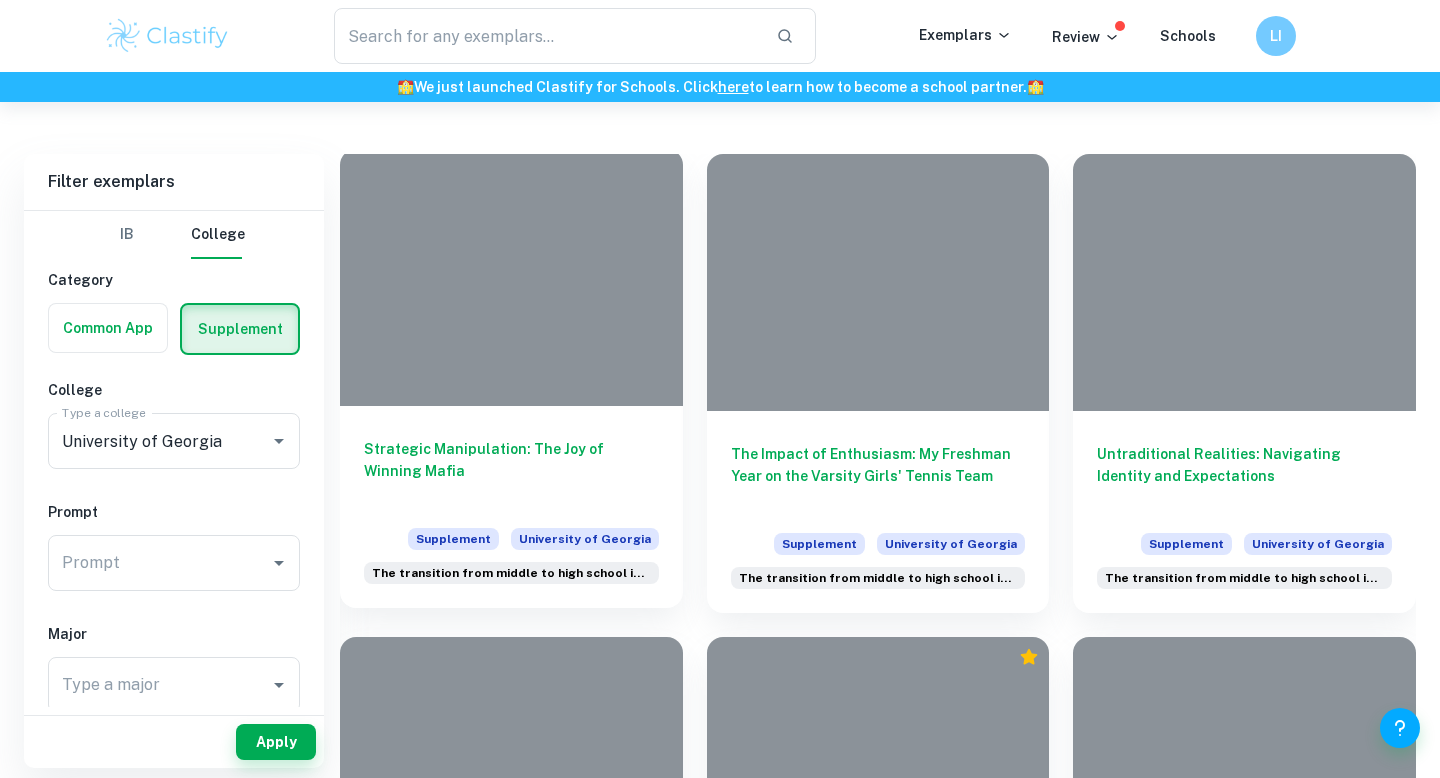 click on "Strategic Manipulation: The Joy of Winning Mafia" at bounding box center [511, 471] 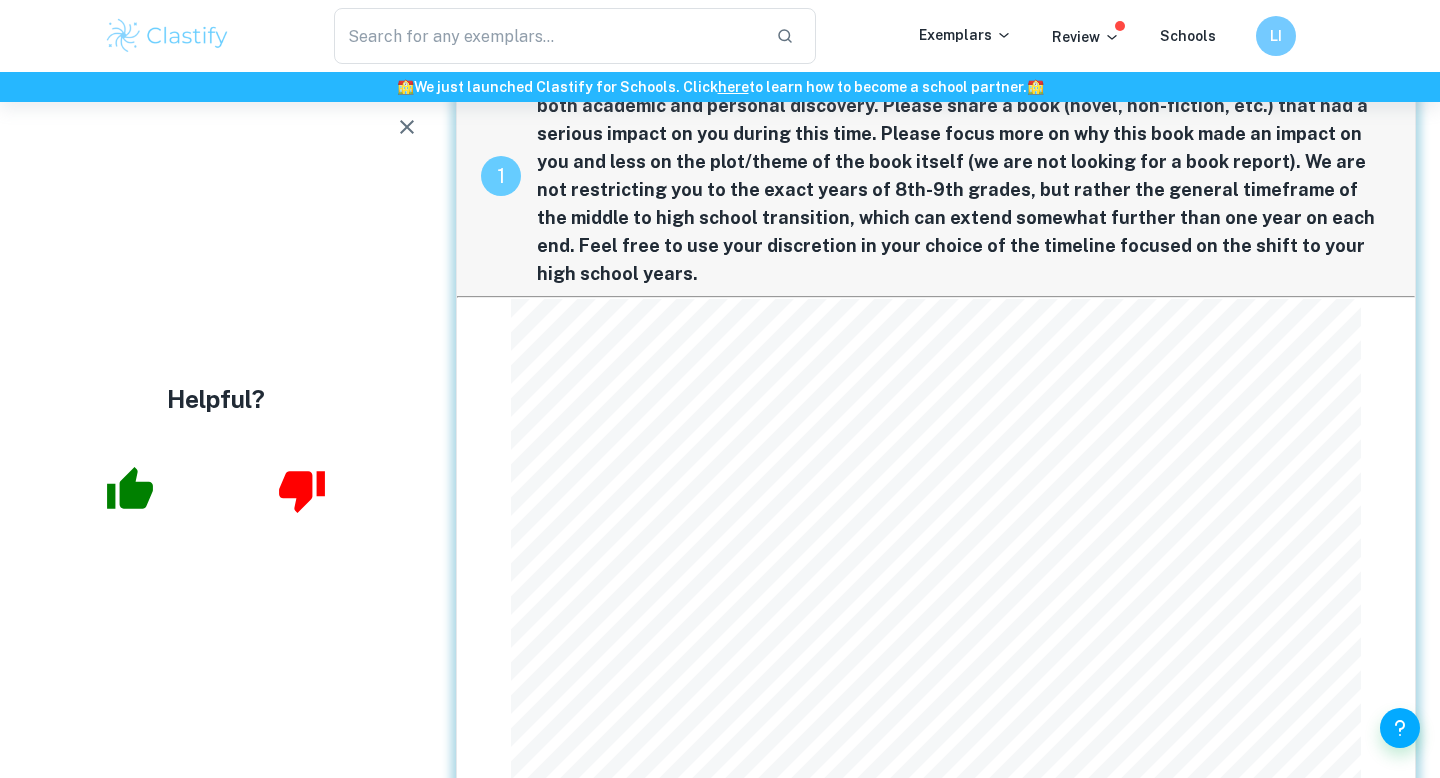 scroll, scrollTop: 0, scrollLeft: 0, axis: both 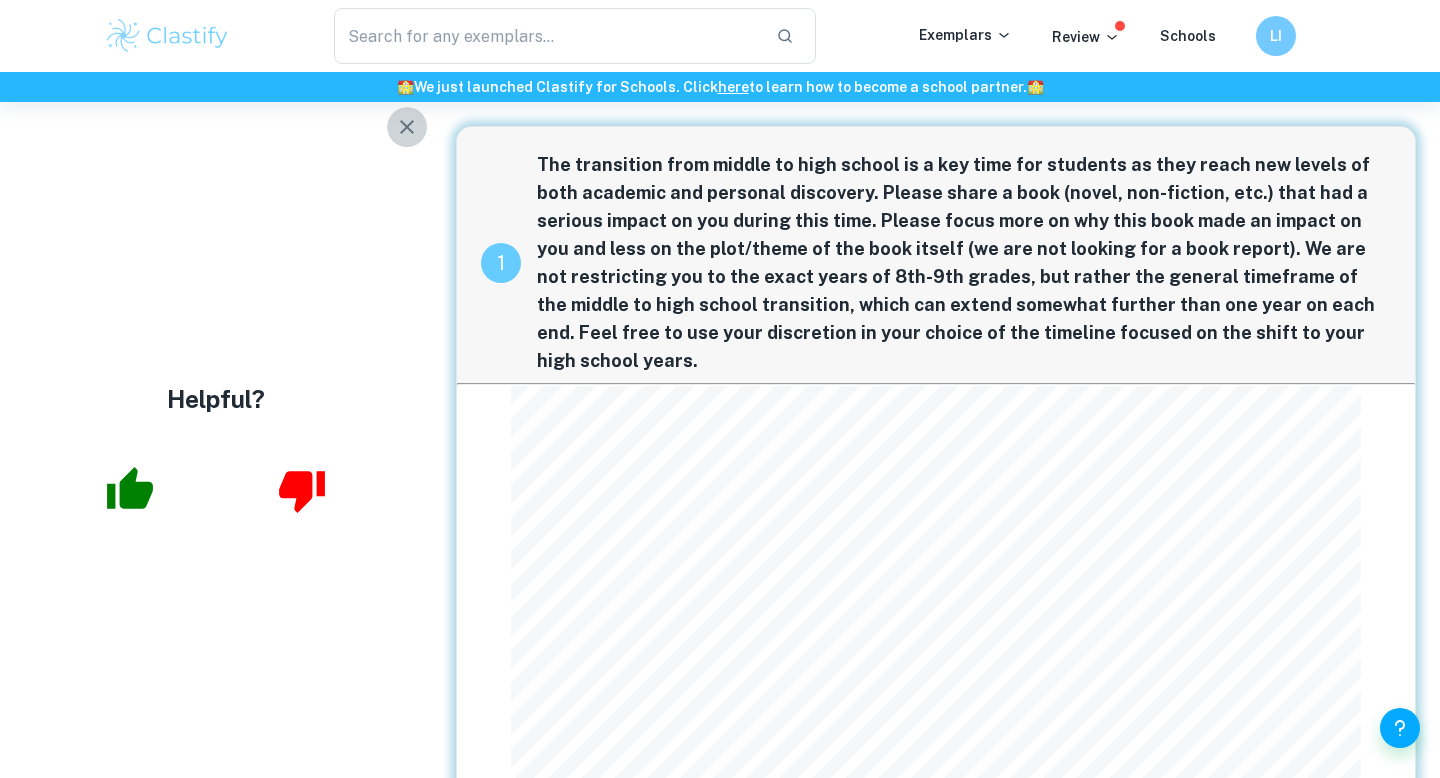 click at bounding box center [407, 127] 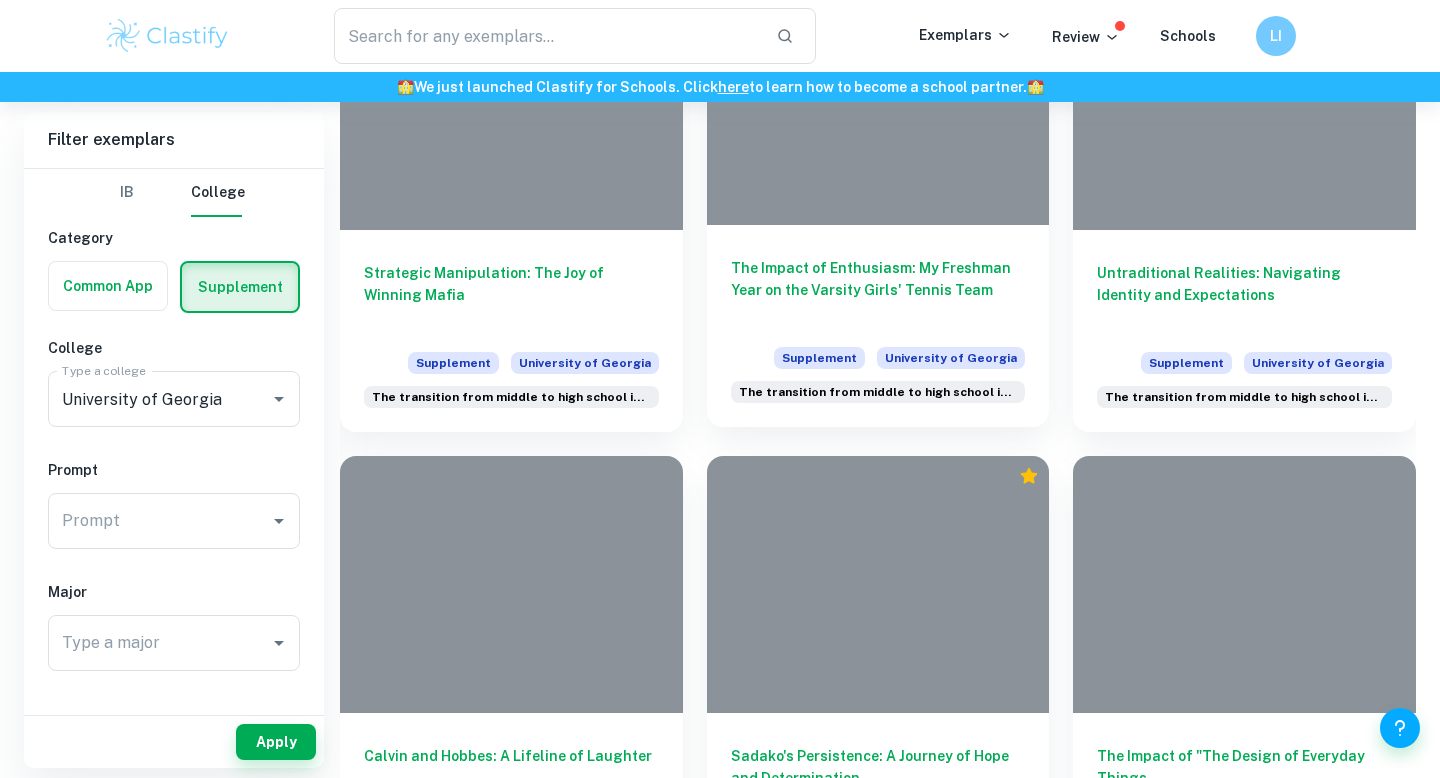 scroll, scrollTop: 769, scrollLeft: 0, axis: vertical 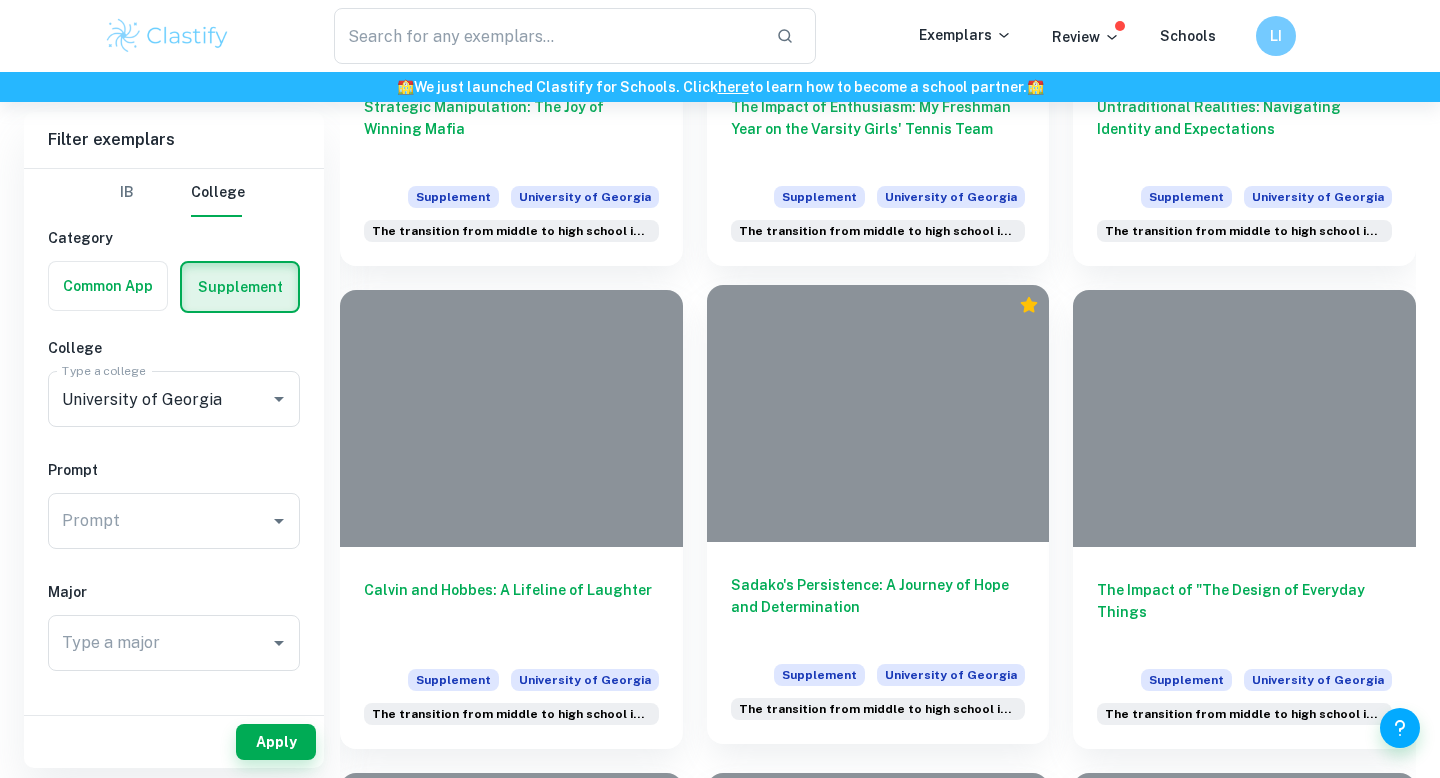 click on "Sadako's Persistence: A Journey of Hope and Determination" at bounding box center [878, 607] 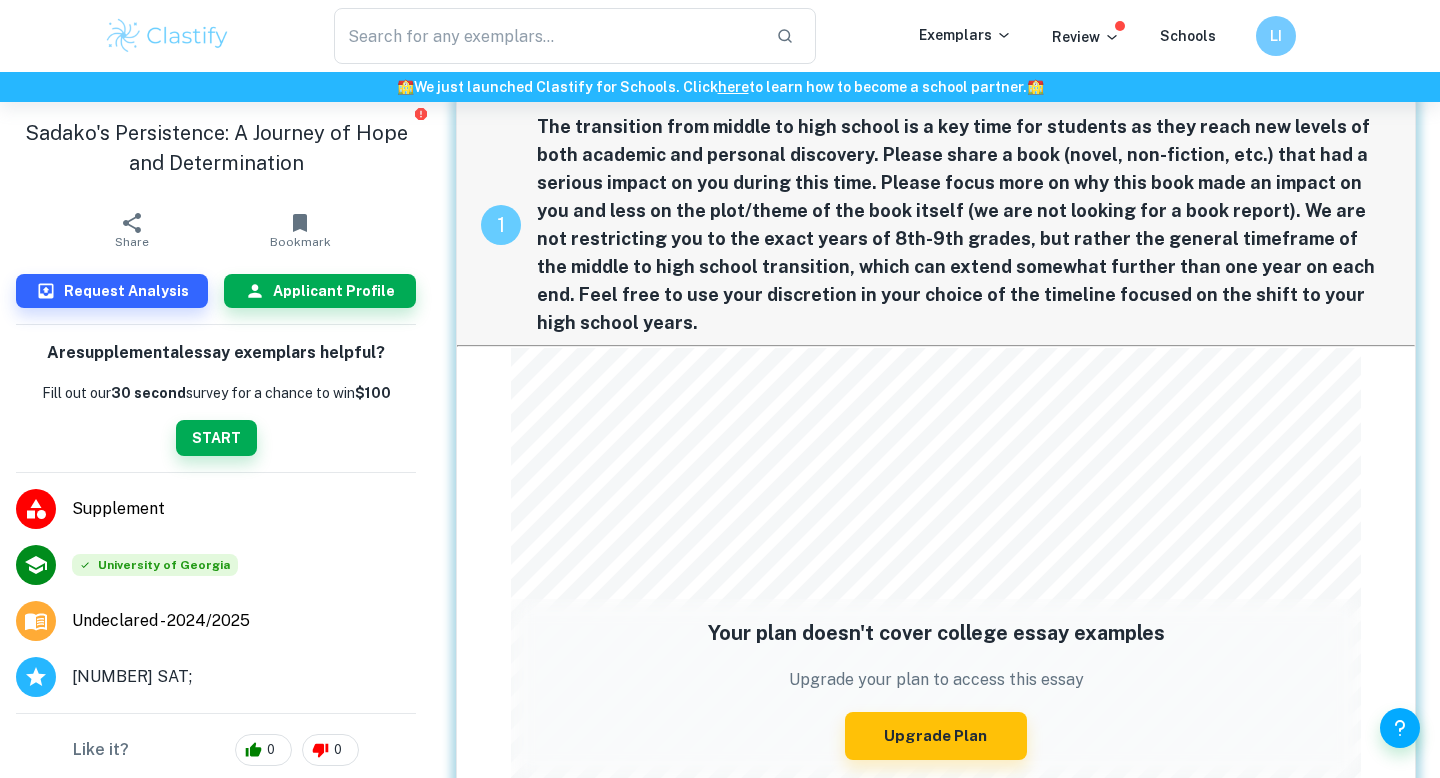 scroll, scrollTop: 39, scrollLeft: 0, axis: vertical 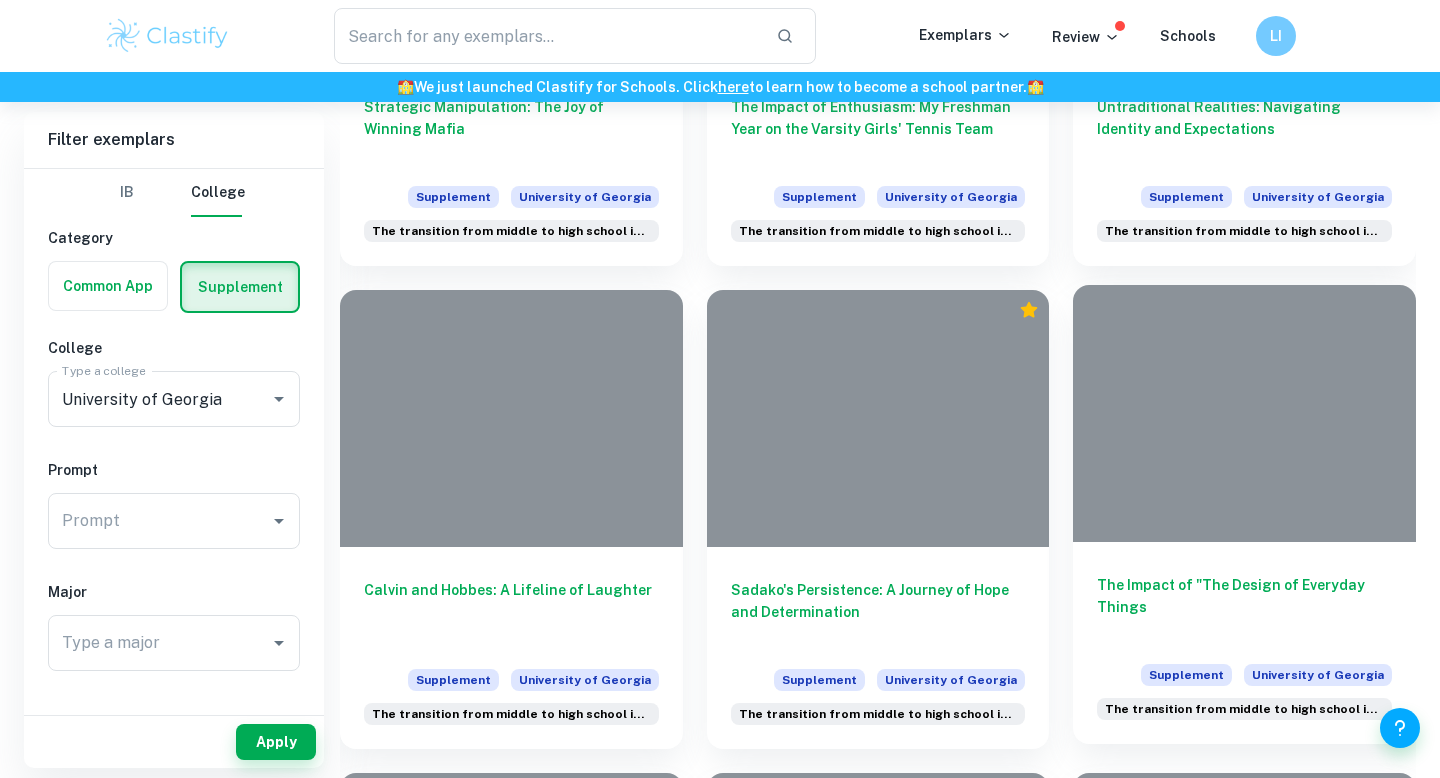 click on "The Impact of "The Design of Everyday Things Supplement [INSTITUTION] The transition from middle to high school is a key time for students as the" at bounding box center (1244, 643) 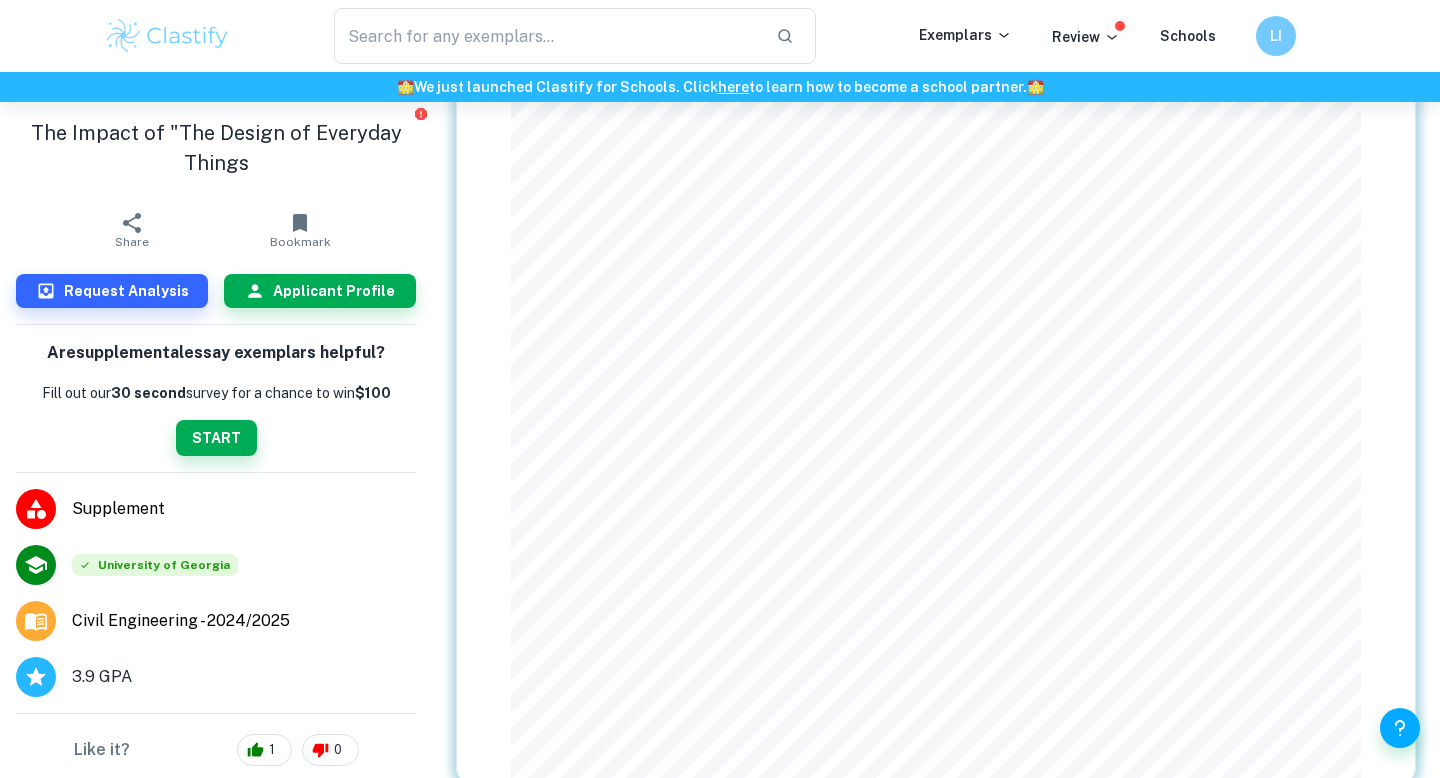 scroll, scrollTop: 320, scrollLeft: 0, axis: vertical 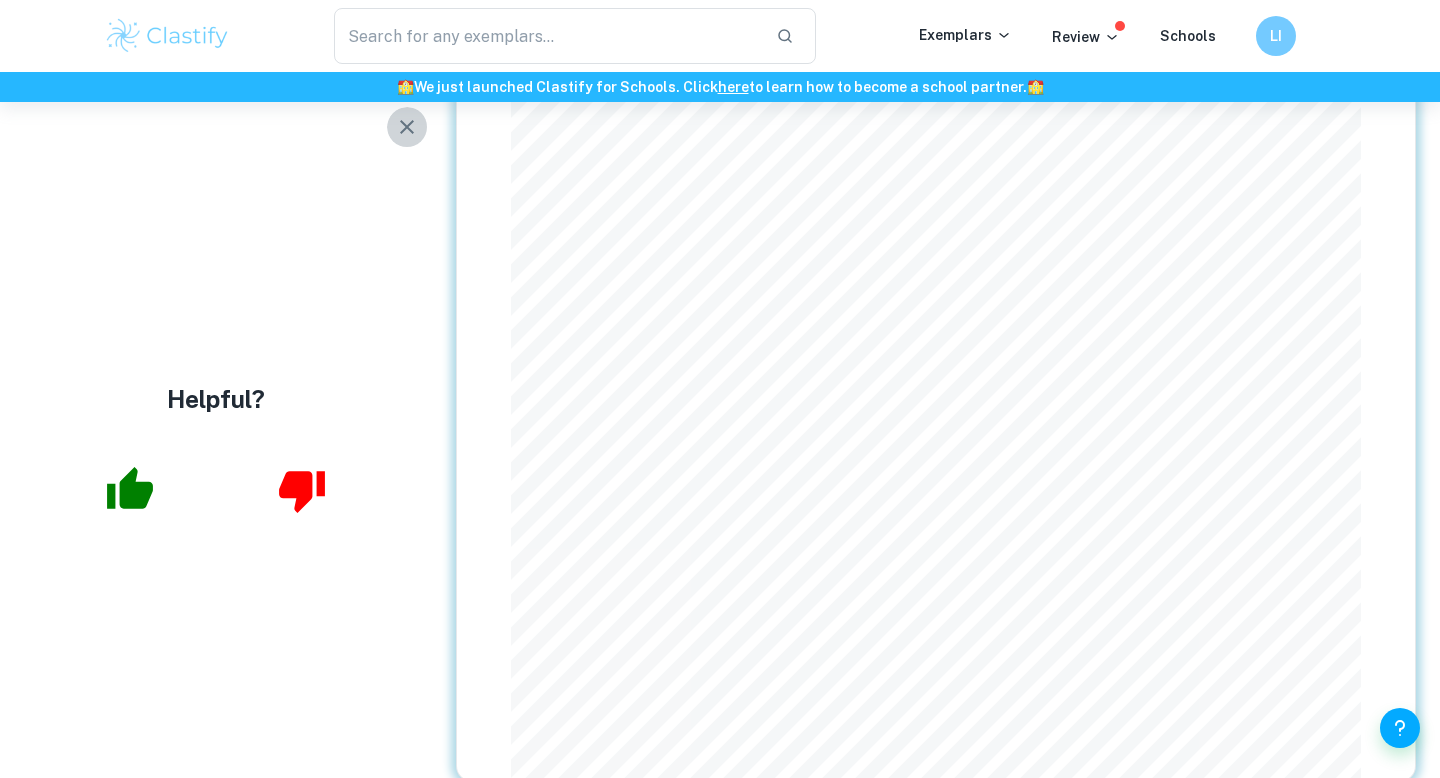 click 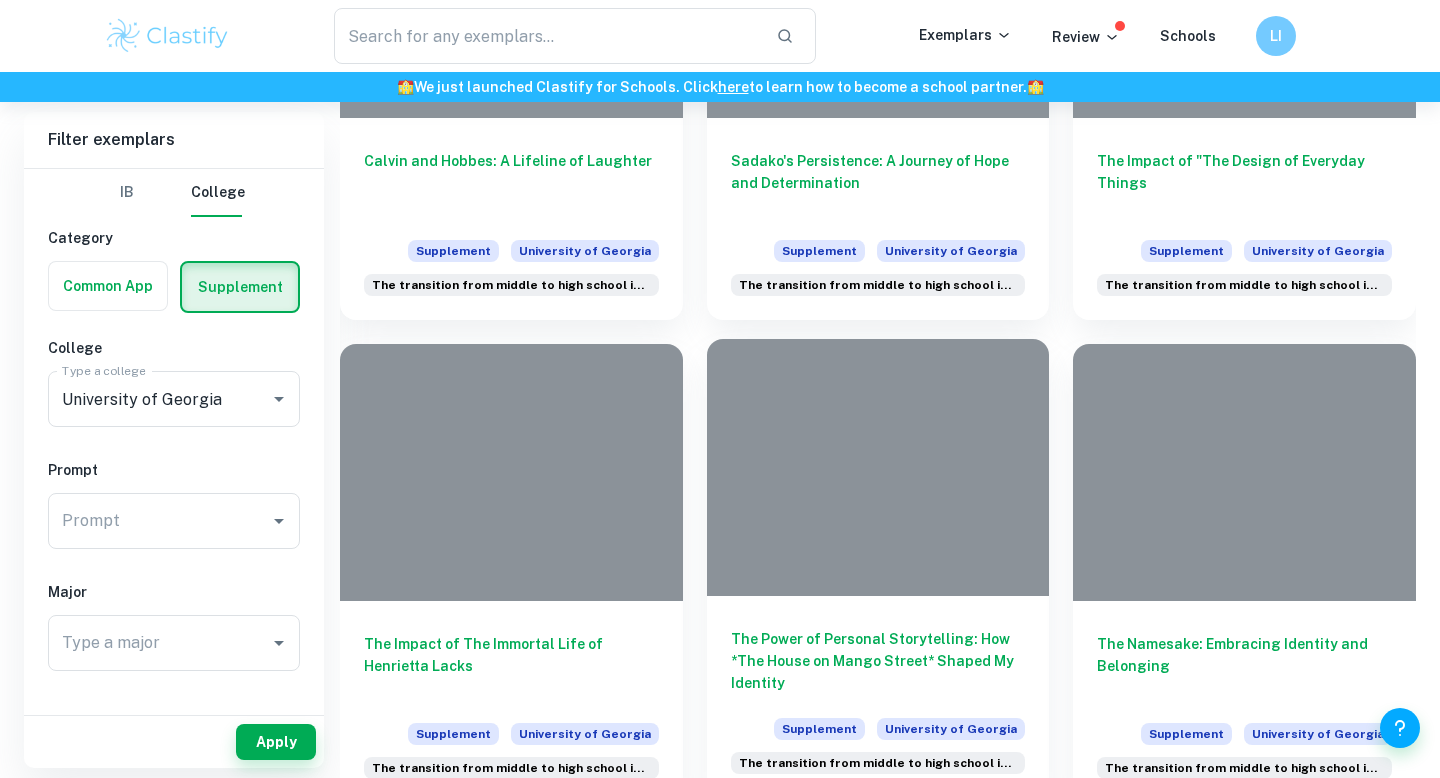 scroll, scrollTop: 1199, scrollLeft: 0, axis: vertical 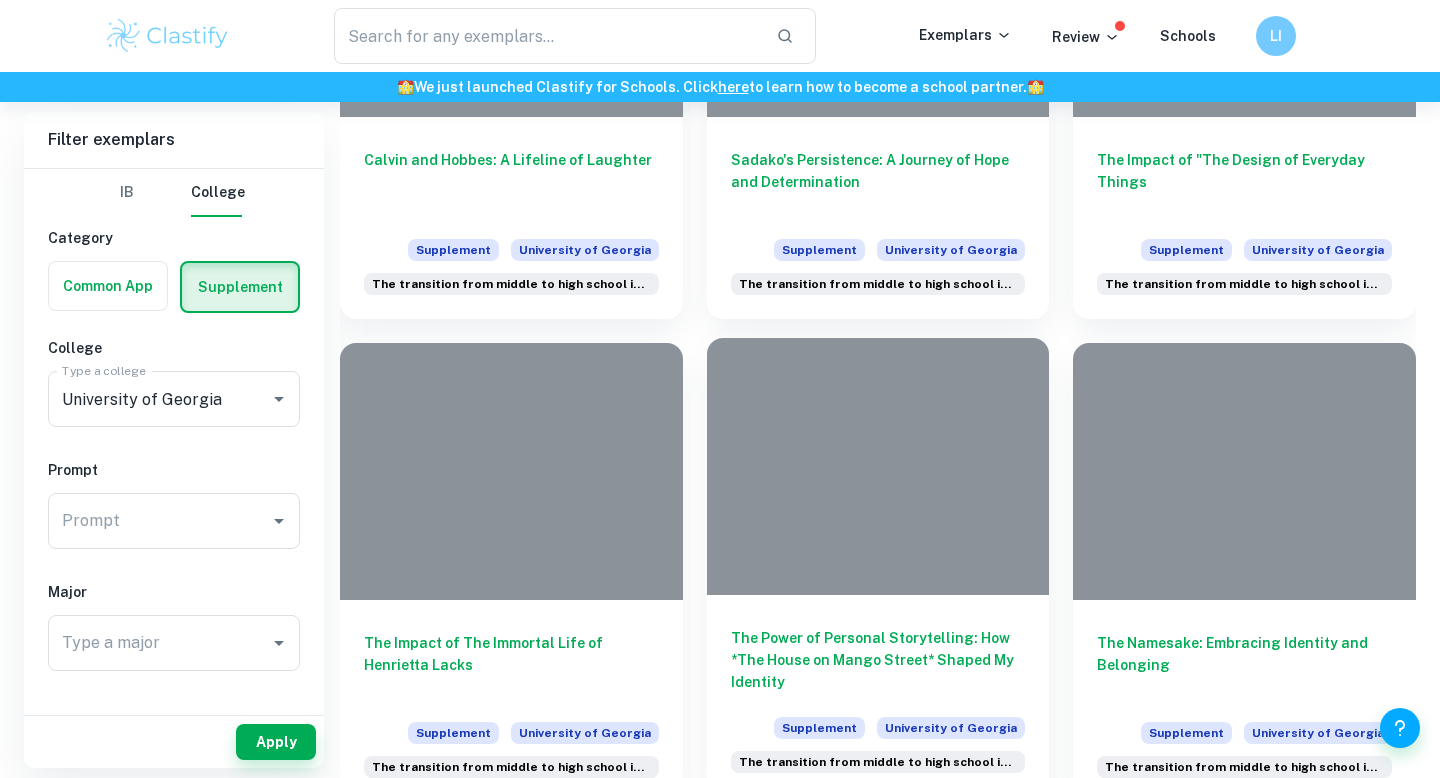 click on "The Power of Personal Storytelling: How *The House on Mango Street* Shaped My Identity" at bounding box center [878, 660] 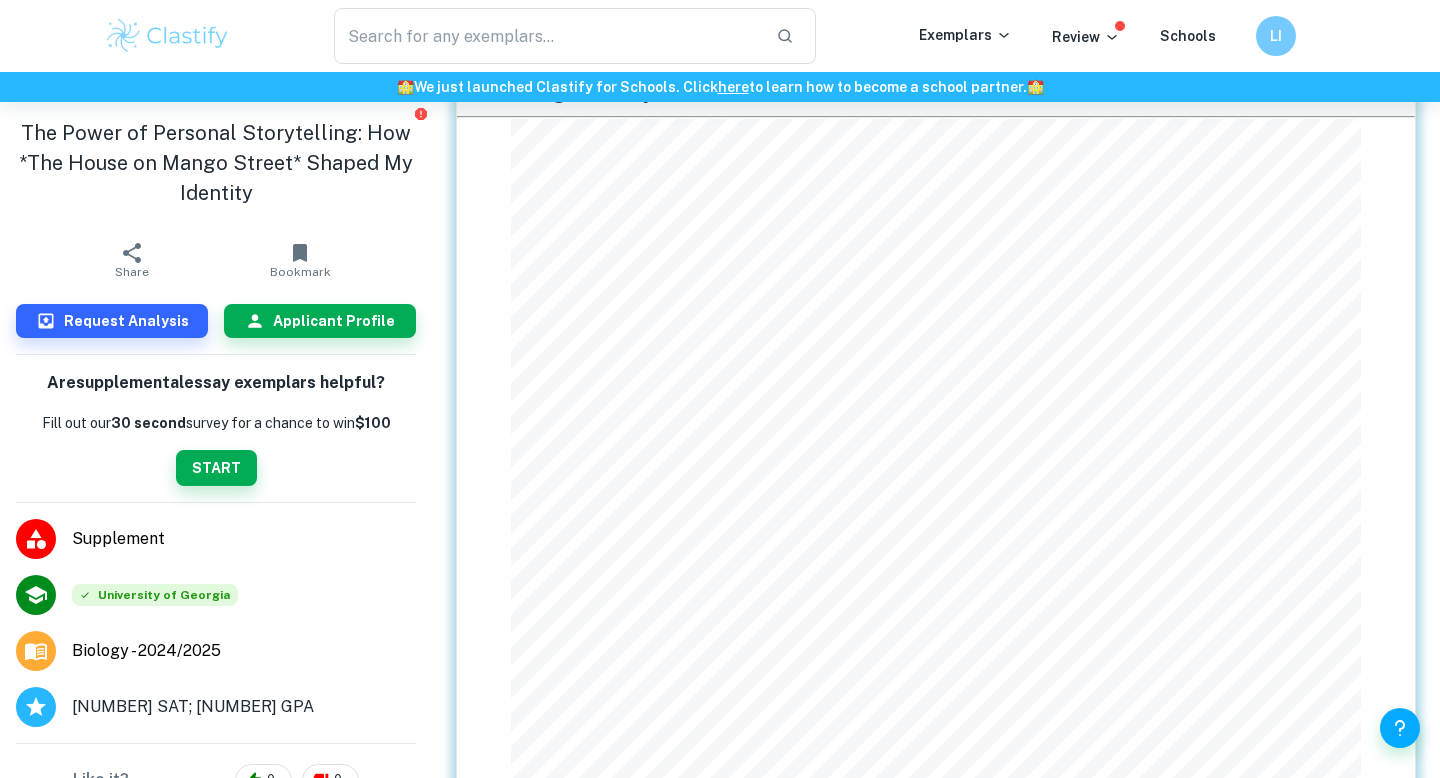 scroll, scrollTop: 320, scrollLeft: 0, axis: vertical 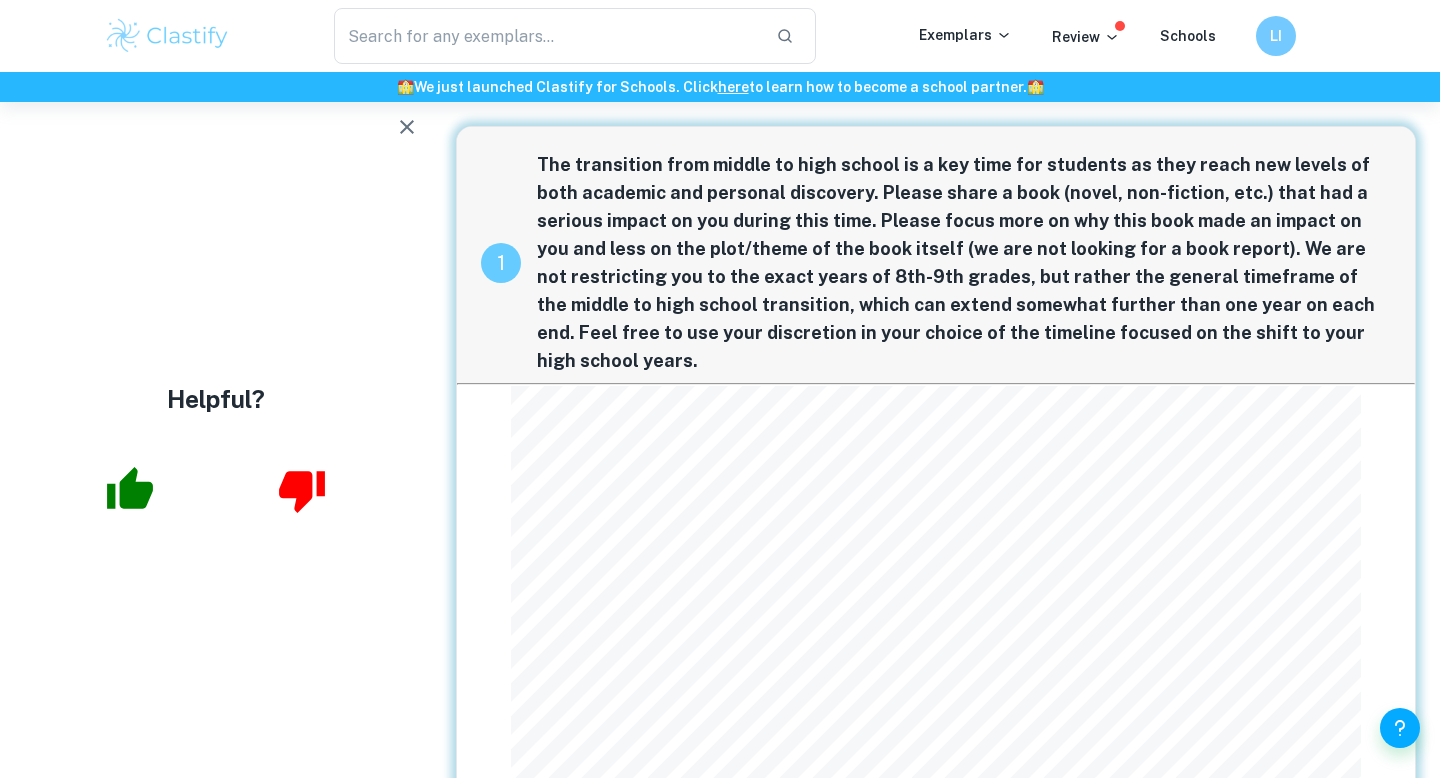 click 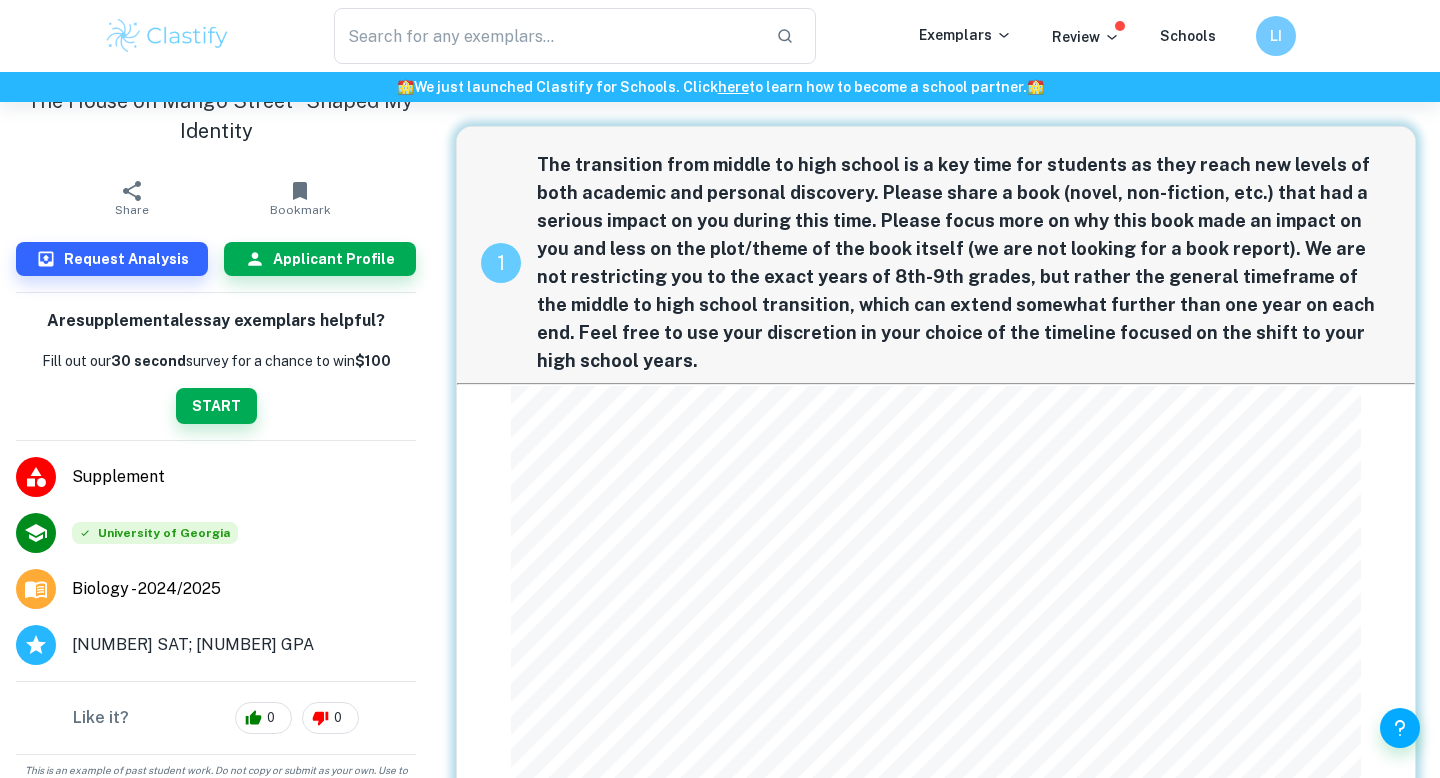scroll, scrollTop: 79, scrollLeft: 0, axis: vertical 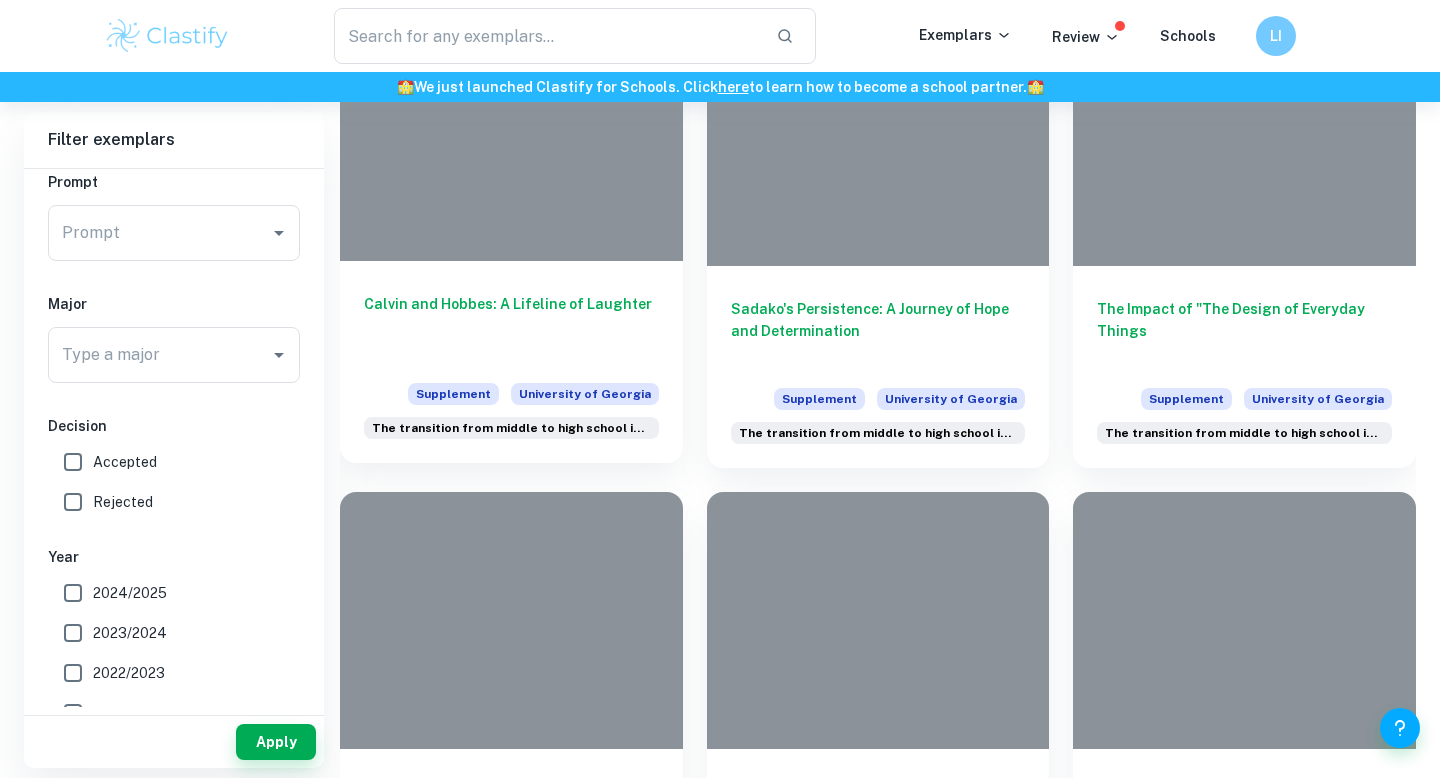 click on "Calvin and Hobbes: A Lifeline of Laughter" at bounding box center (511, 326) 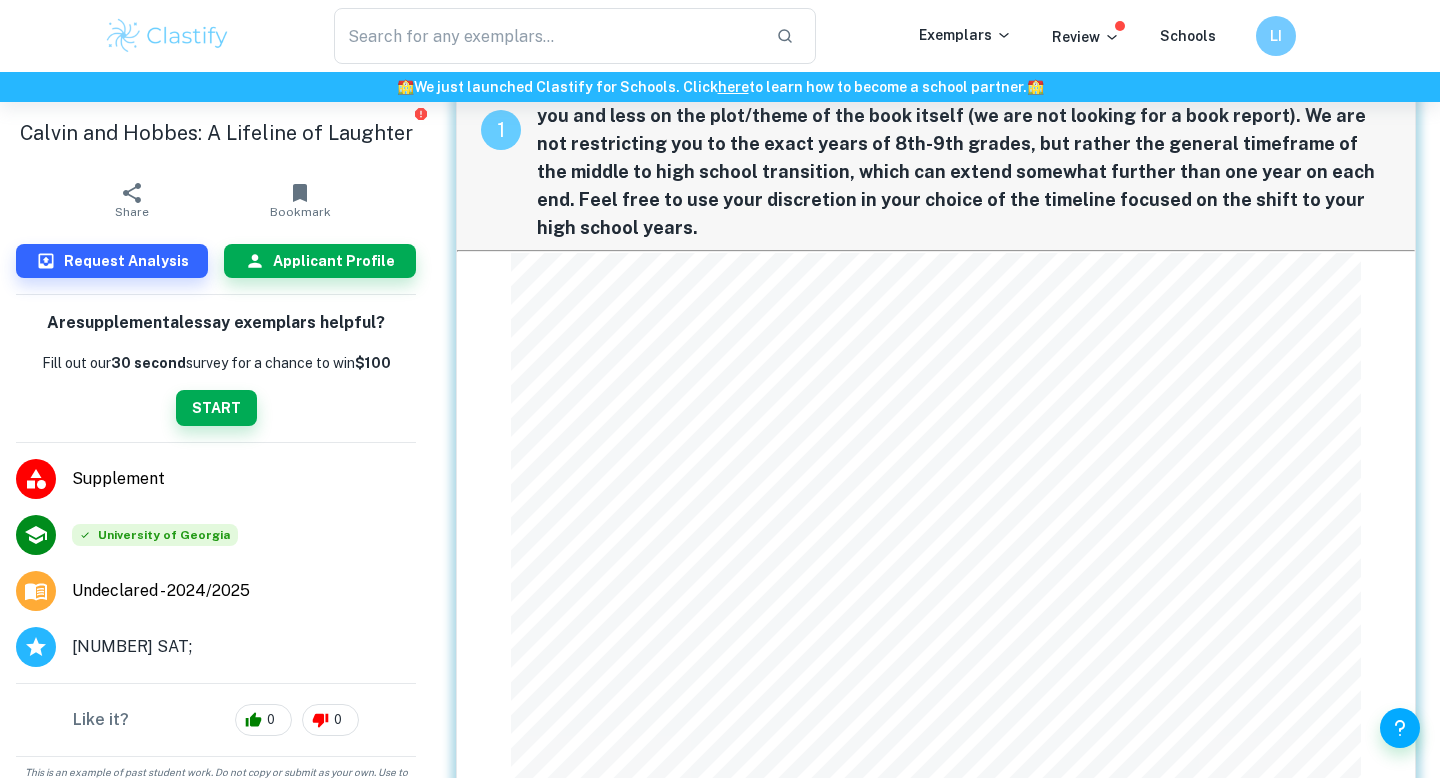 scroll, scrollTop: 169, scrollLeft: 0, axis: vertical 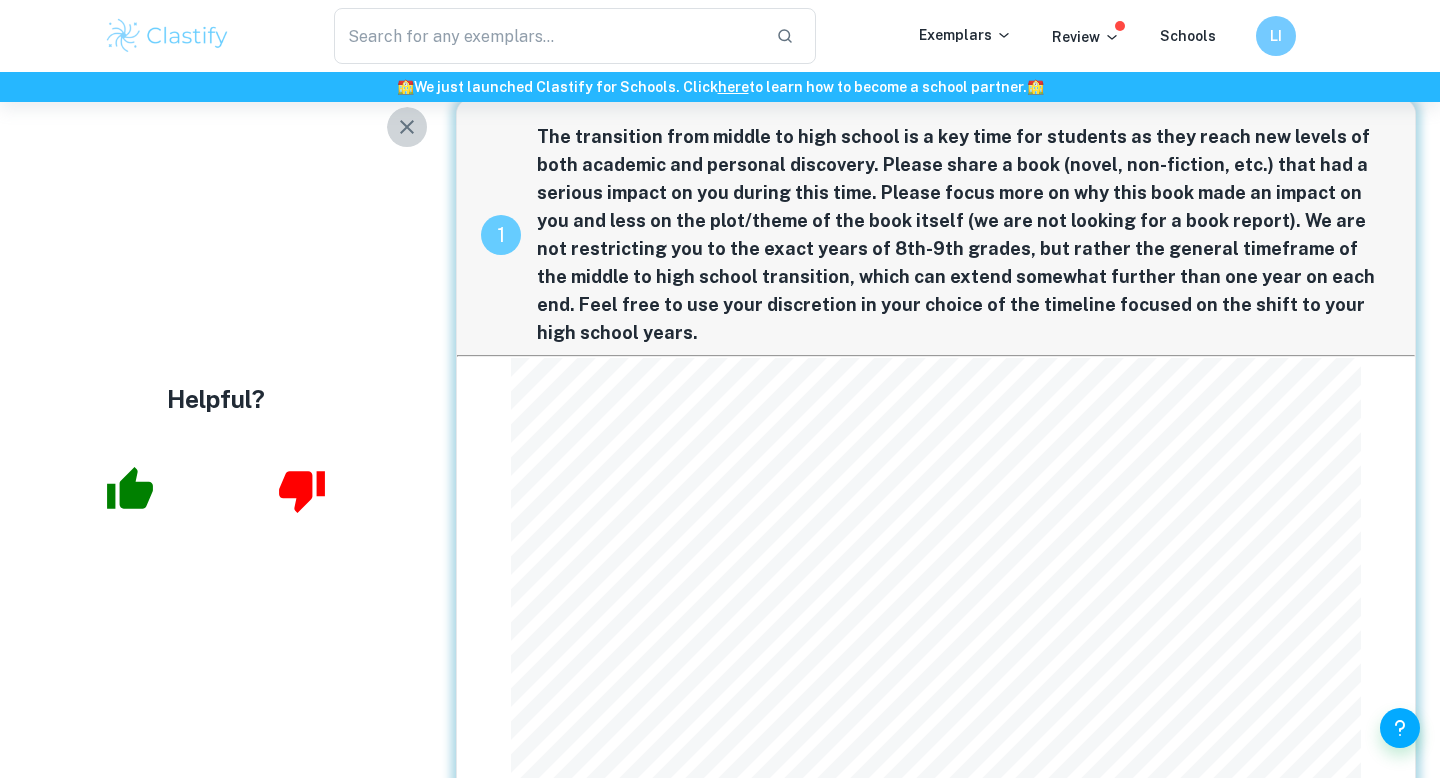 click 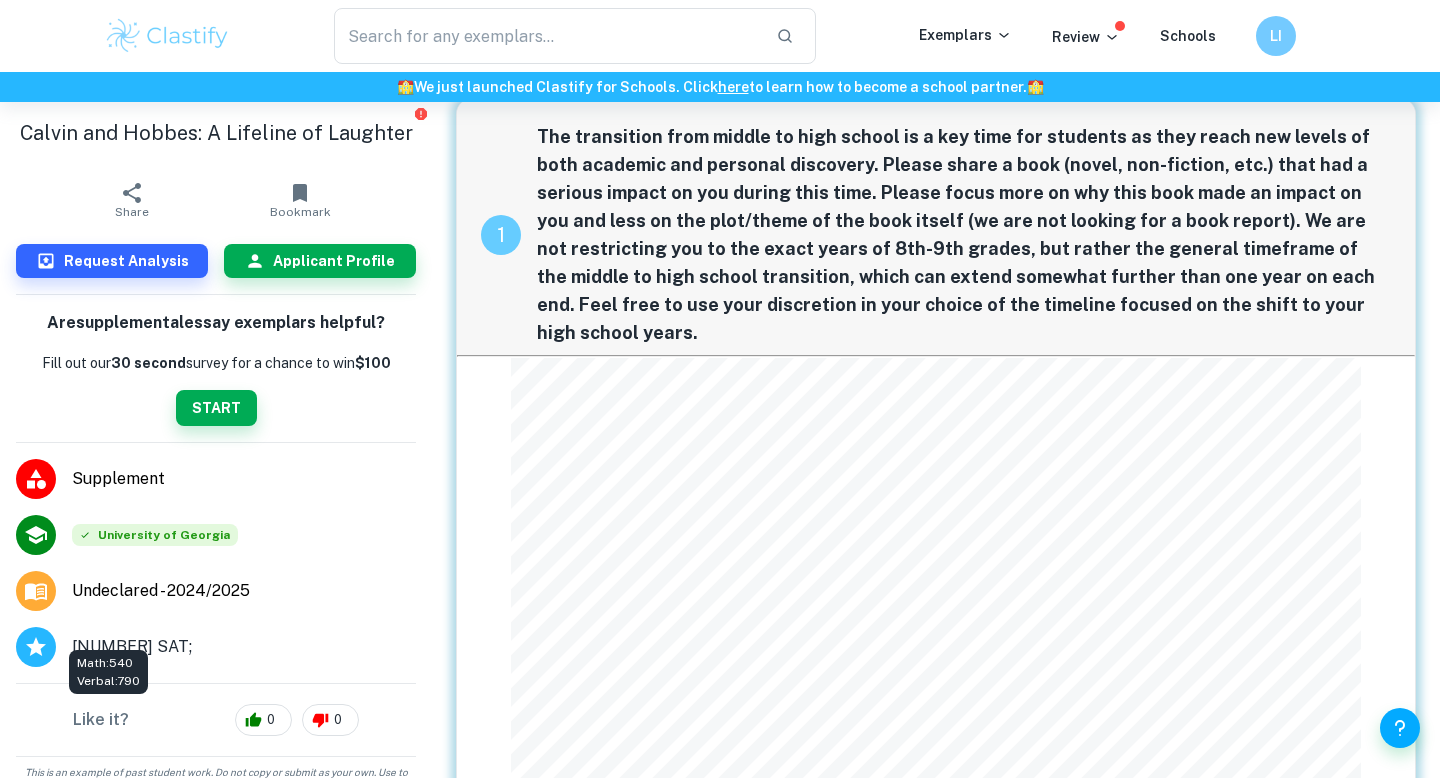 scroll, scrollTop: 25, scrollLeft: 0, axis: vertical 